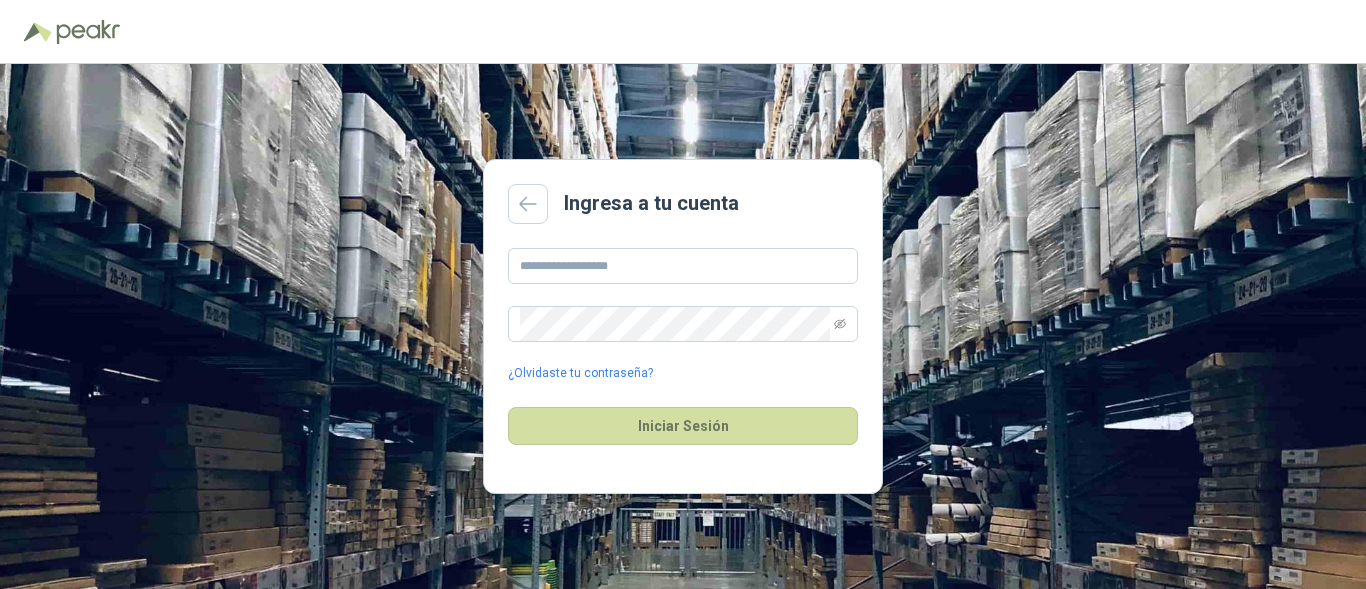 scroll, scrollTop: 0, scrollLeft: 0, axis: both 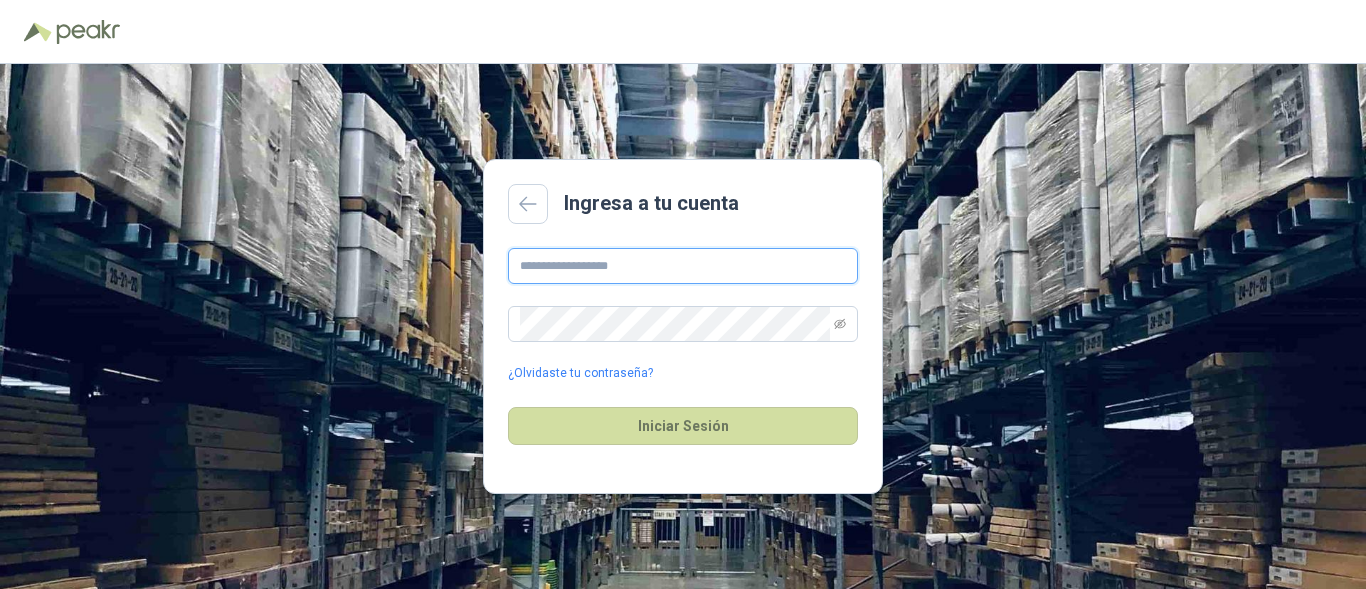 click at bounding box center [683, 266] 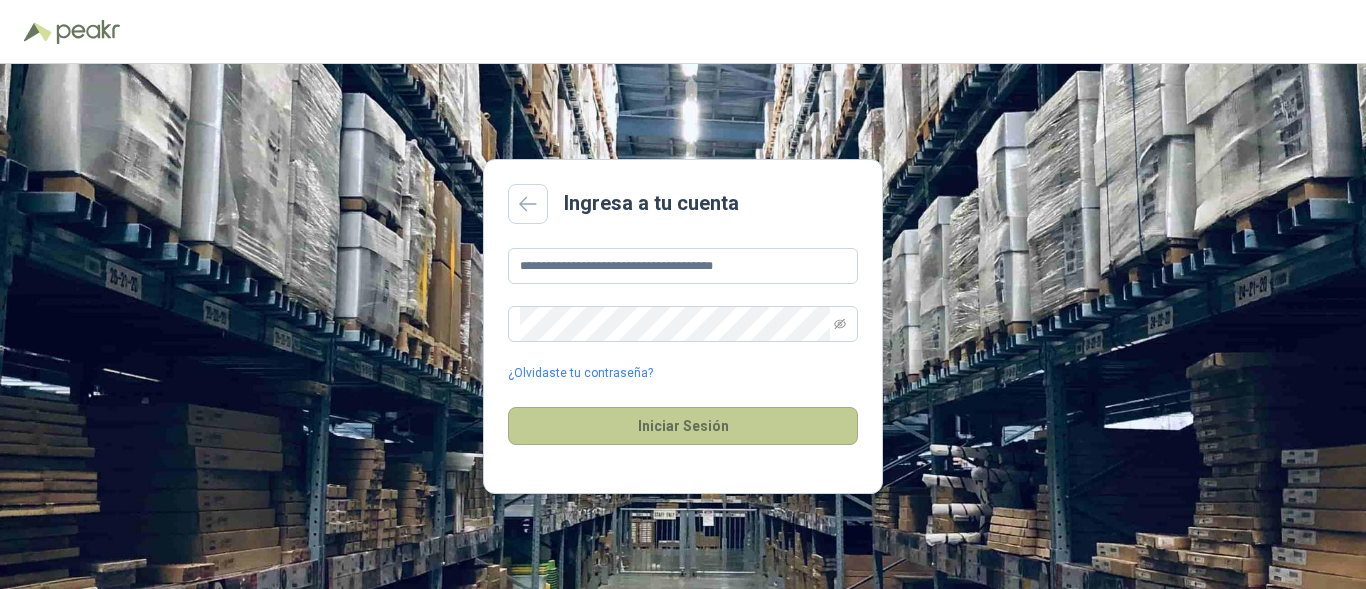 click on "Iniciar Sesión" at bounding box center (683, 426) 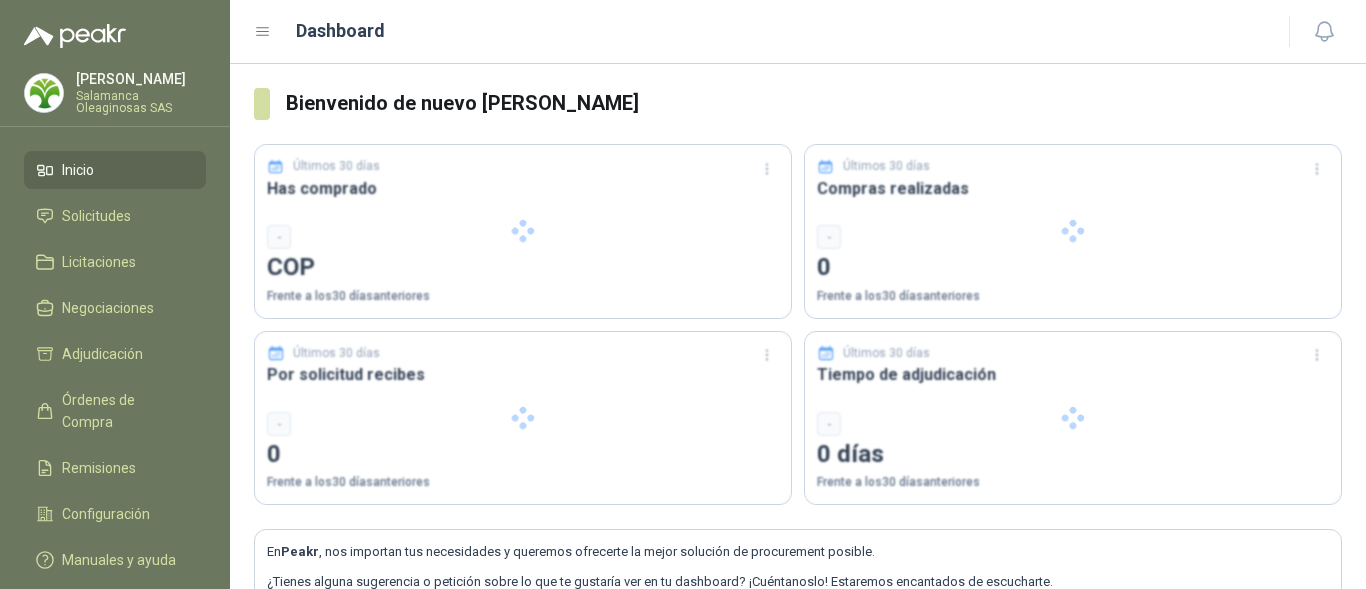 type 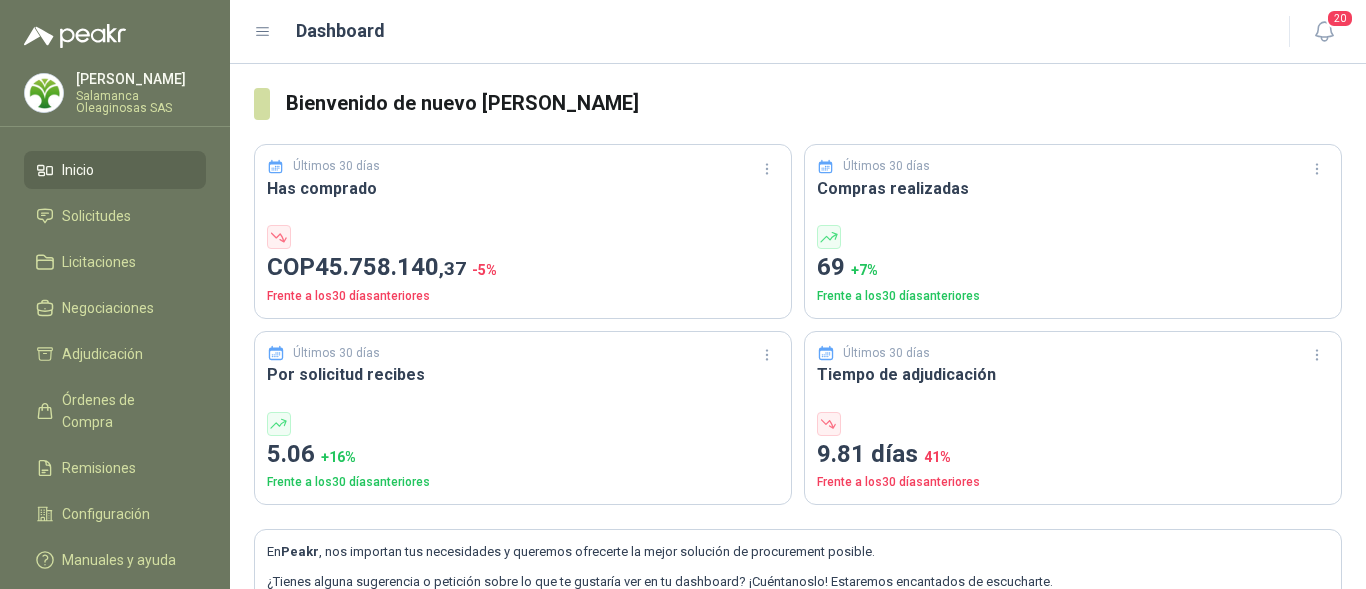 click on "[PERSON_NAME]" at bounding box center [141, 79] 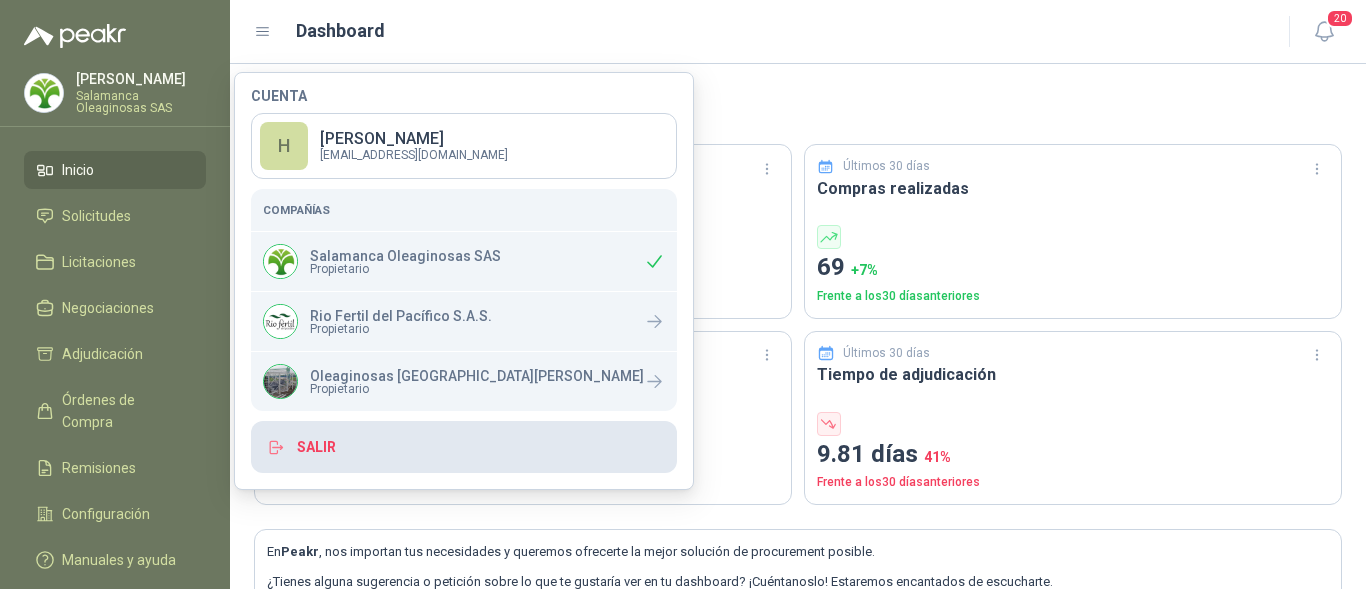 click on "Salir" at bounding box center (464, 447) 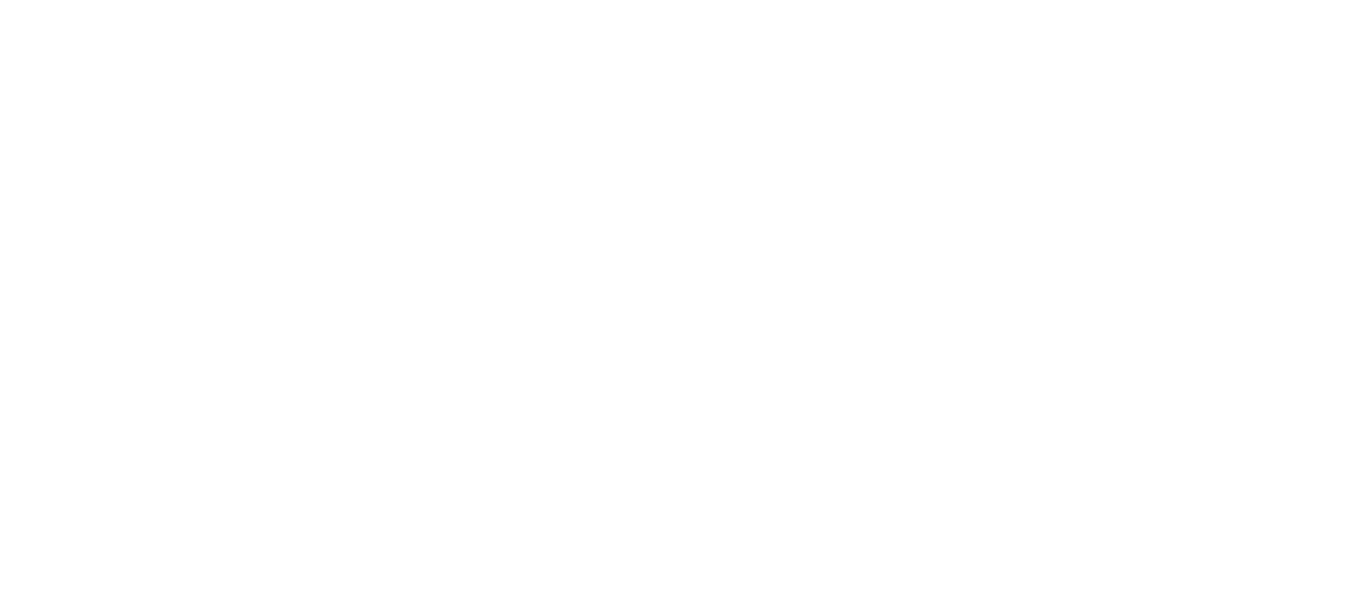 scroll, scrollTop: 0, scrollLeft: 0, axis: both 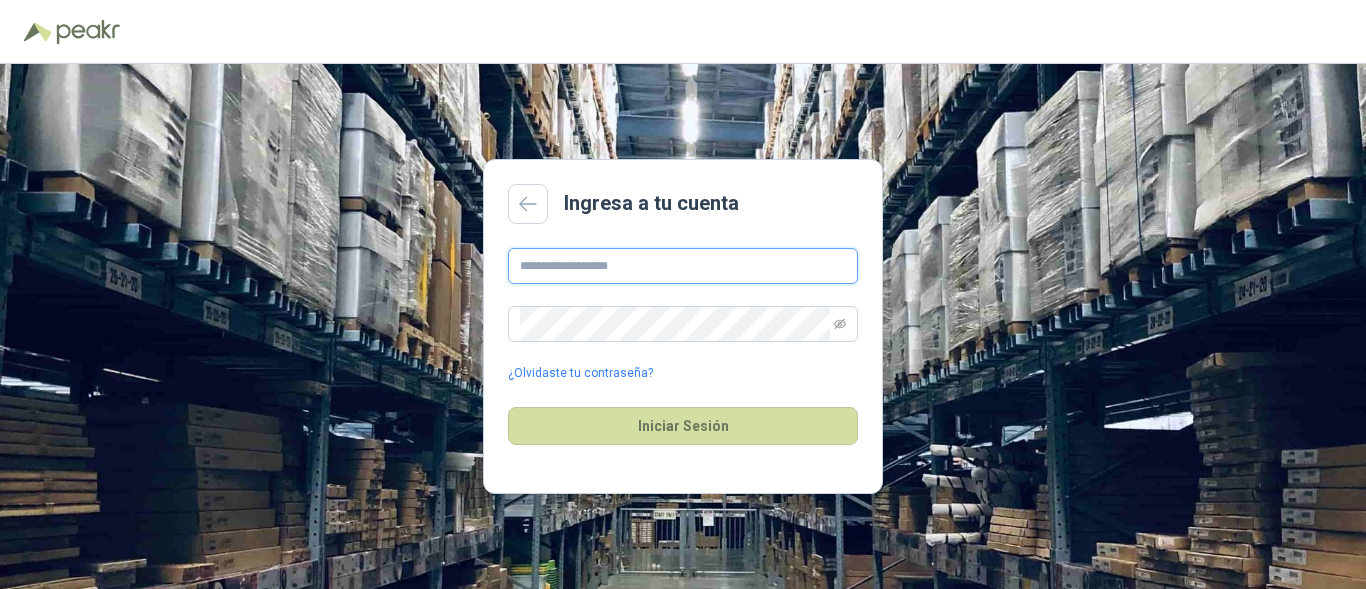 click at bounding box center [683, 266] 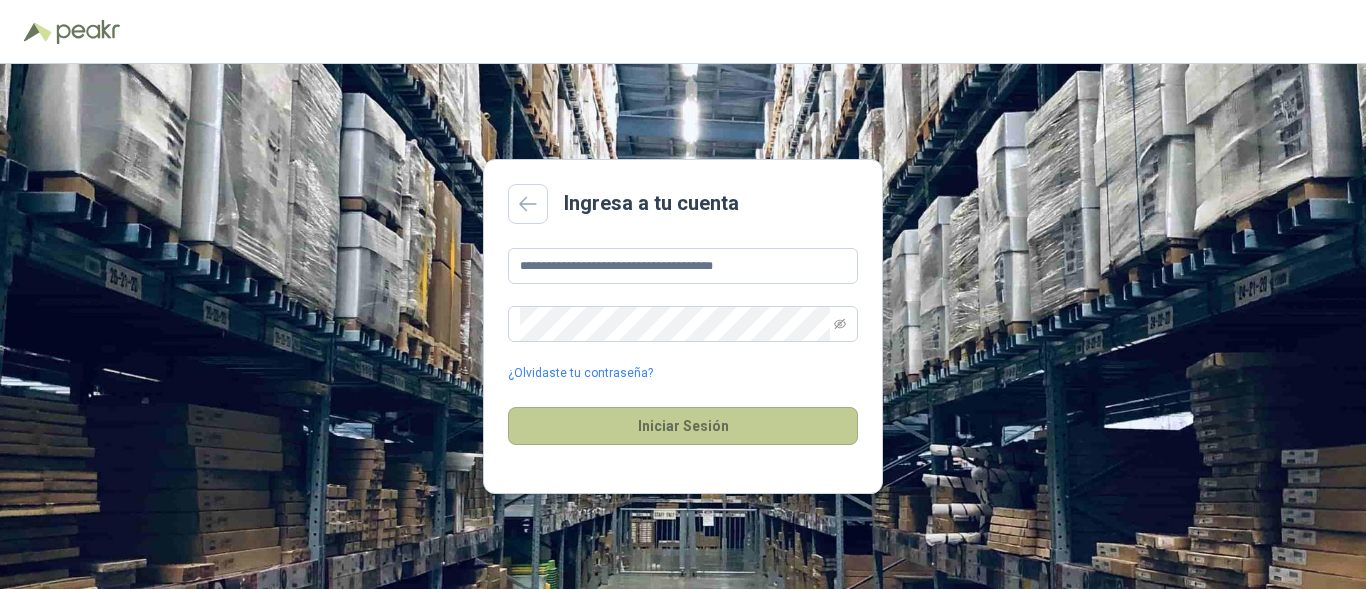 click on "Iniciar Sesión" at bounding box center (683, 426) 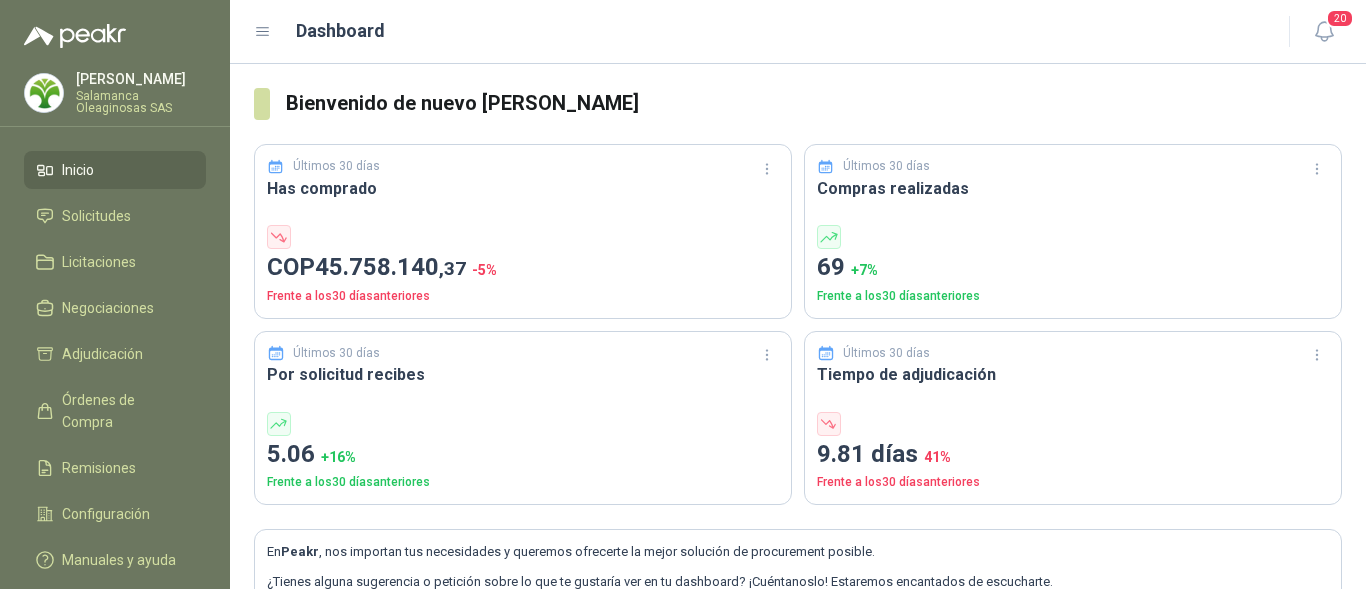 click on "Henry Benitez   Salamanca Oleaginosas SAS" at bounding box center [141, 93] 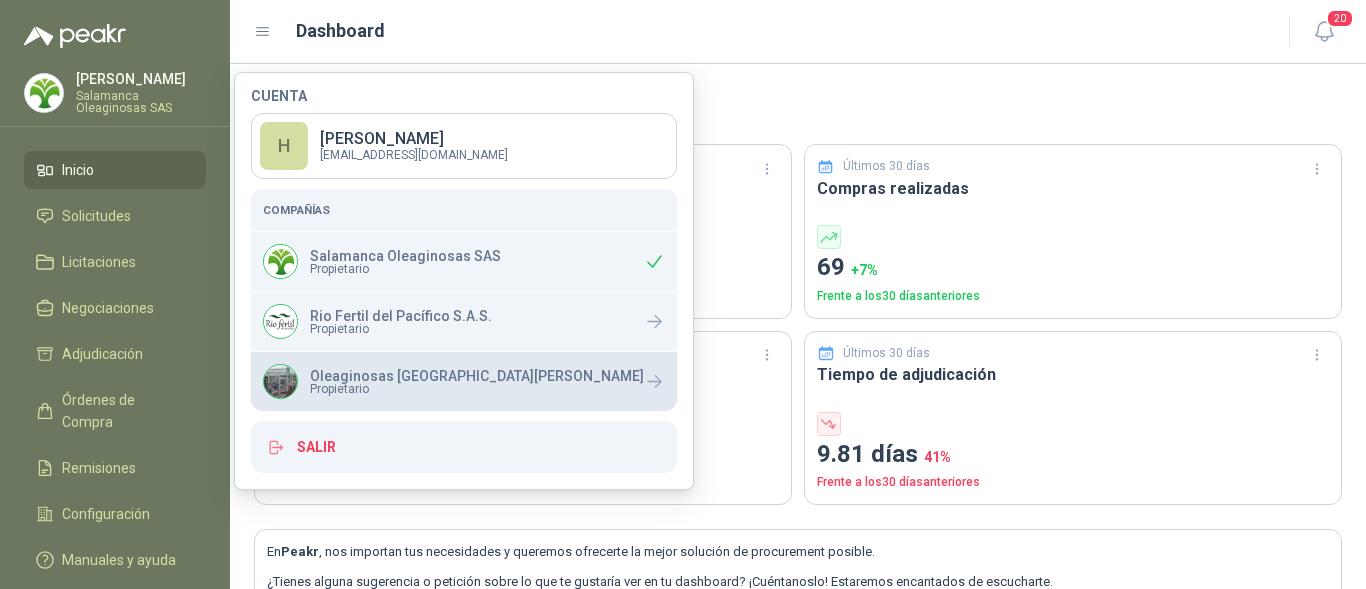 click on "Oleaginosas [GEOGRAPHIC_DATA][PERSON_NAME]" at bounding box center (477, 376) 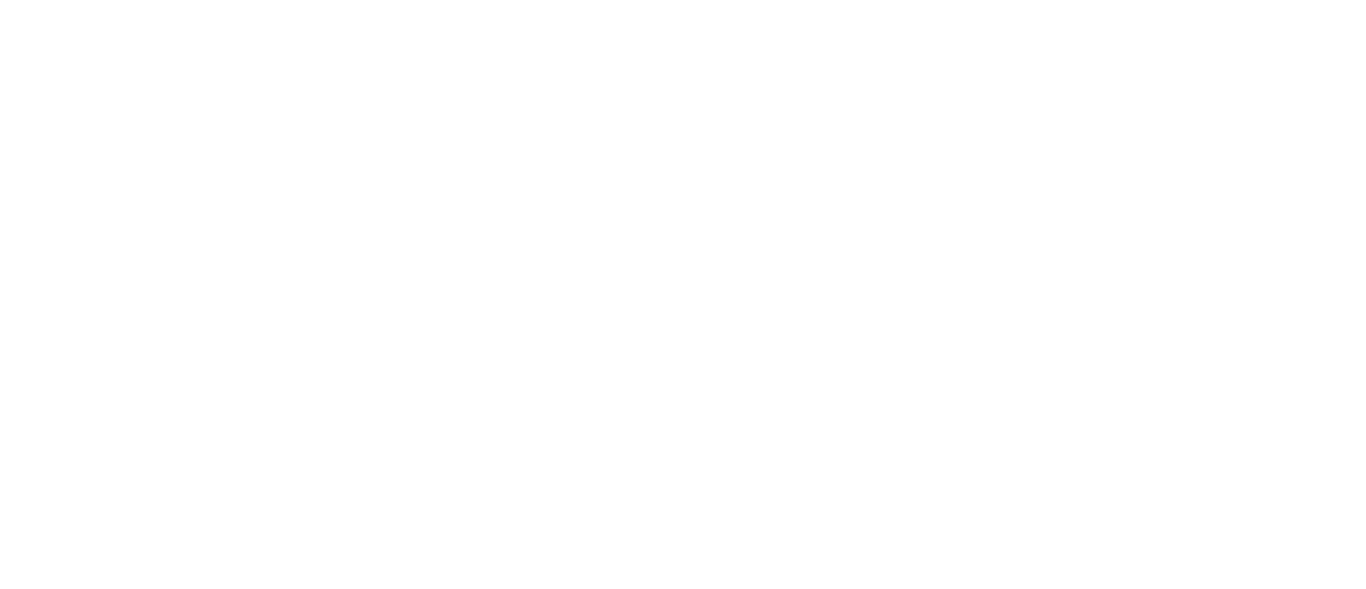 scroll, scrollTop: 0, scrollLeft: 0, axis: both 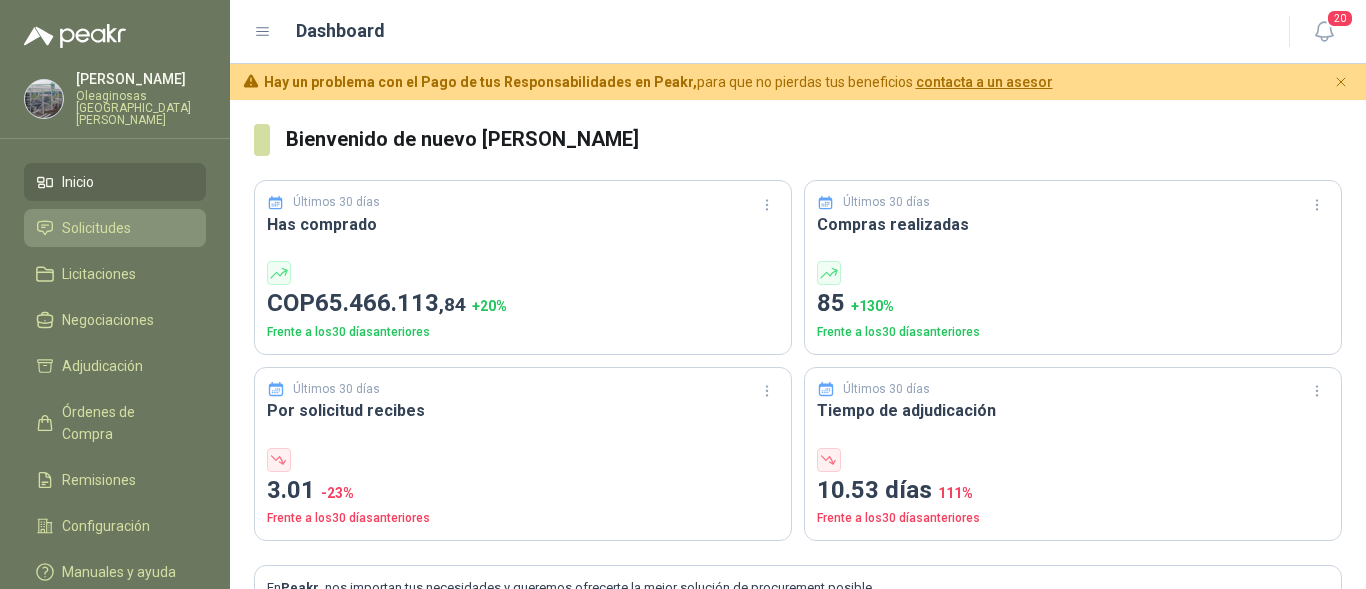click on "Solicitudes" at bounding box center [96, 228] 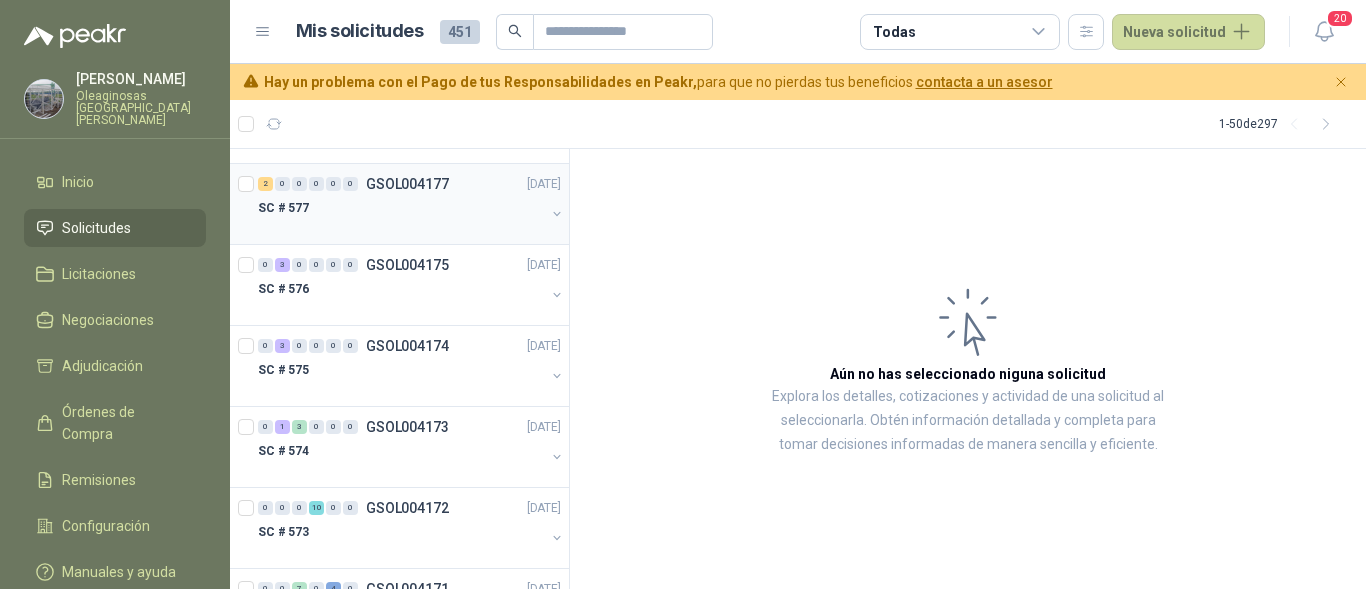scroll, scrollTop: 1200, scrollLeft: 0, axis: vertical 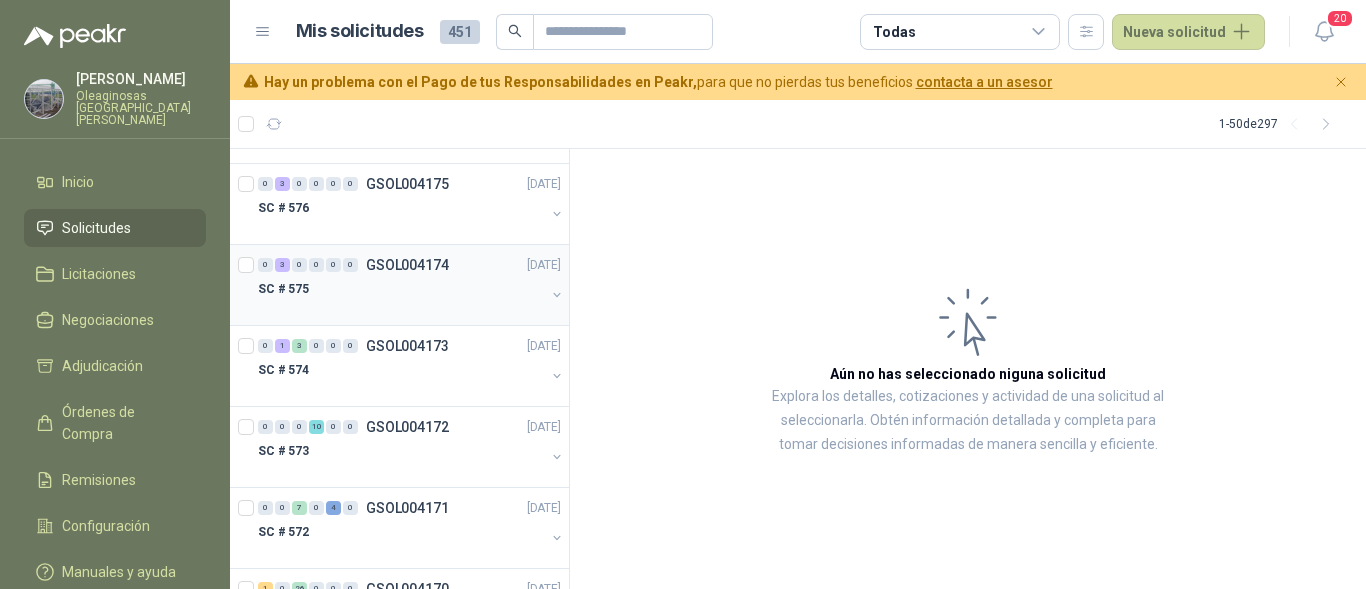 click on "SC # 575" at bounding box center [401, 289] 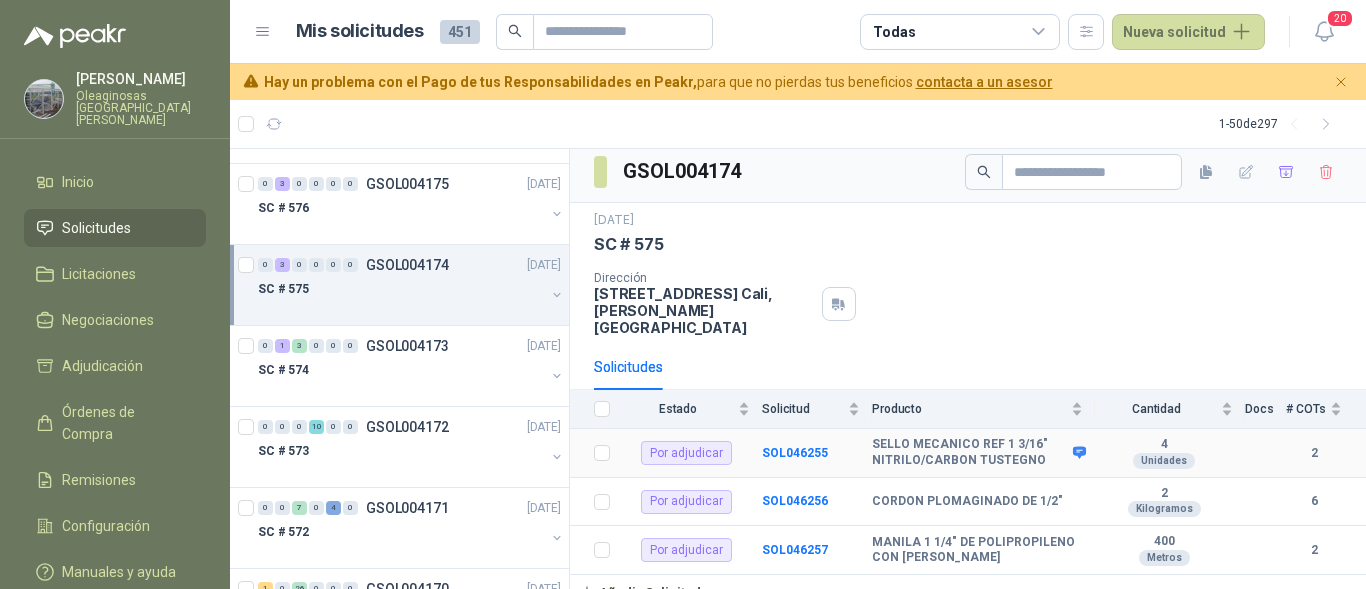 scroll, scrollTop: 9, scrollLeft: 0, axis: vertical 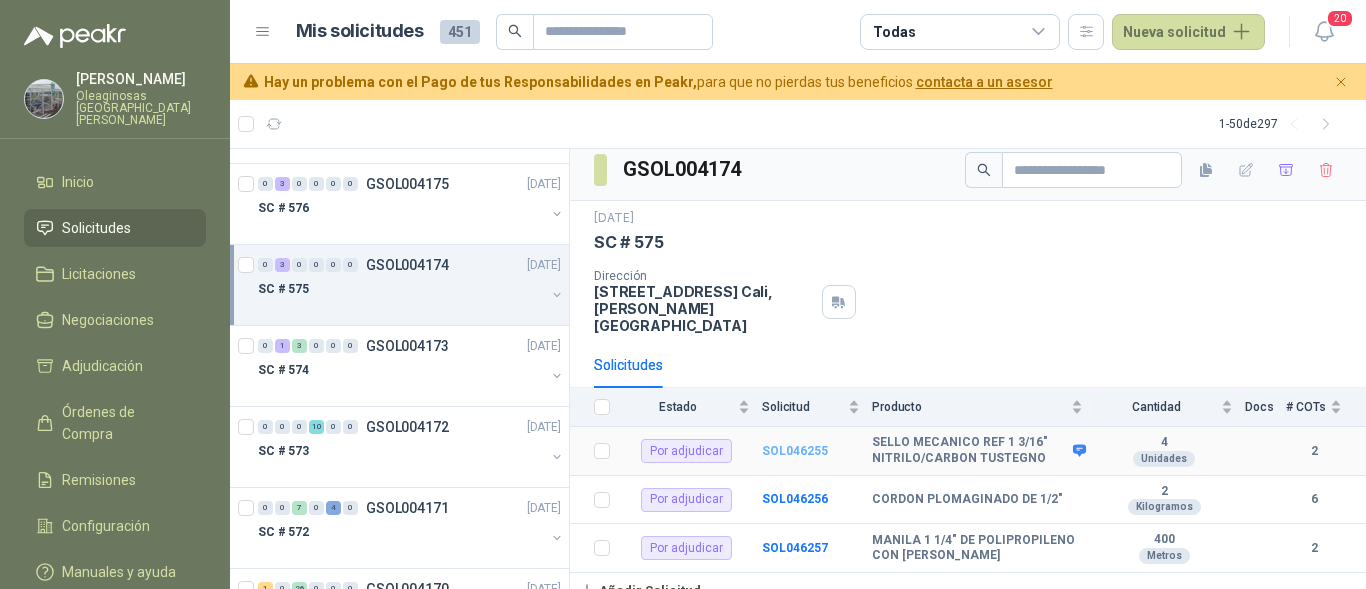 click on "SOL046255" at bounding box center [795, 451] 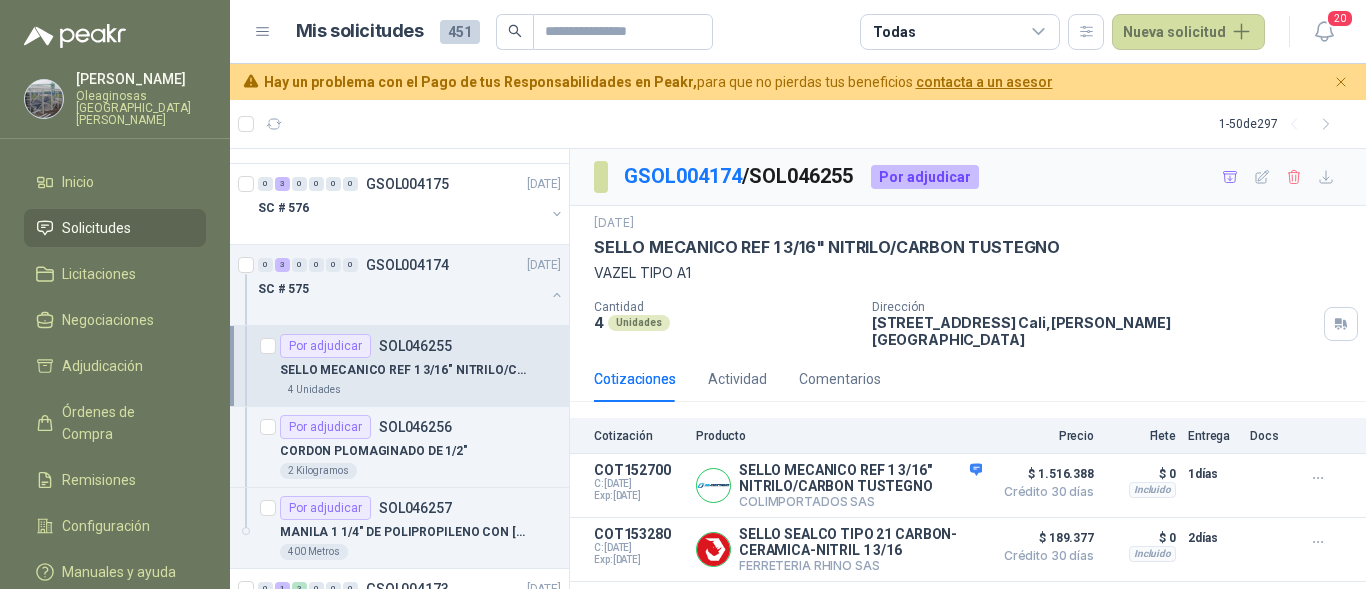 click on "Mis solicitudes 451 Todas Nueva solicitud" at bounding box center (781, 32) 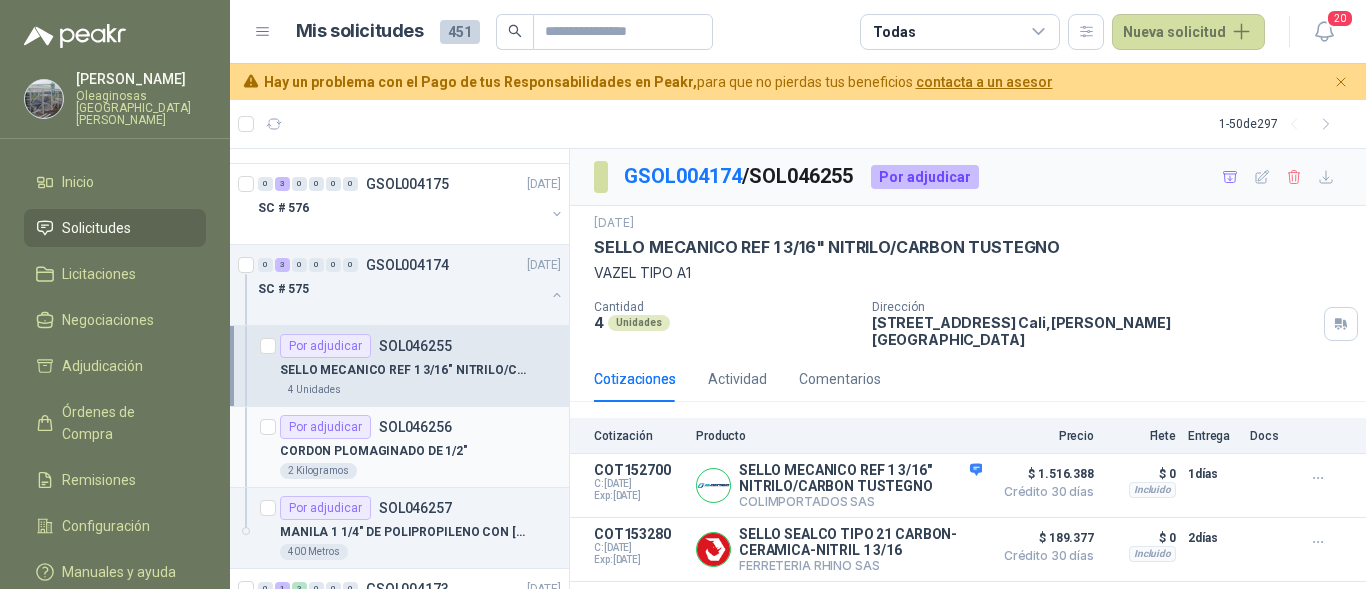 click on "Por adjudicar SOL046256" at bounding box center (420, 427) 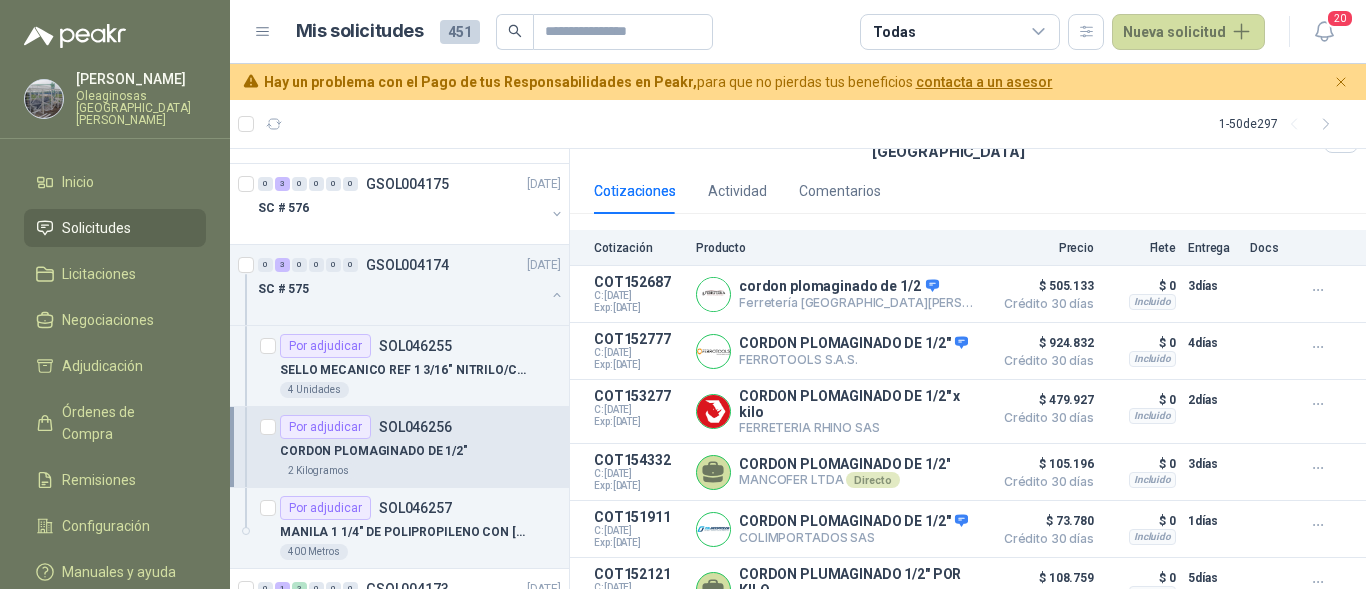 scroll, scrollTop: 188, scrollLeft: 0, axis: vertical 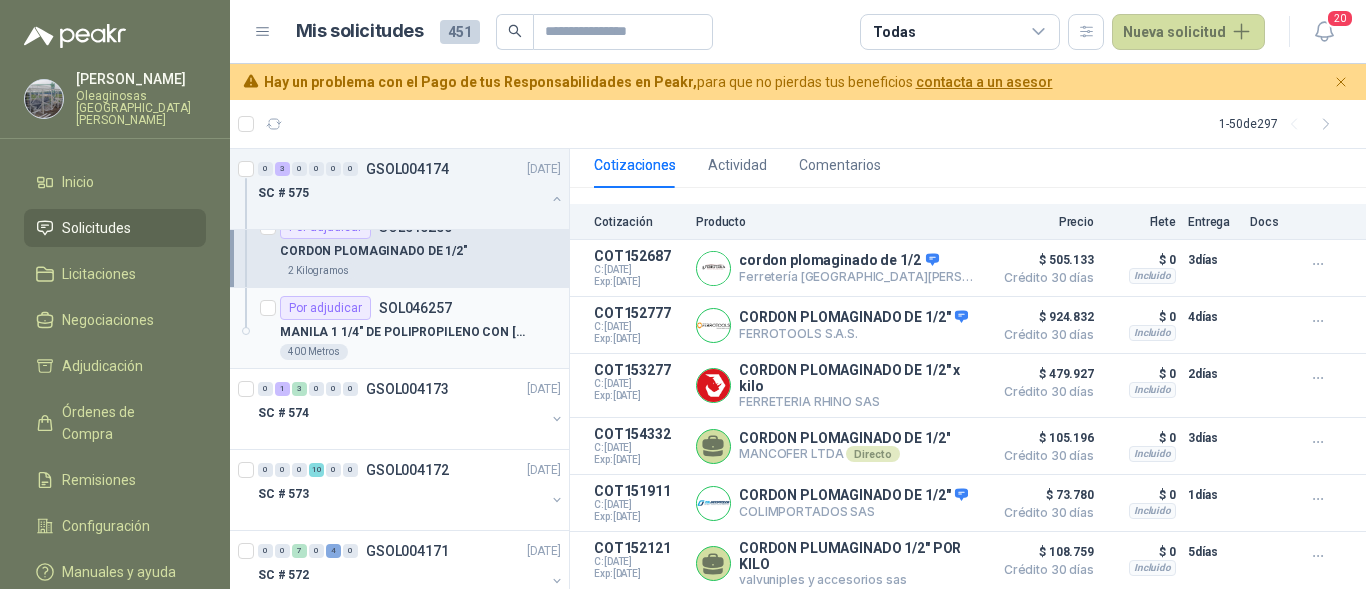click on "400   Metros" at bounding box center [420, 352] 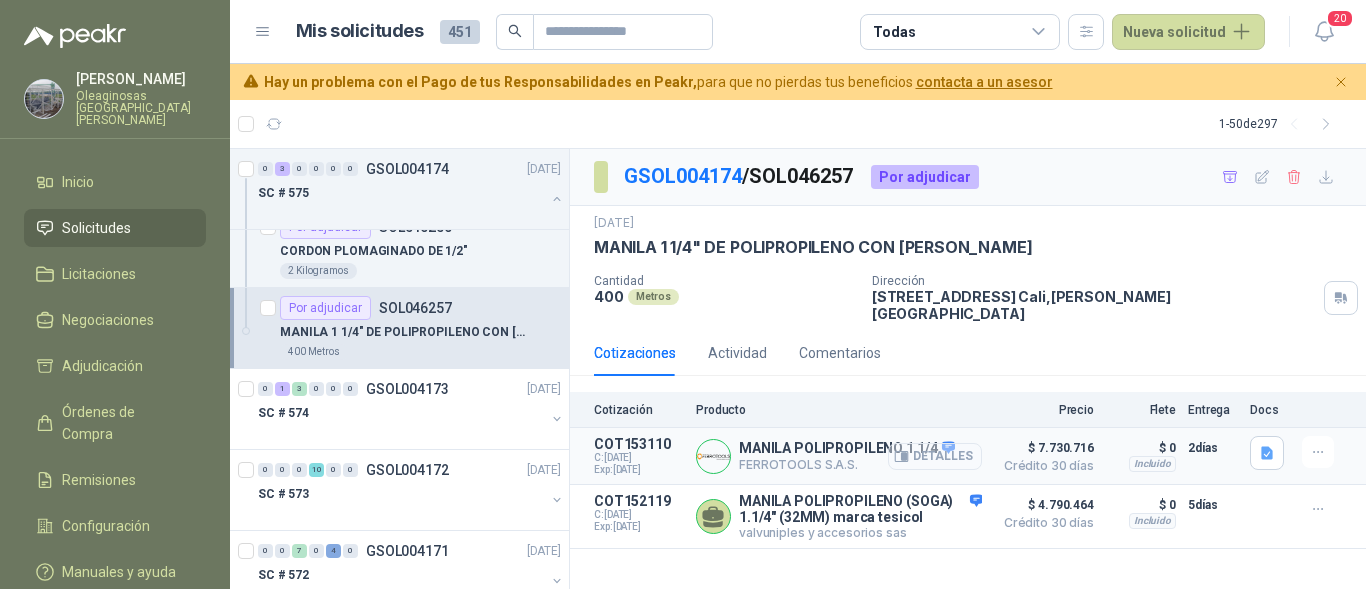 click on "Detalles" at bounding box center (935, 456) 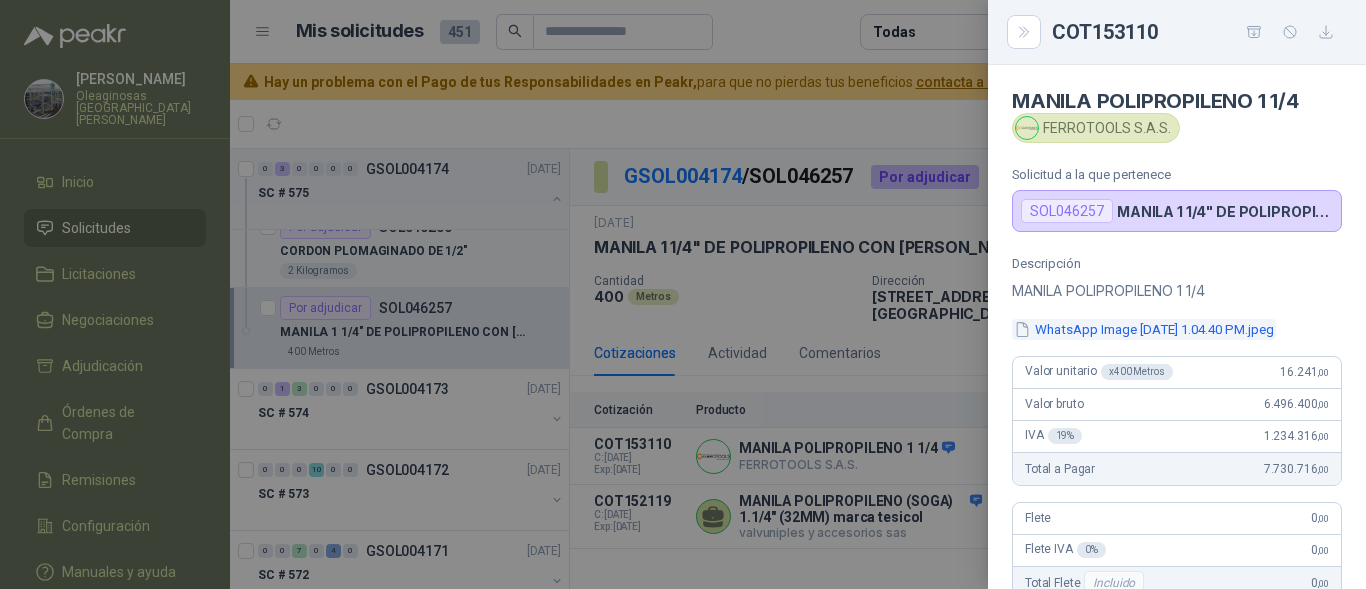 click on "WhatsApp Image 2025-06-19 at 1.04.40 PM.jpeg" at bounding box center [1144, 329] 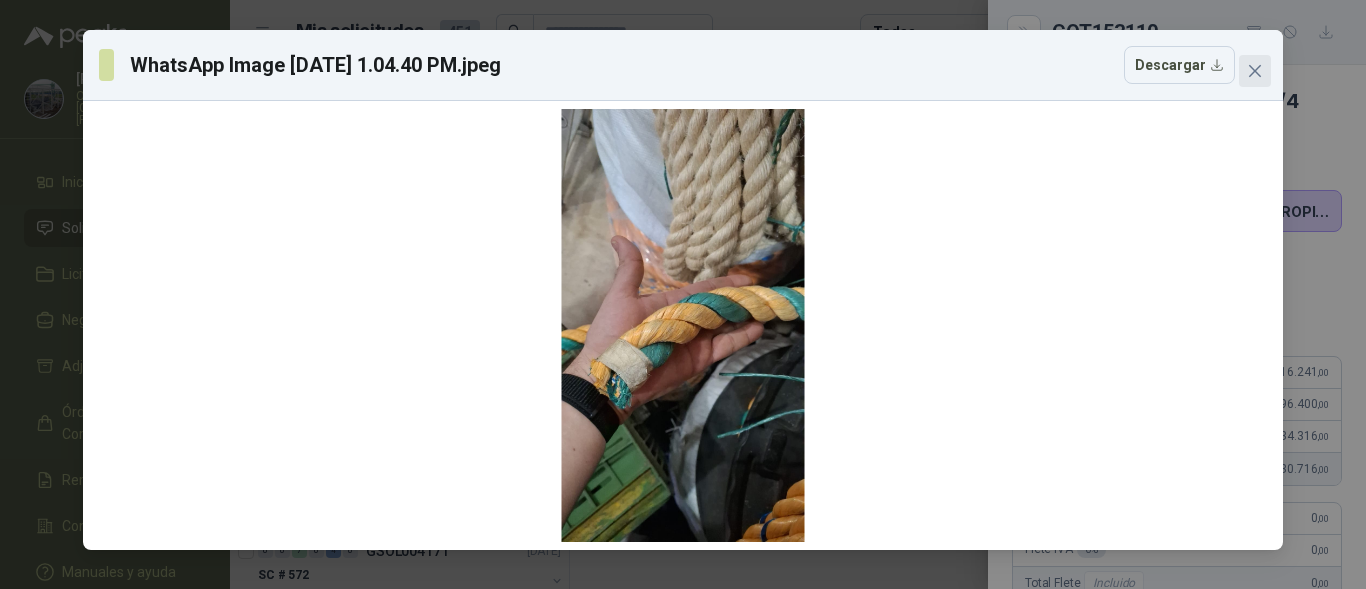 click 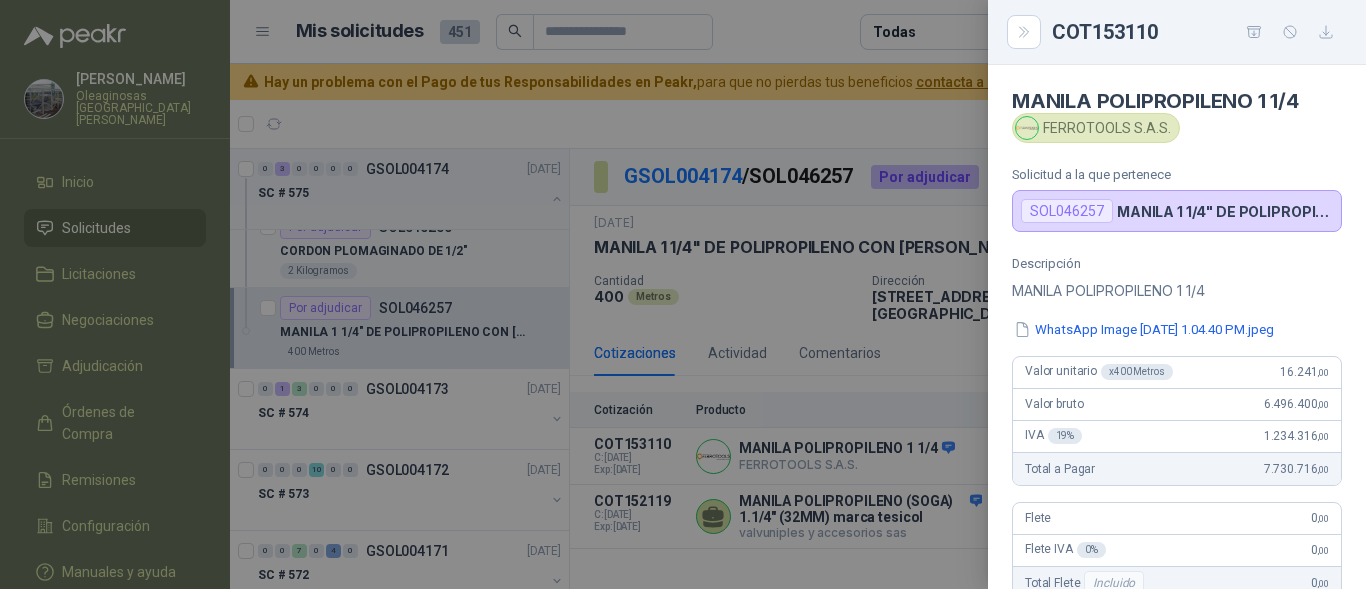 click at bounding box center (683, 294) 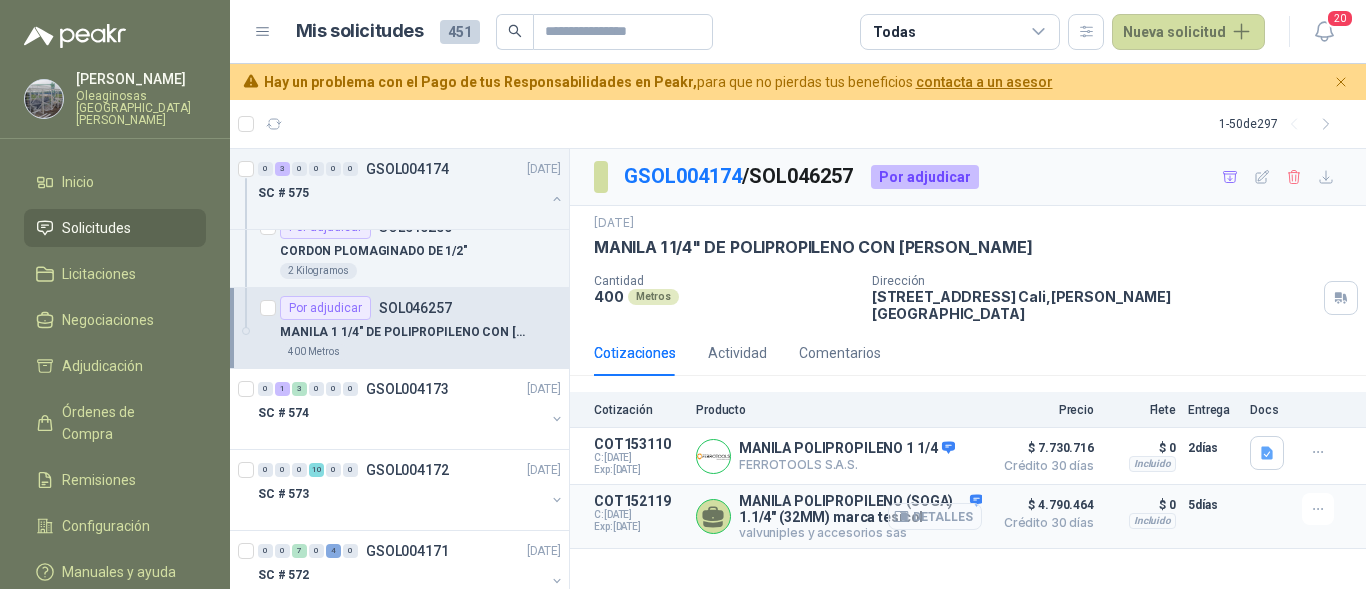 click on "Detalles" at bounding box center [935, 516] 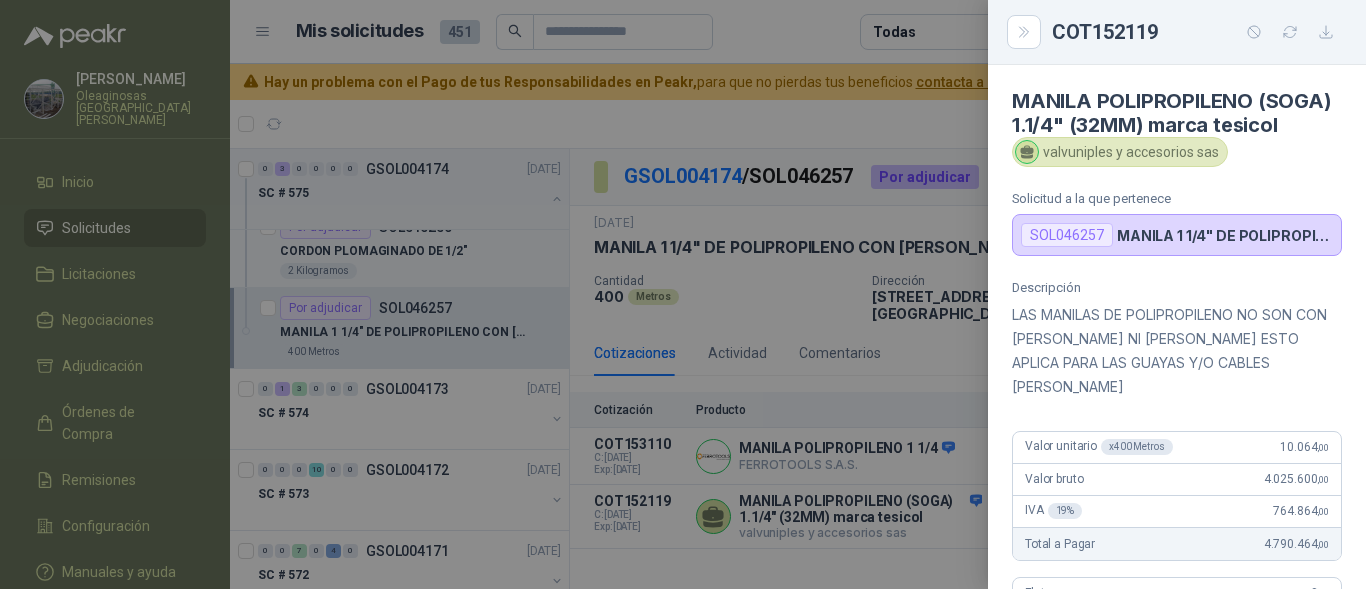 click at bounding box center (683, 294) 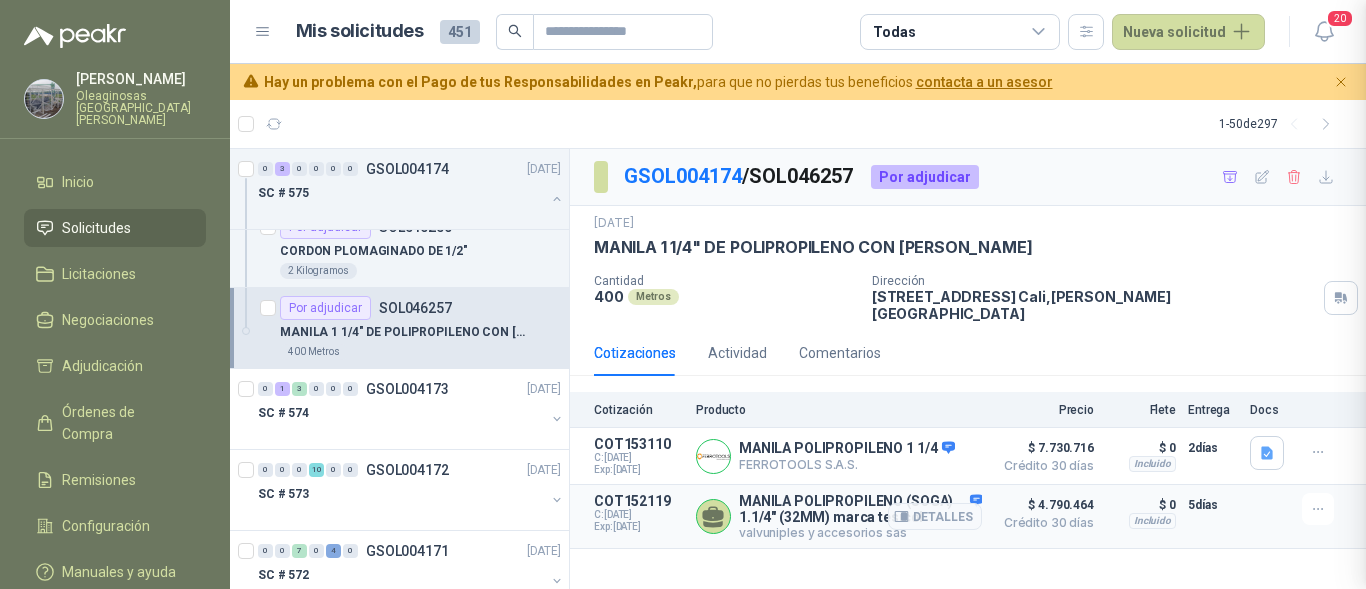 type 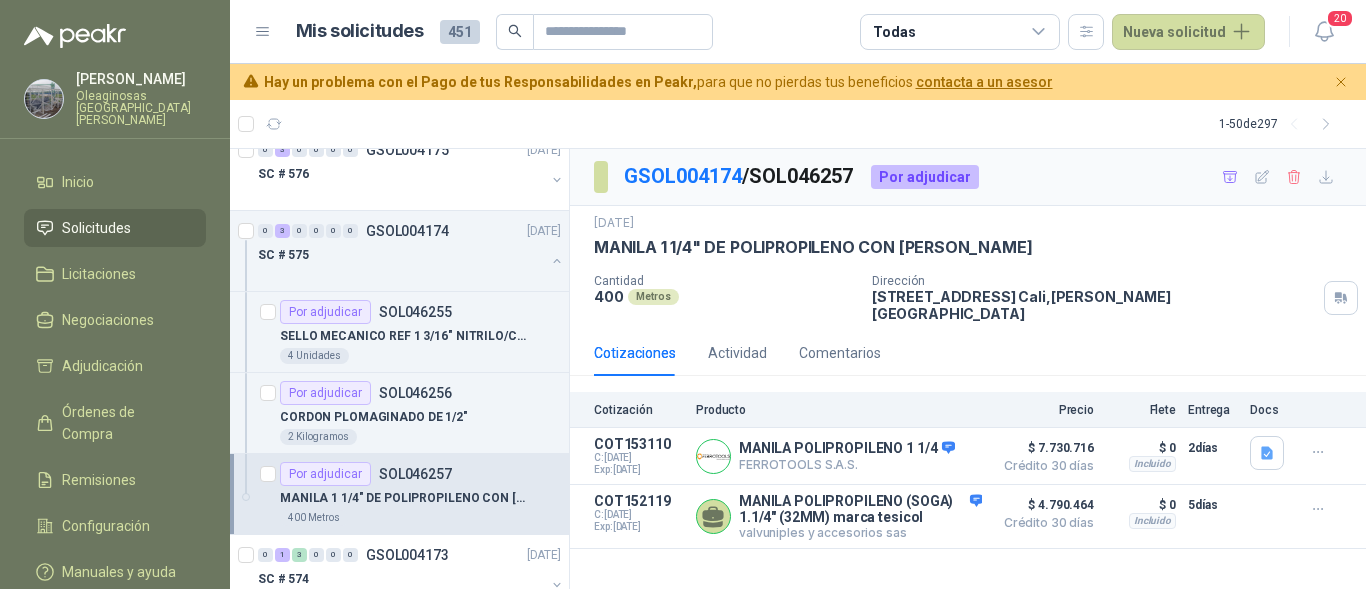 scroll, scrollTop: 1200, scrollLeft: 0, axis: vertical 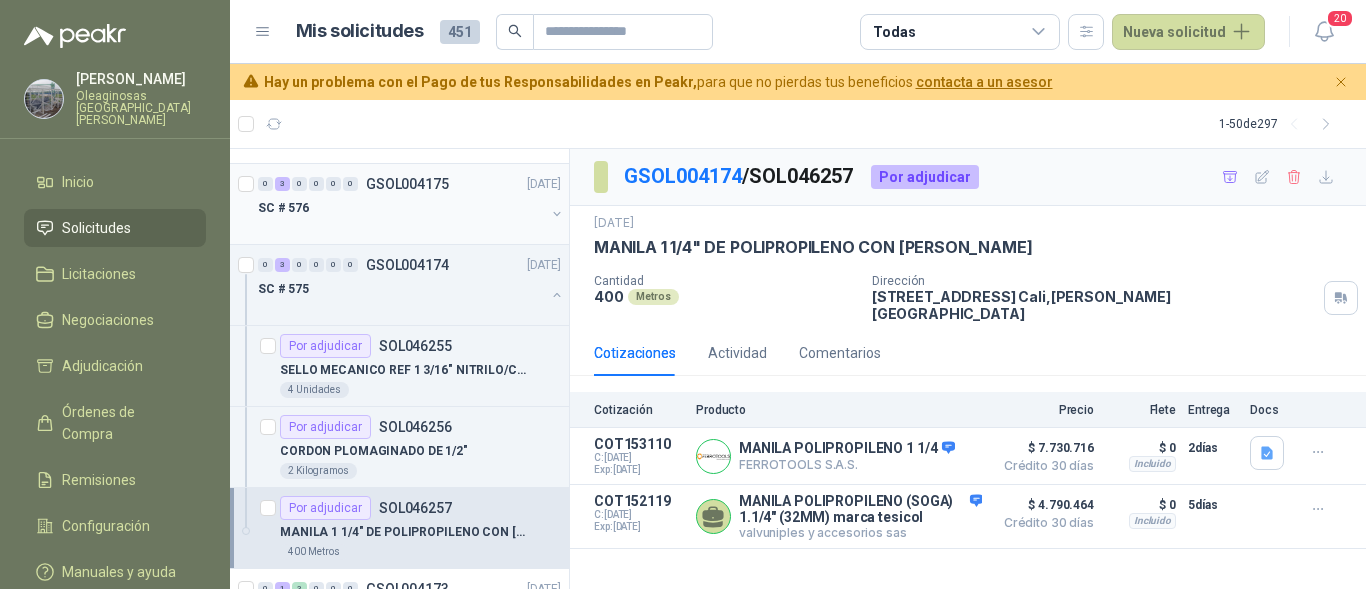 click on "SC # 576" at bounding box center [401, 208] 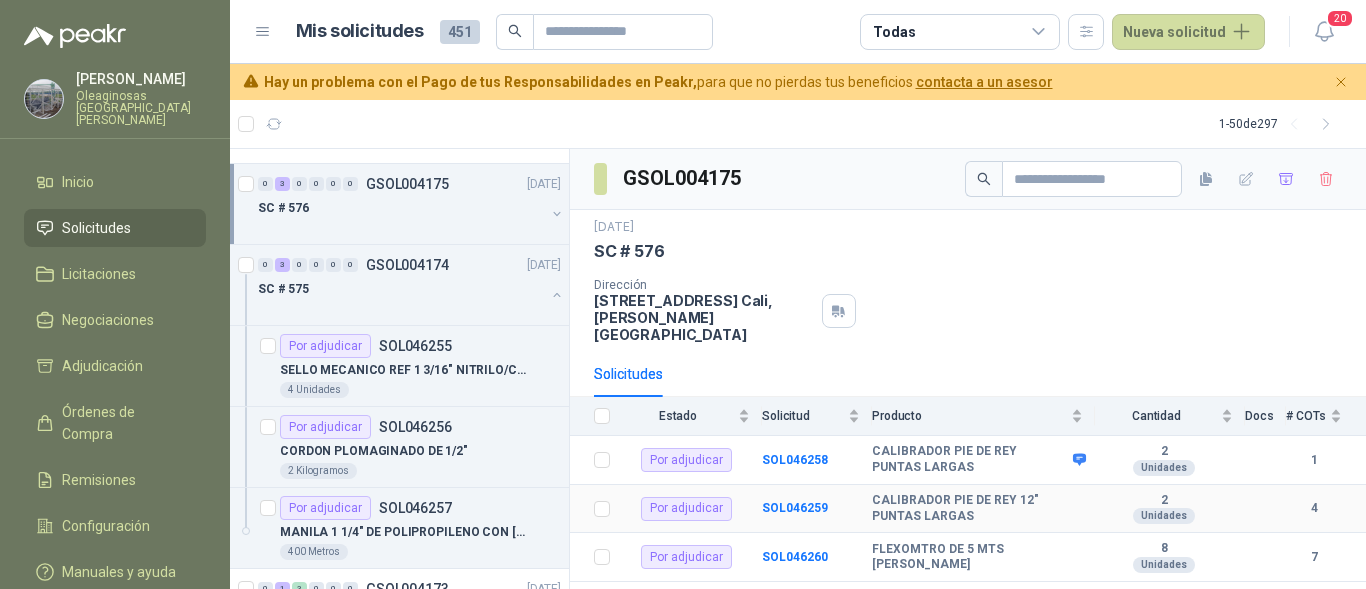 scroll, scrollTop: 9, scrollLeft: 0, axis: vertical 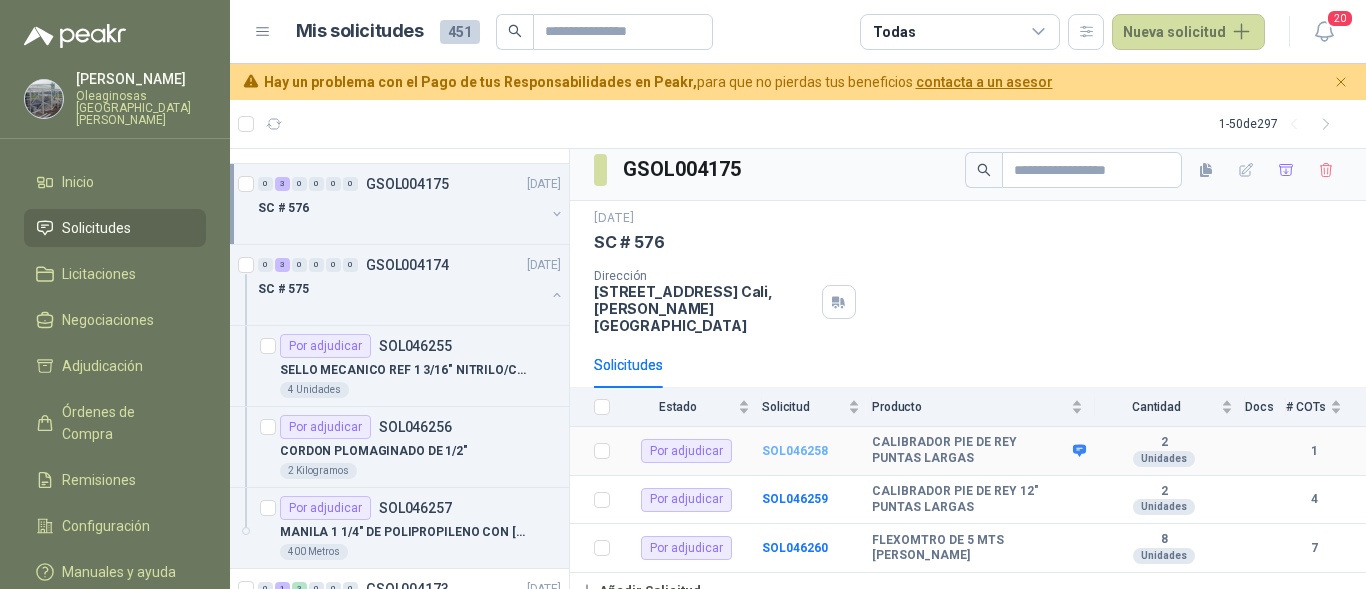click on "SOL046258" at bounding box center [795, 451] 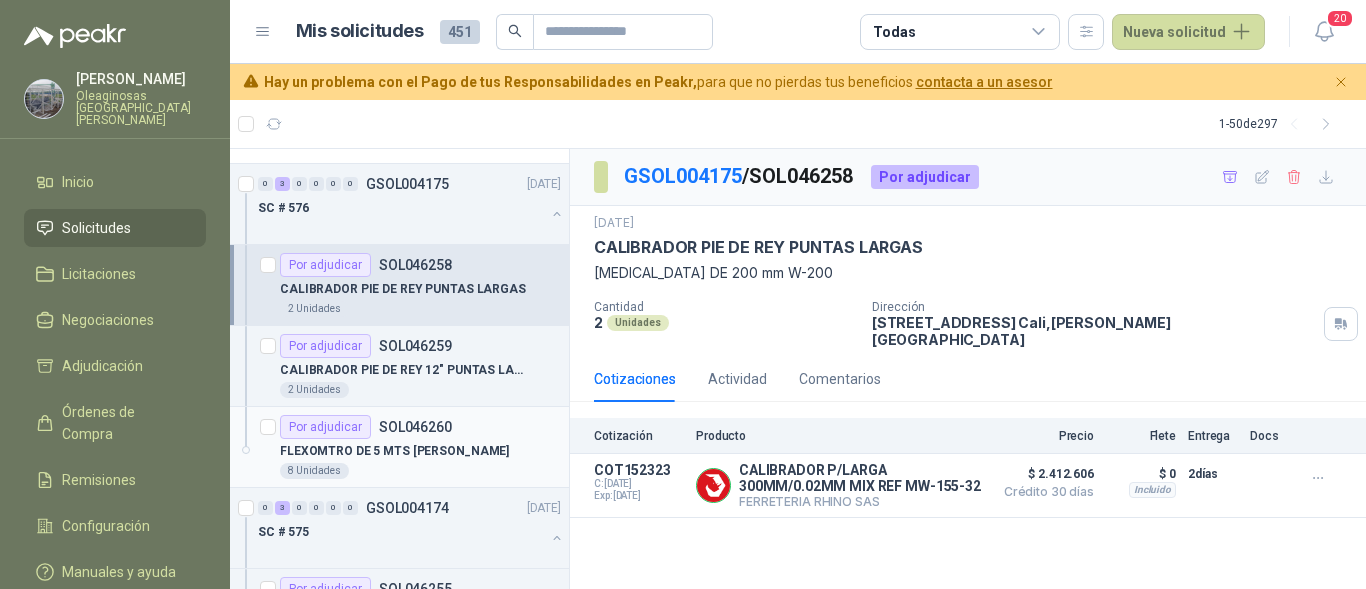 scroll, scrollTop: 1300, scrollLeft: 0, axis: vertical 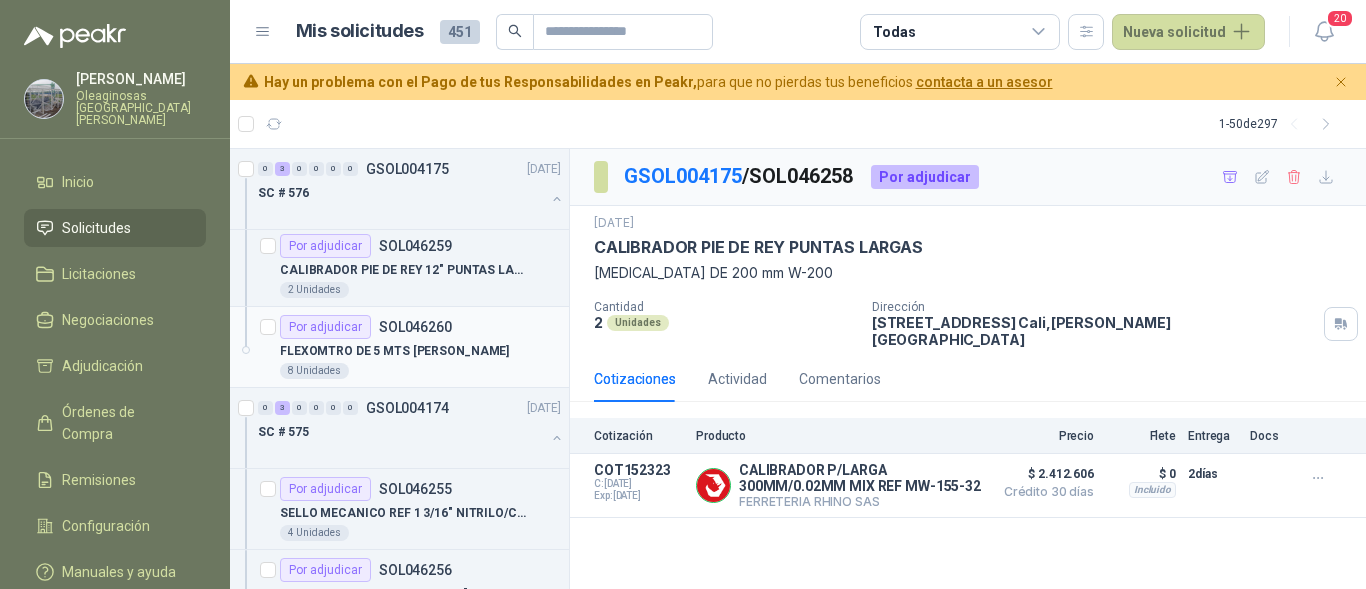 click on "FLEXOMTRO DE 5  MTS MARCA STANLEY" at bounding box center [394, 351] 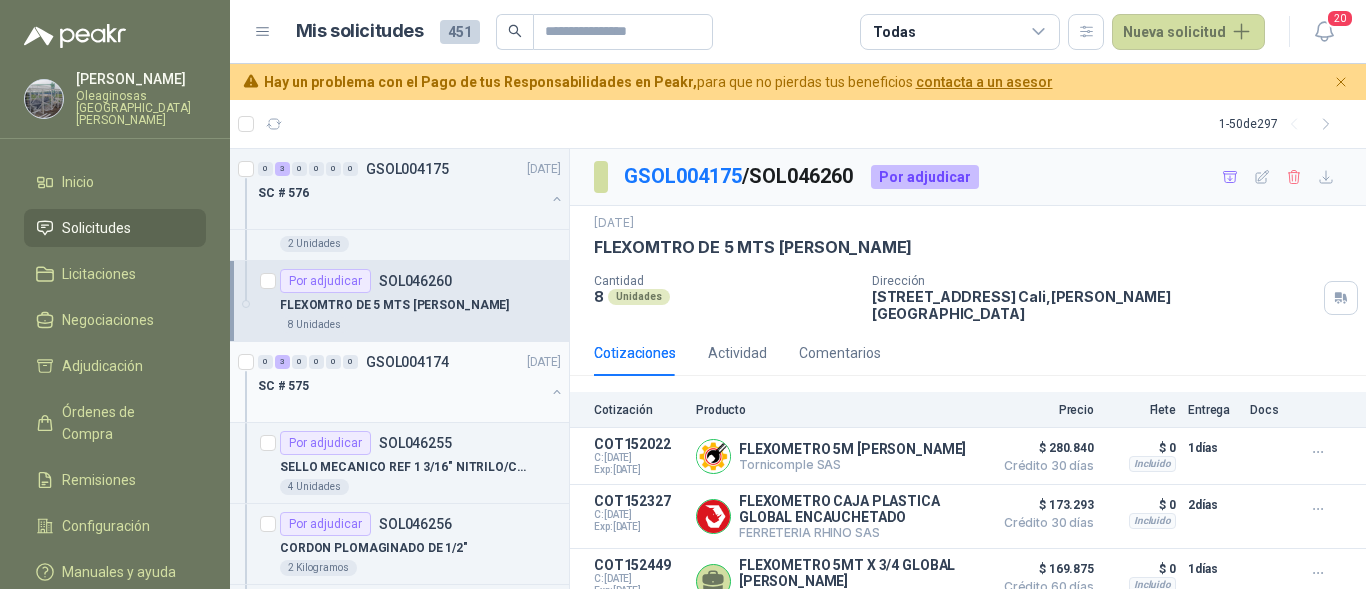 scroll, scrollTop: 1300, scrollLeft: 0, axis: vertical 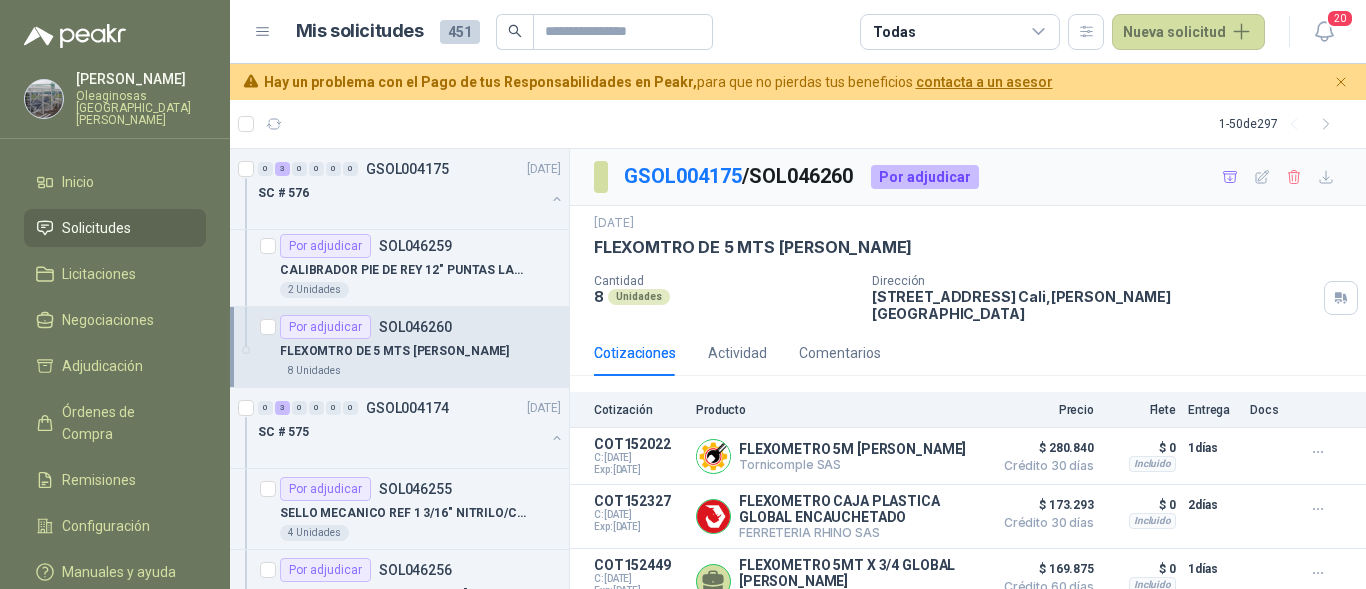 click on "FLEXOMTRO DE 5  MTS MARCA STANLEY" at bounding box center [394, 351] 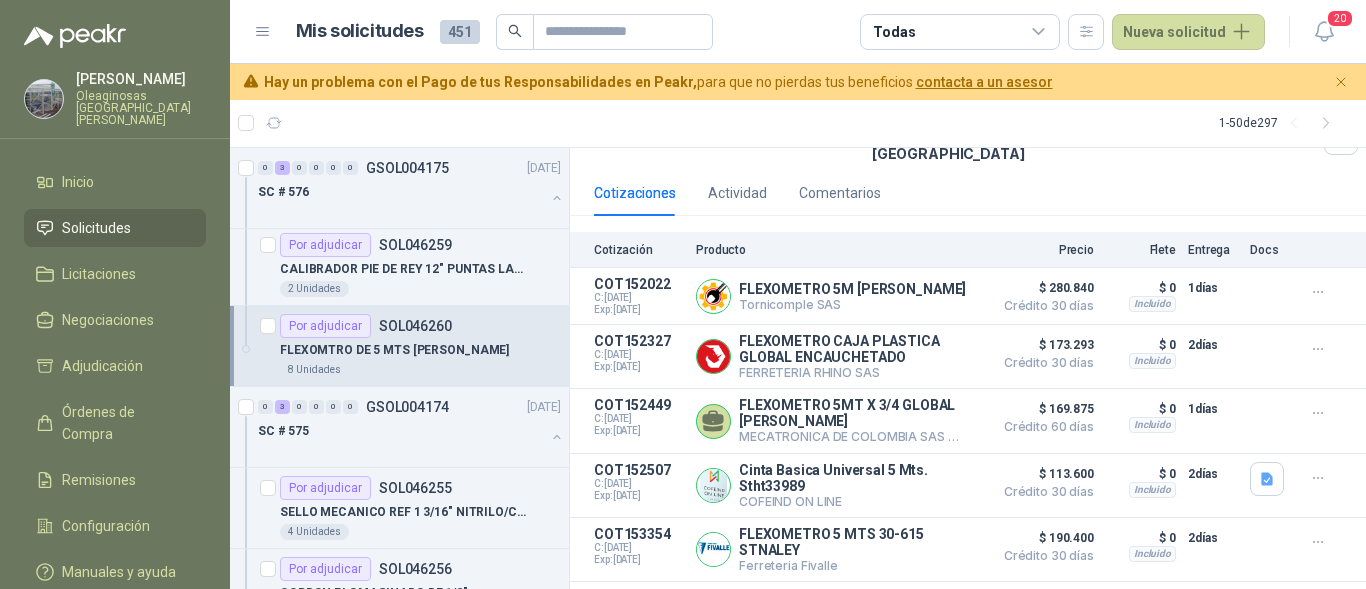 scroll, scrollTop: 279, scrollLeft: 0, axis: vertical 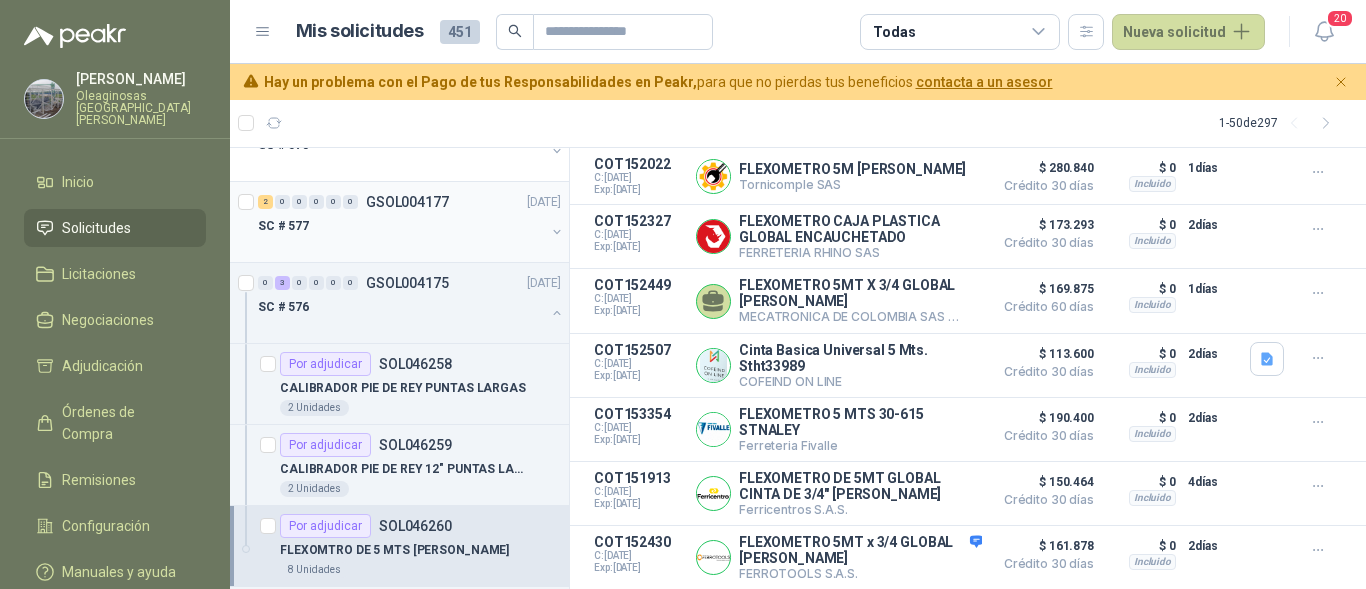 click on "SC # 577" at bounding box center [401, 226] 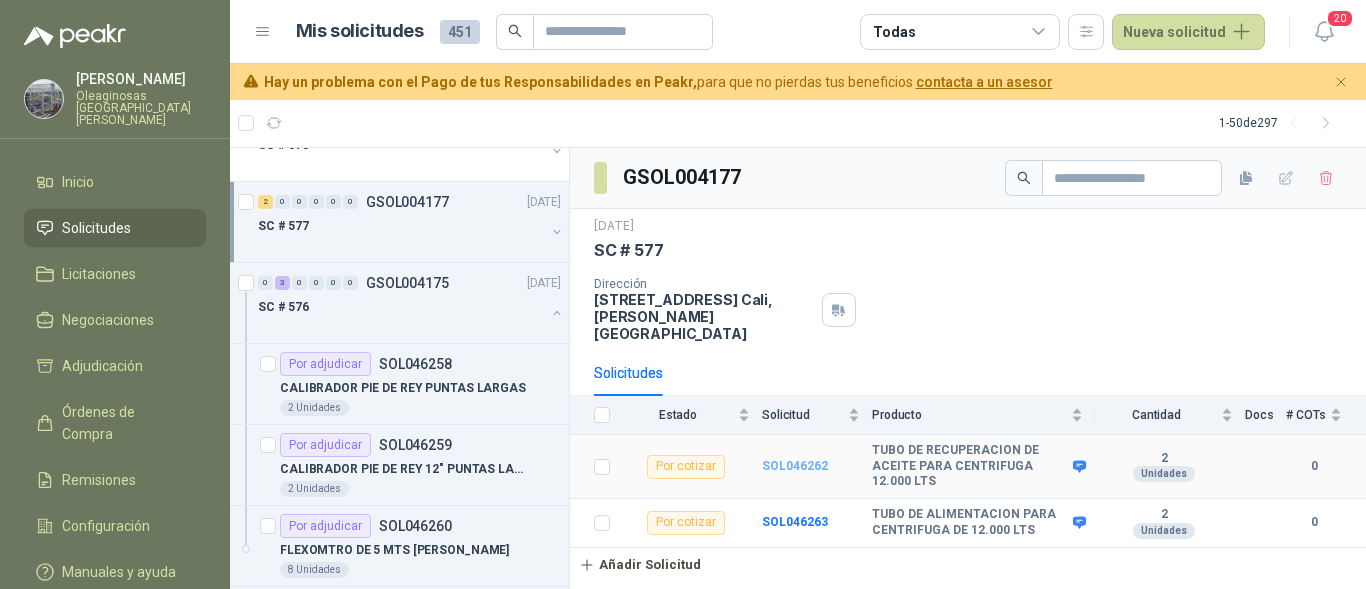 click on "SOL046262" at bounding box center [795, 466] 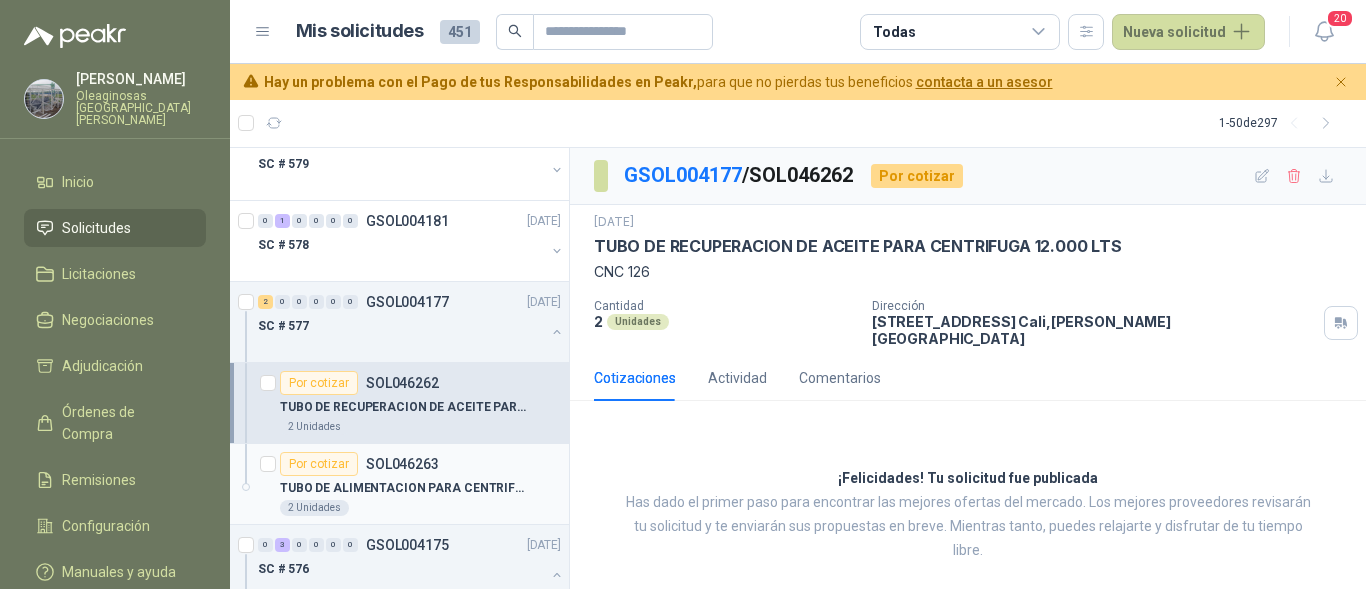 scroll, scrollTop: 900, scrollLeft: 0, axis: vertical 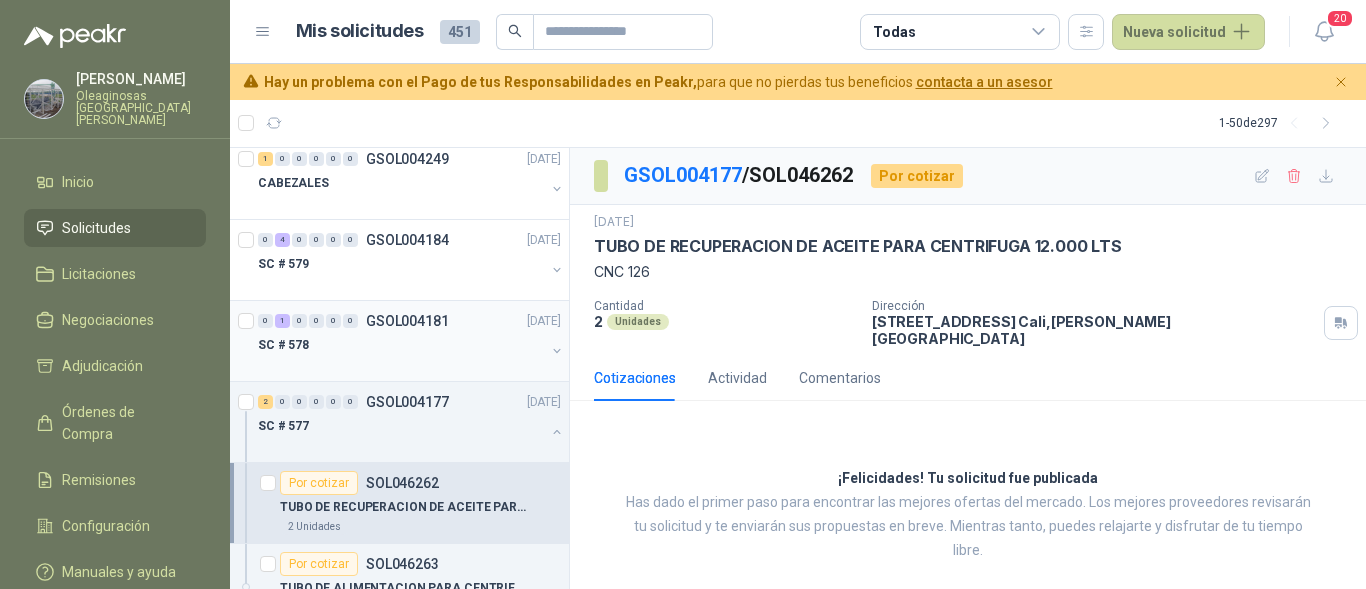 click on "SC # 578" at bounding box center (401, 345) 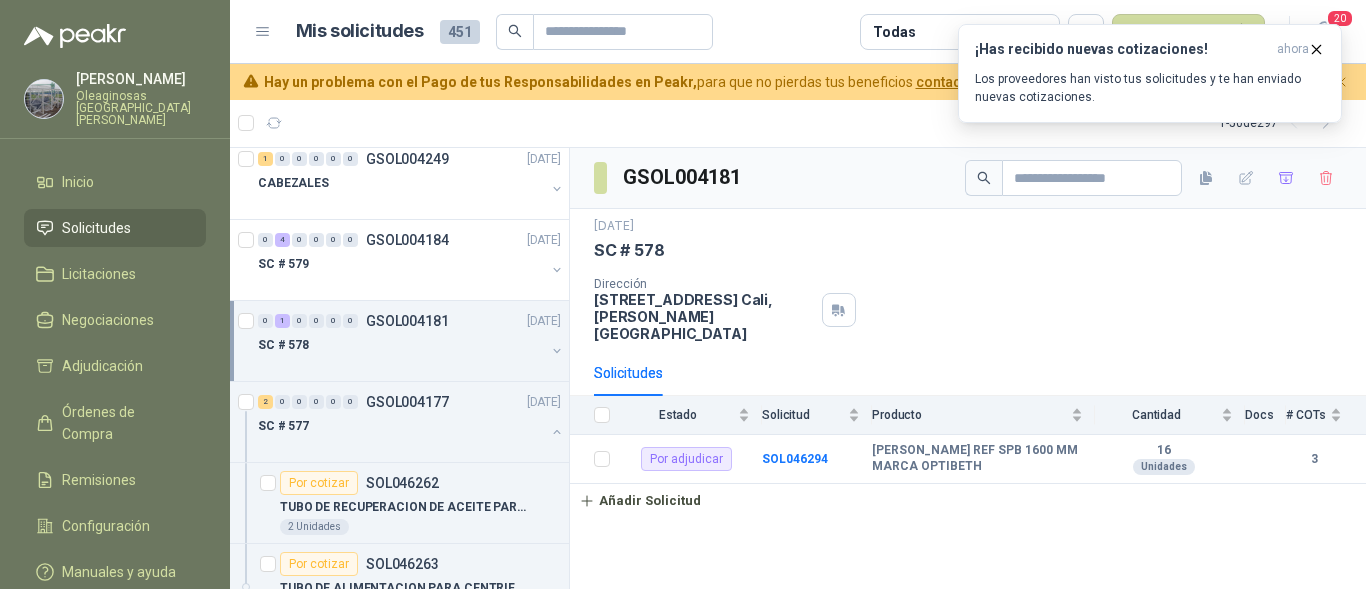 click on "SC # 578" at bounding box center [401, 345] 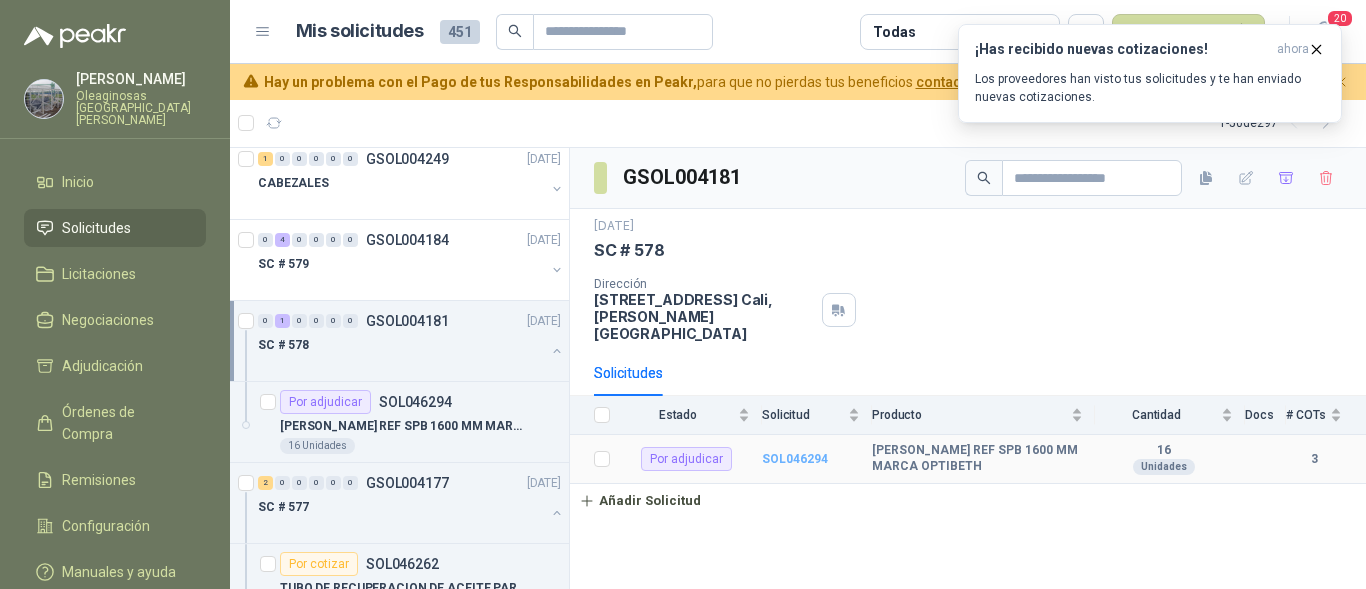 click on "SOL046294" at bounding box center (795, 459) 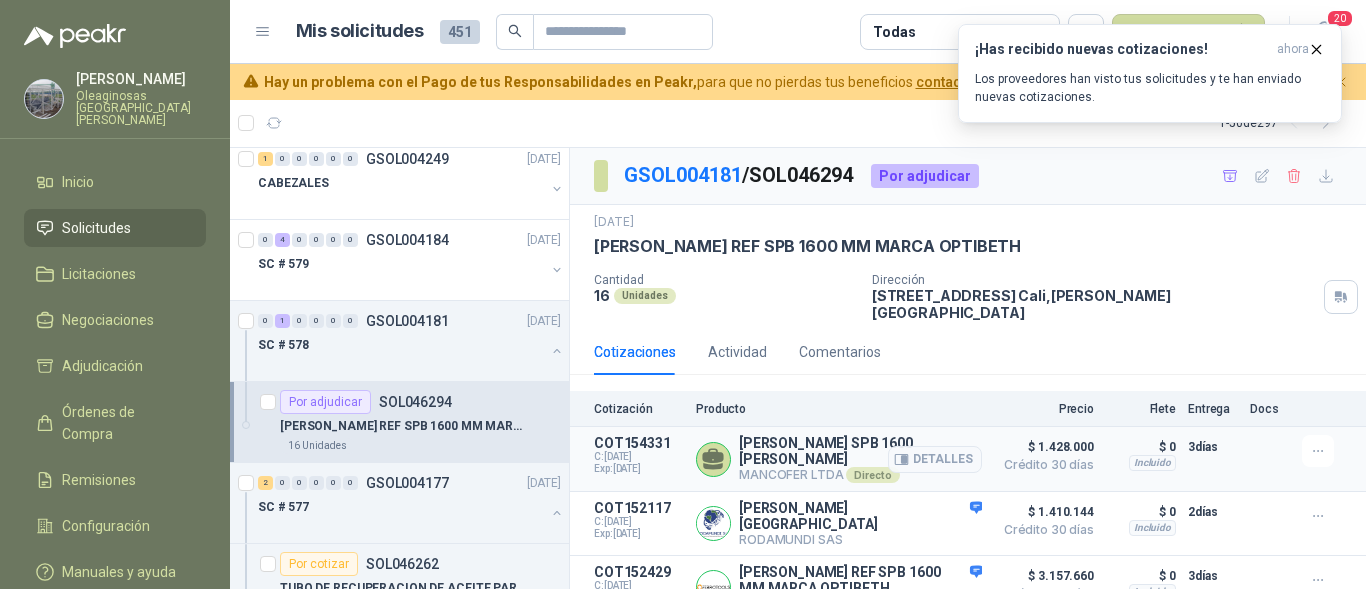 scroll, scrollTop: 15, scrollLeft: 0, axis: vertical 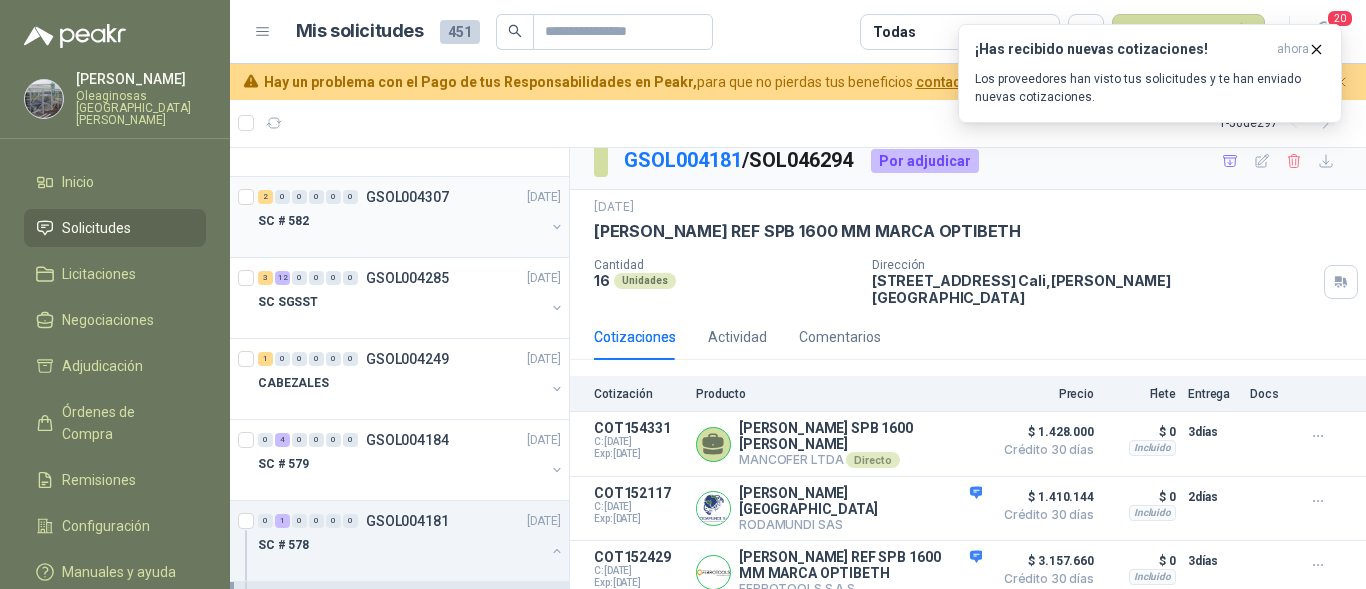 click at bounding box center [401, 241] 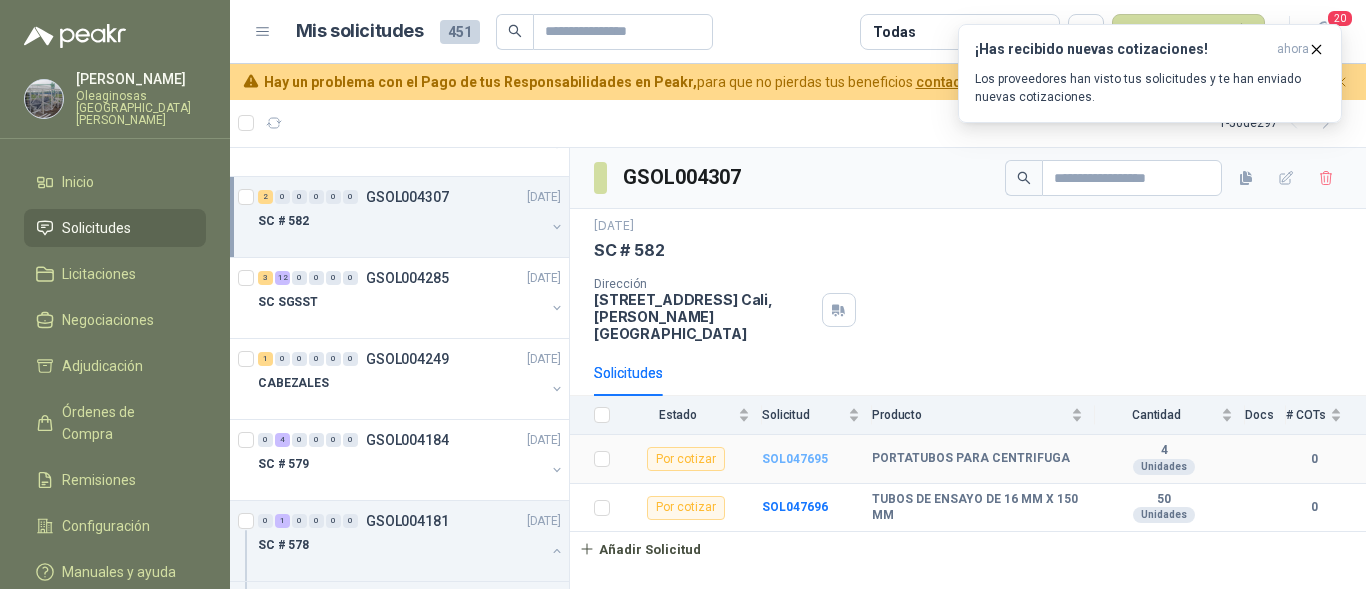 click on "SOL047695" at bounding box center (795, 459) 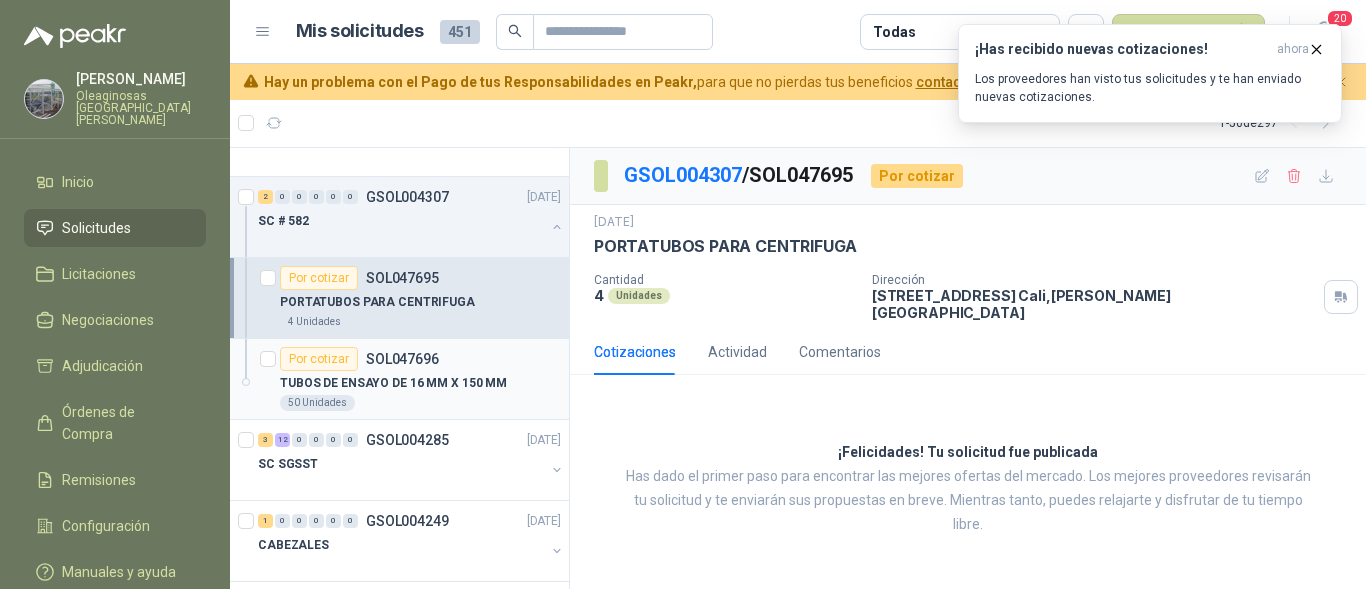 click on "50   Unidades" at bounding box center [420, 403] 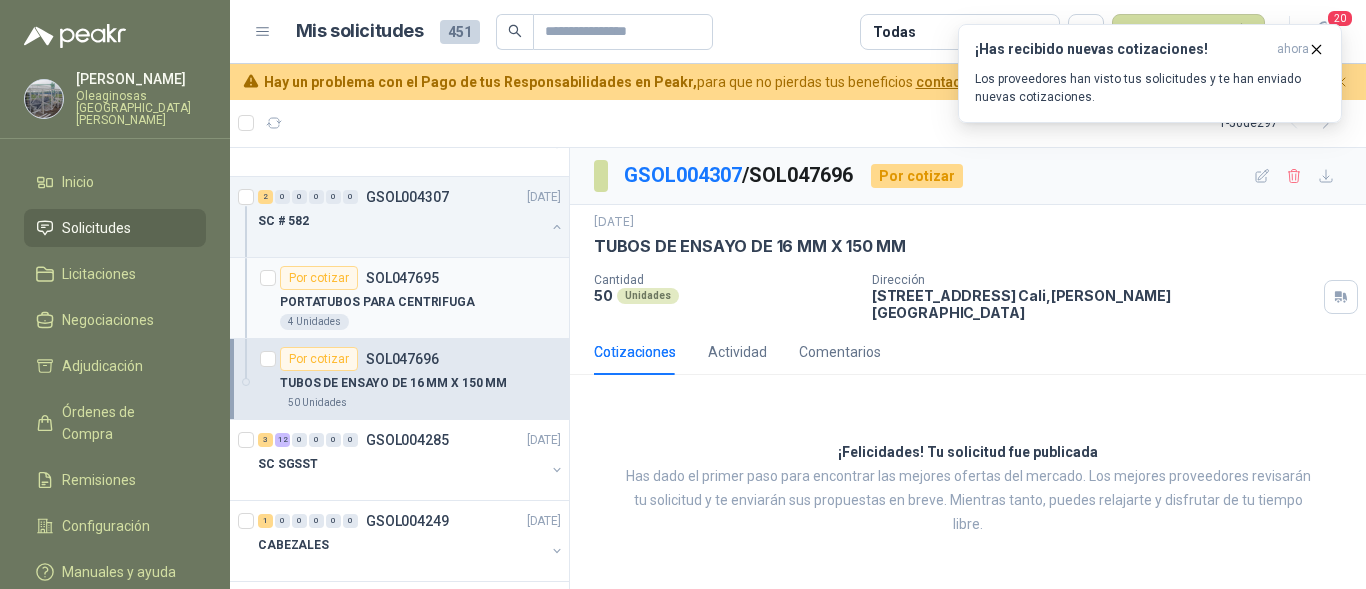 click on "4   Unidades" at bounding box center (420, 322) 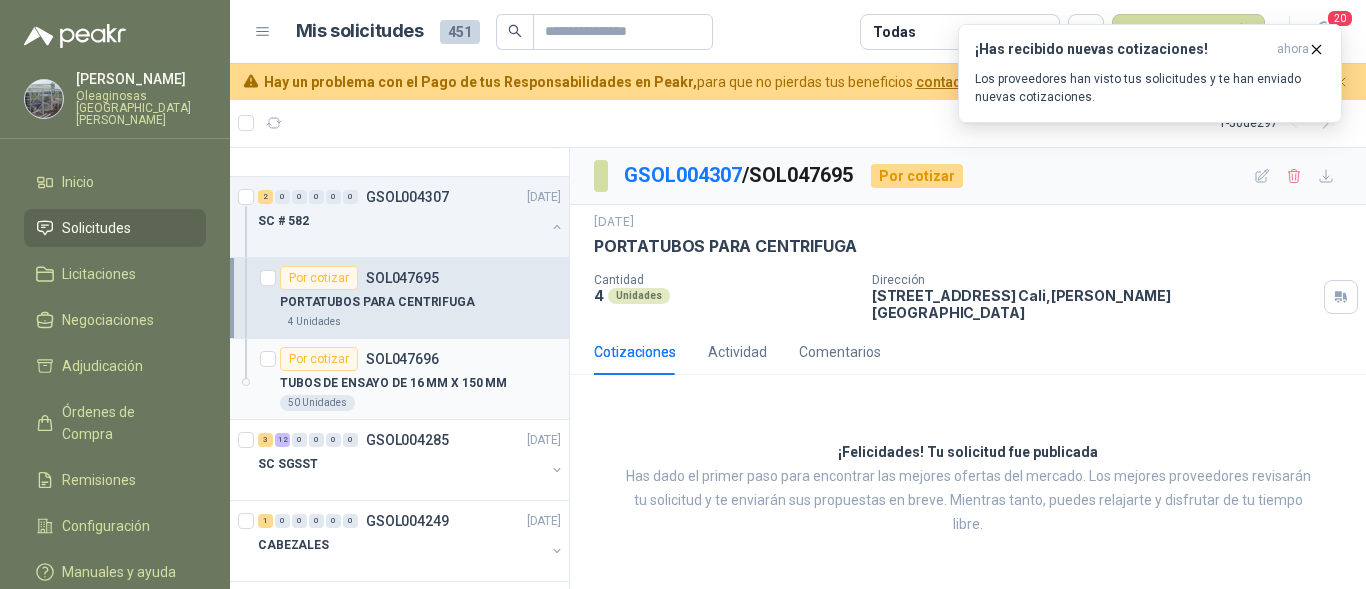scroll, scrollTop: 600, scrollLeft: 0, axis: vertical 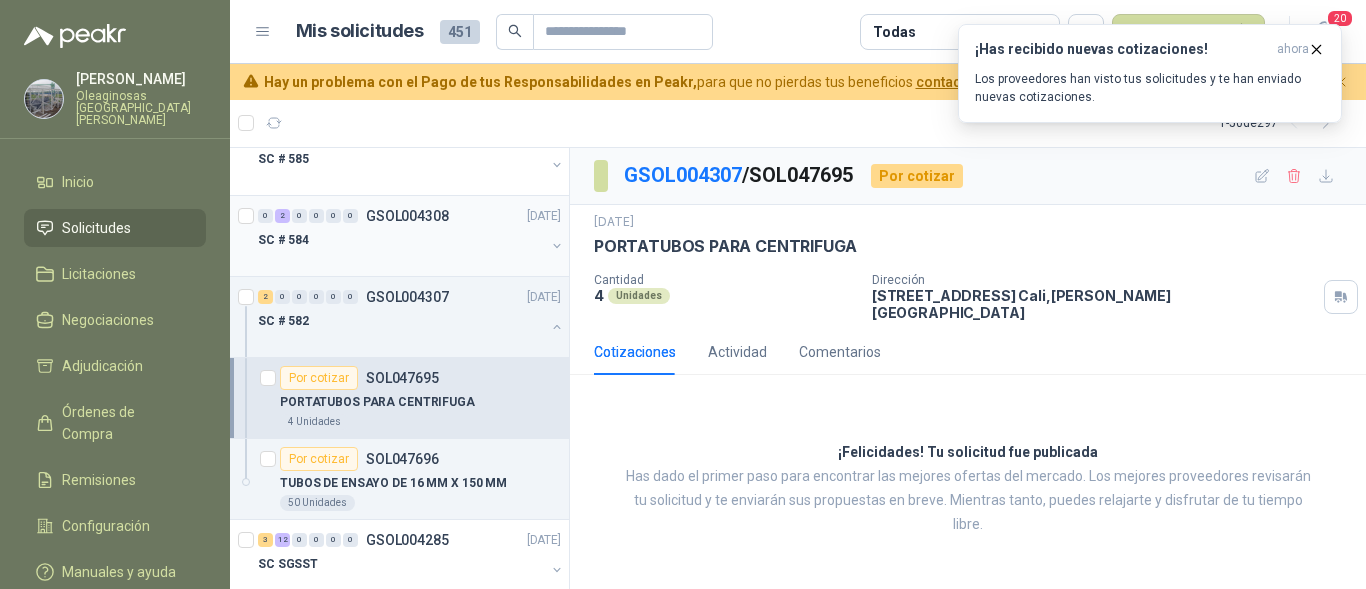 click on "SC # 584" at bounding box center [401, 240] 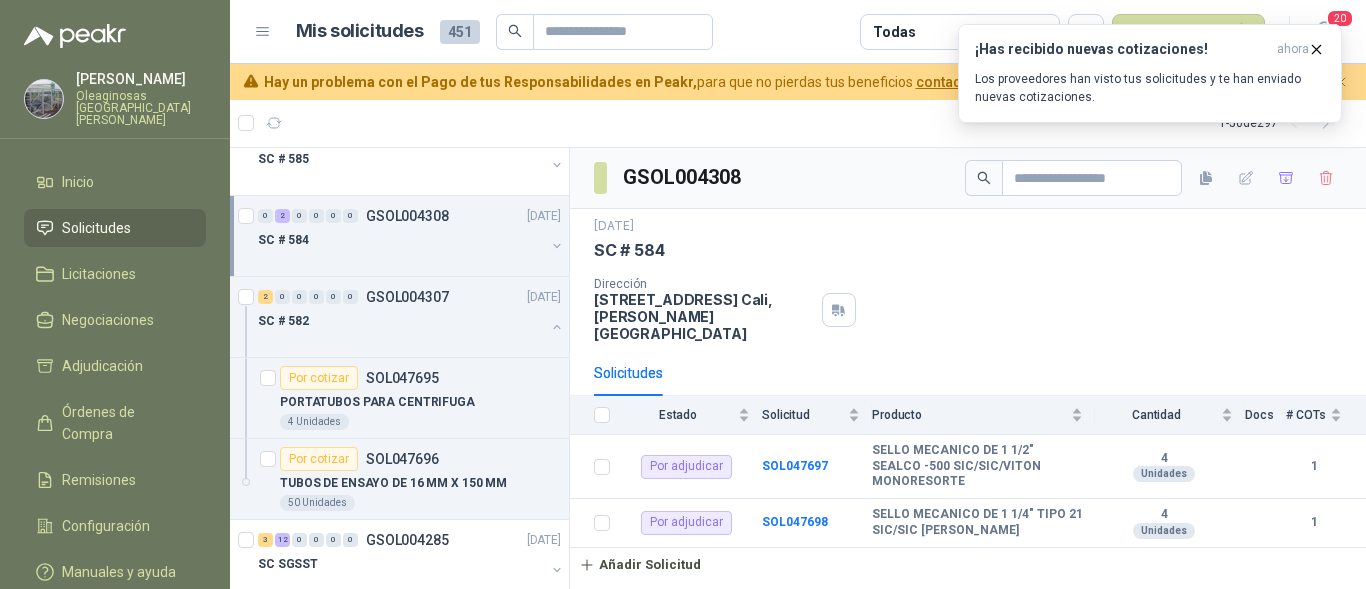 click at bounding box center [401, 260] 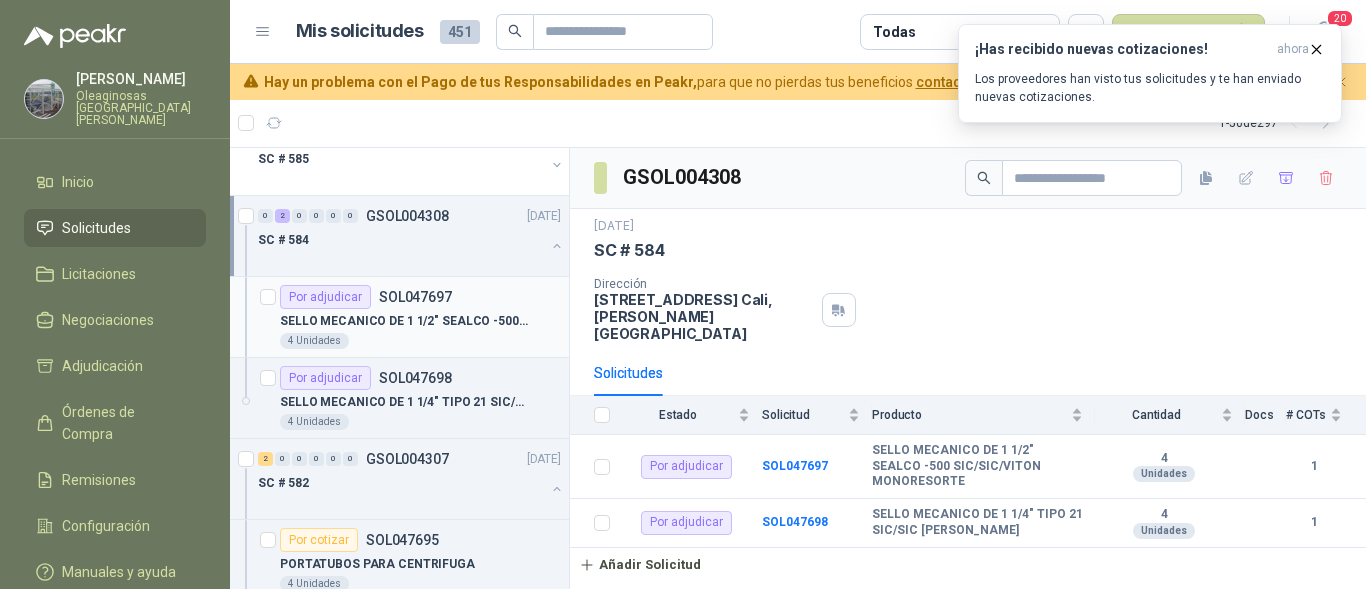 click on "4   Unidades" at bounding box center [420, 341] 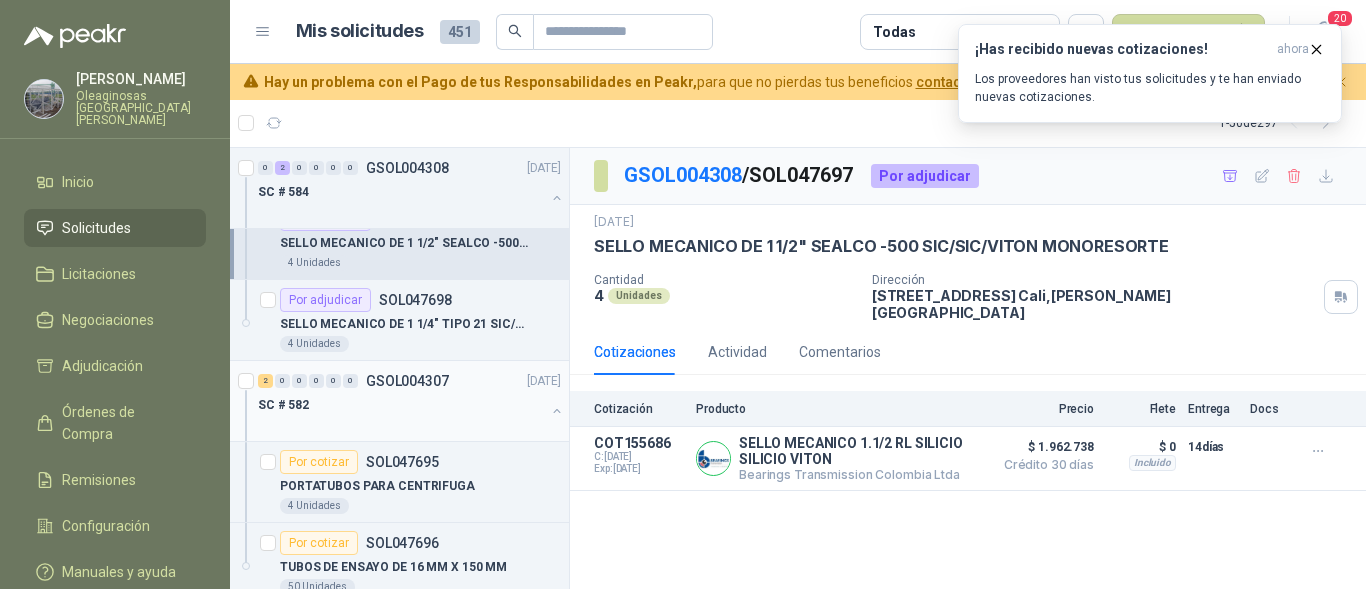 scroll, scrollTop: 700, scrollLeft: 0, axis: vertical 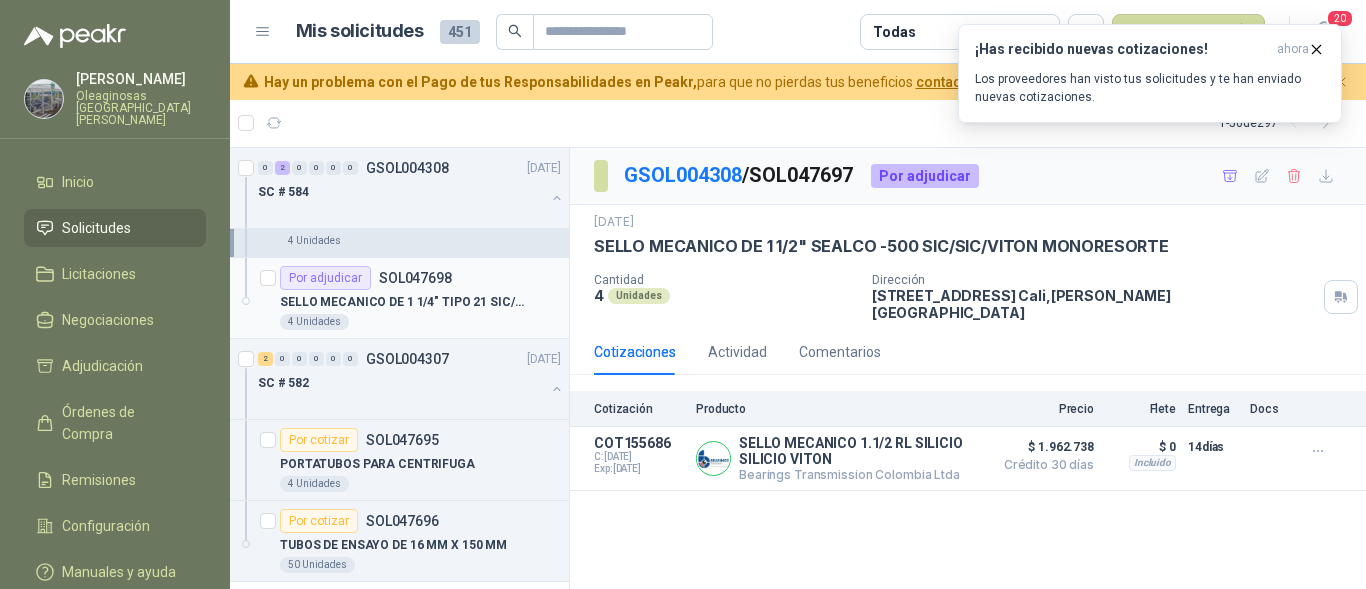click on "4   Unidades" at bounding box center [420, 322] 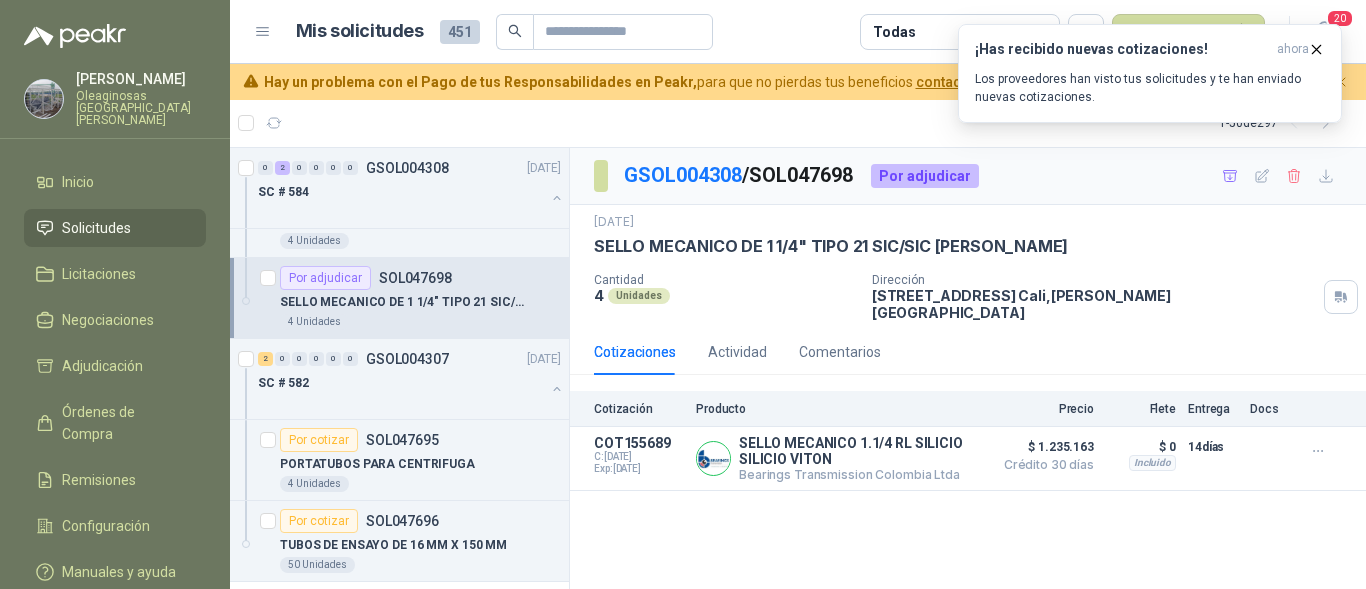 click on "Mis solicitudes 451 Todas Nueva solicitud" at bounding box center [781, 32] 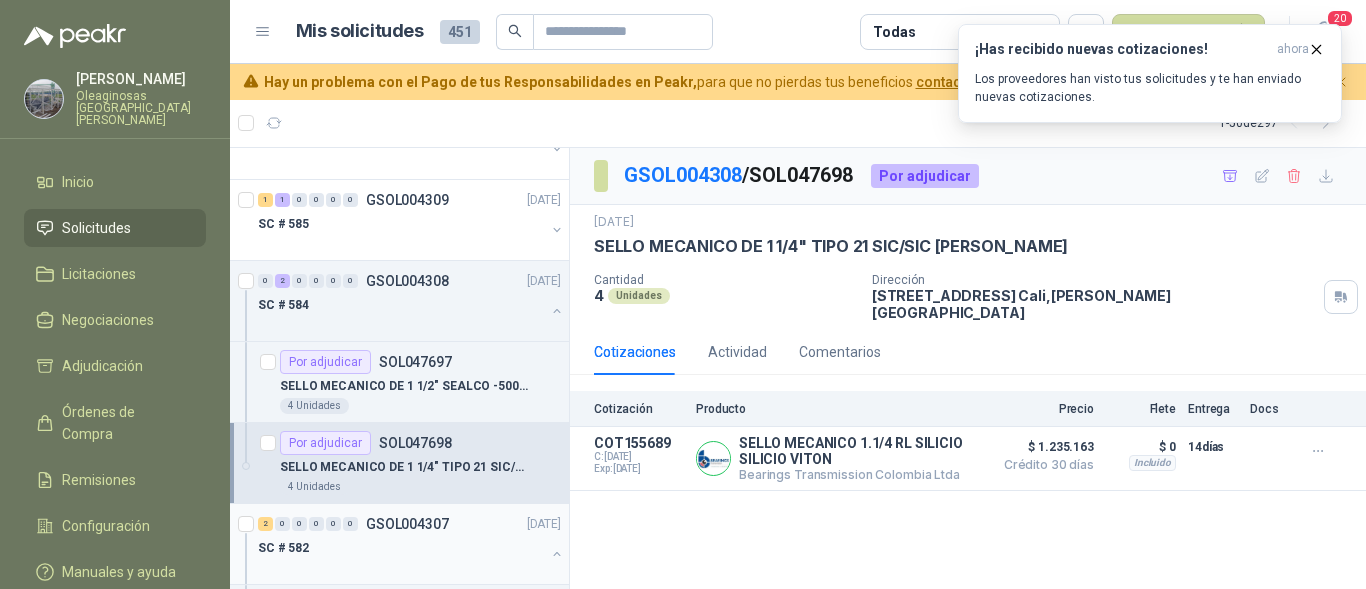 scroll, scrollTop: 500, scrollLeft: 0, axis: vertical 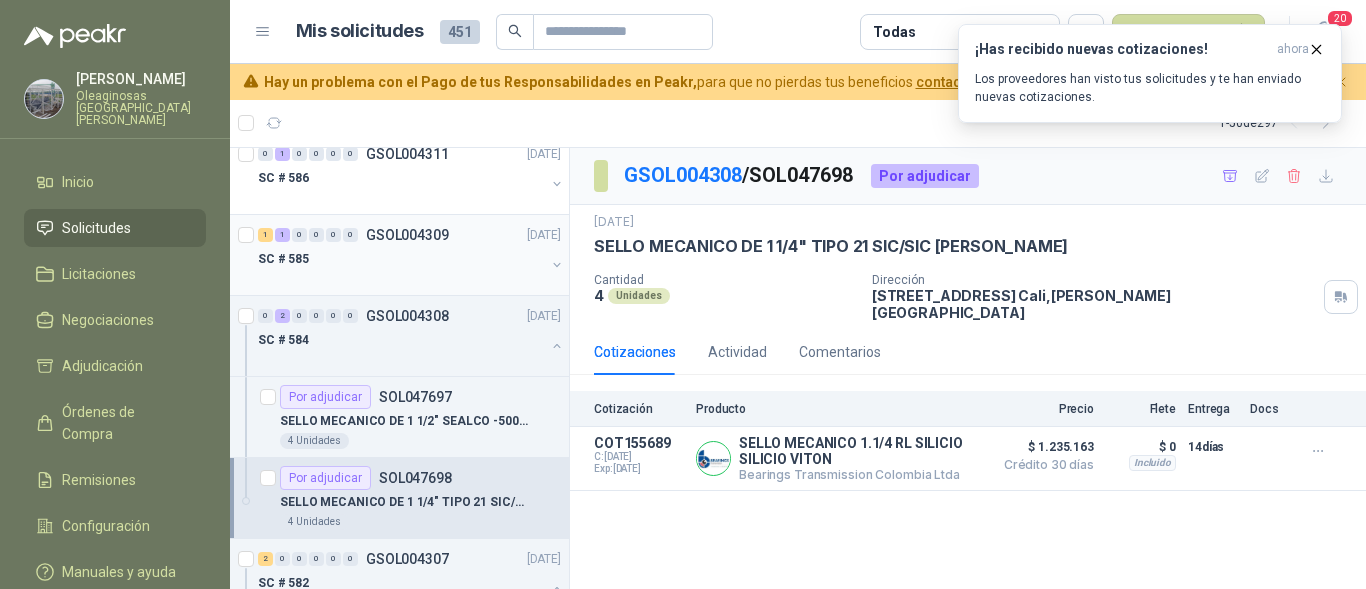 click on "SC # 585" at bounding box center [401, 259] 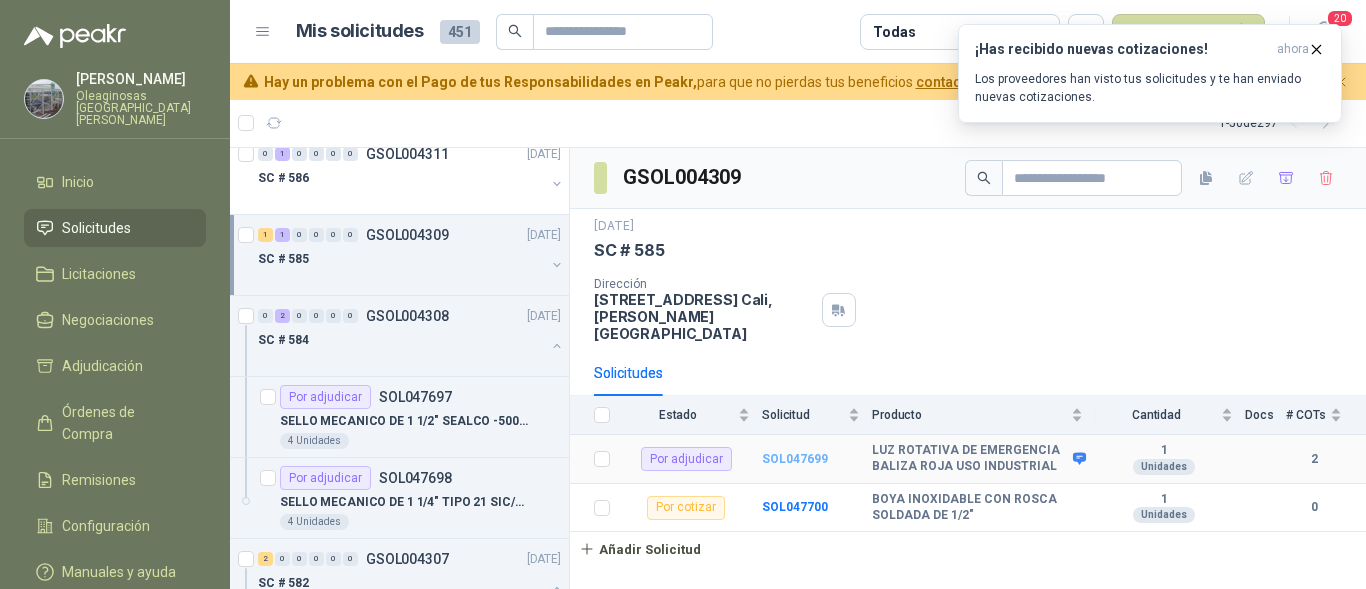 click on "SOL047699" at bounding box center (795, 459) 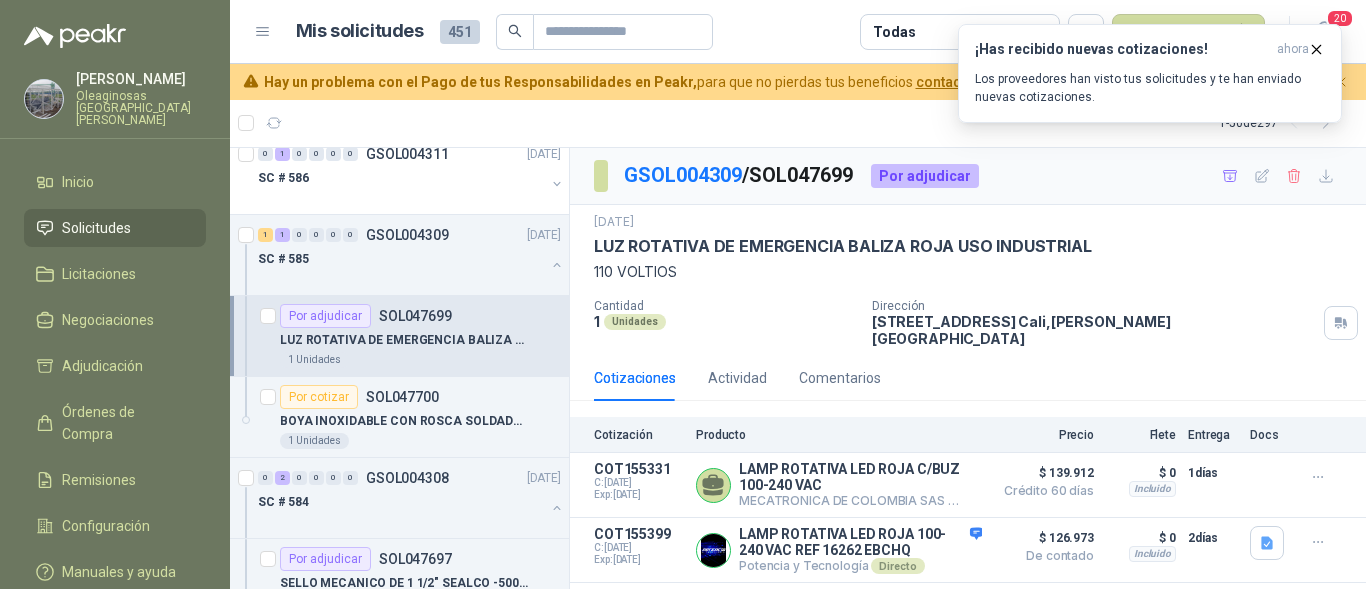 click on "Mis solicitudes 451 Todas Nueva solicitud" at bounding box center (781, 32) 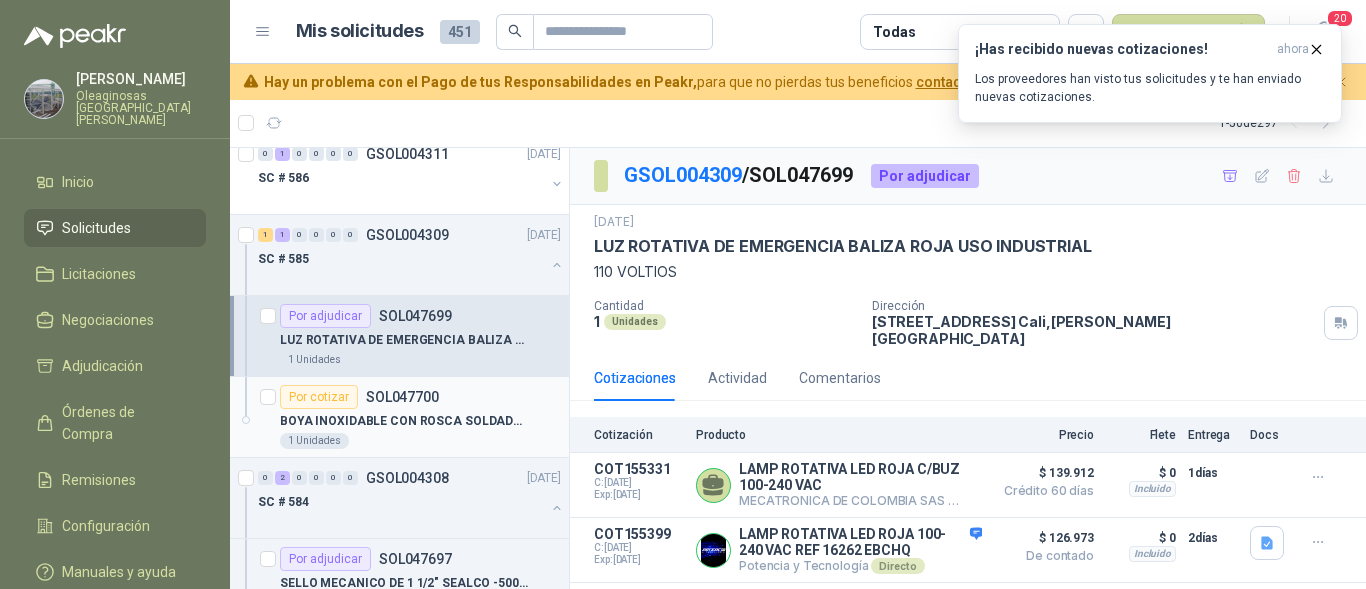 click on "1   Unidades" at bounding box center (420, 441) 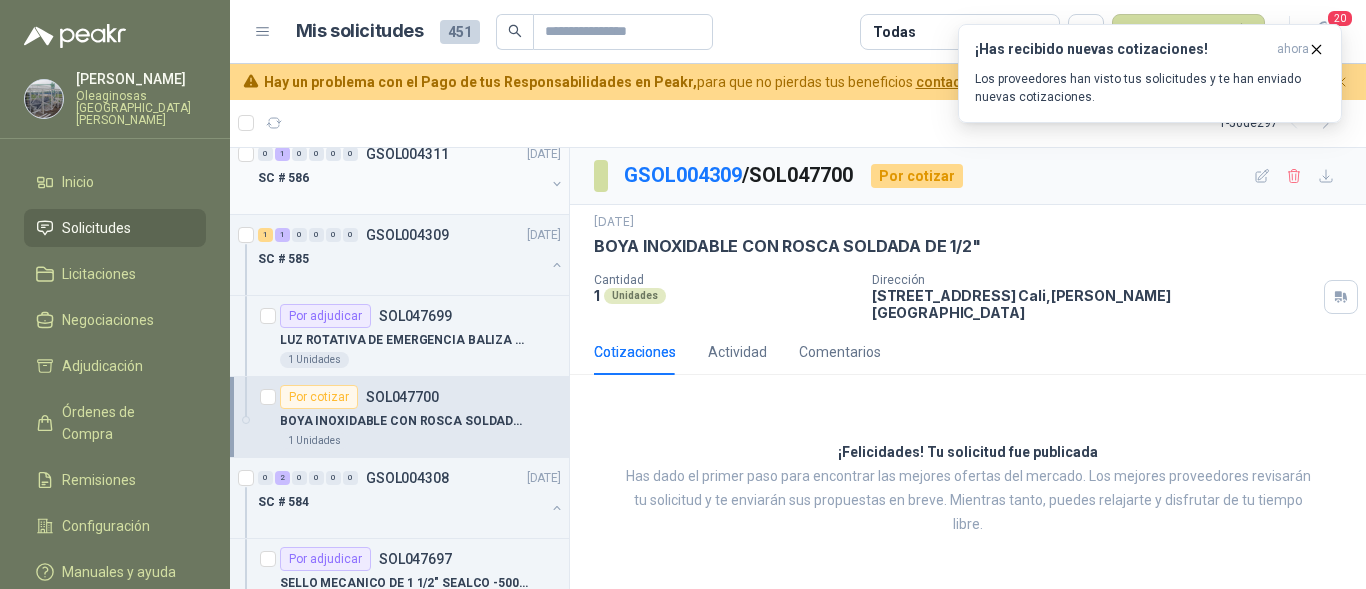 click on "SC # 586" at bounding box center (401, 178) 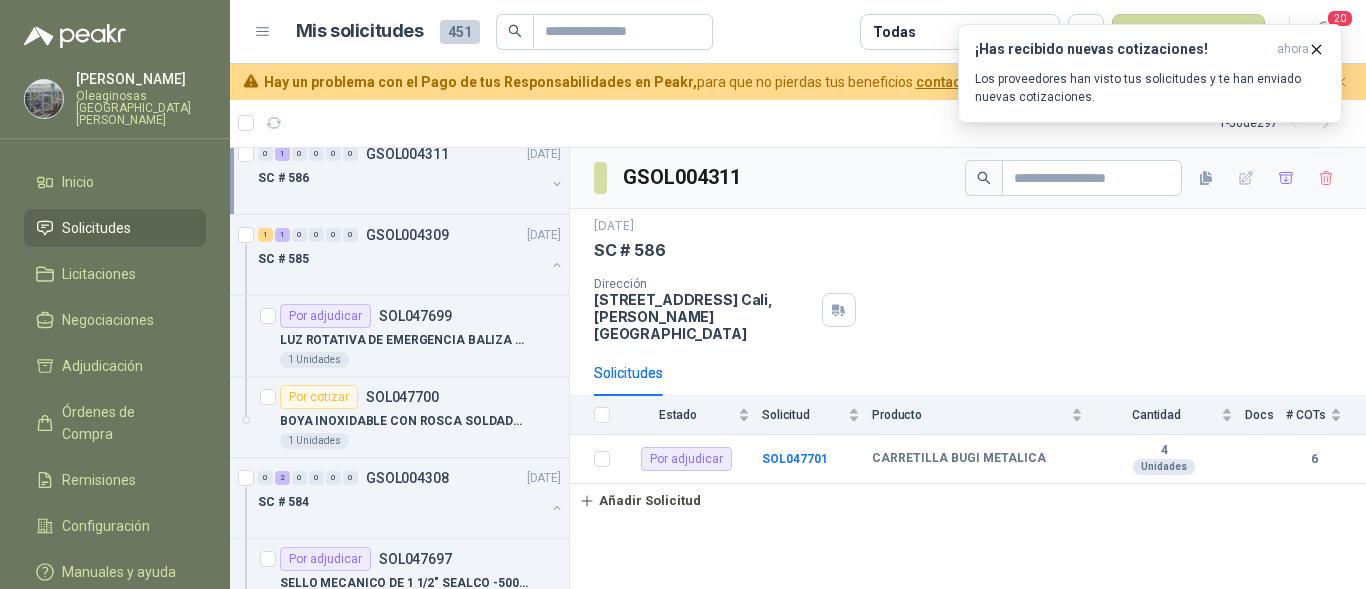click on "SC # 586" at bounding box center [401, 178] 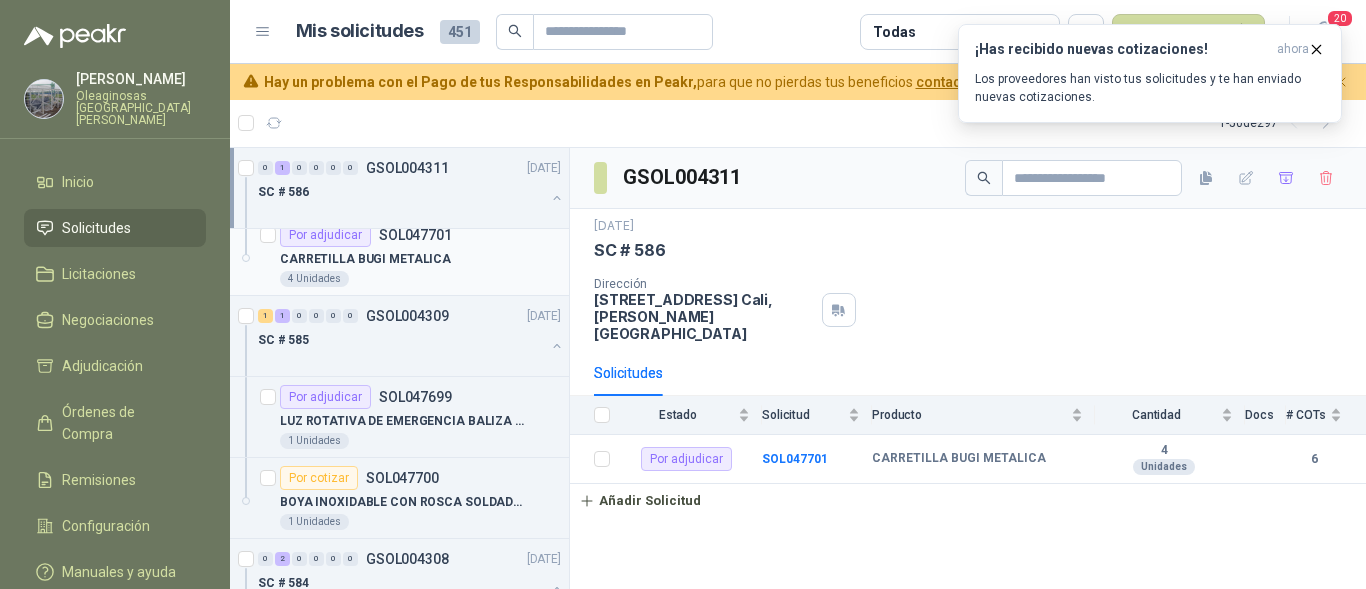 click on "CARRETILLA BUGI METALICA" at bounding box center (420, 259) 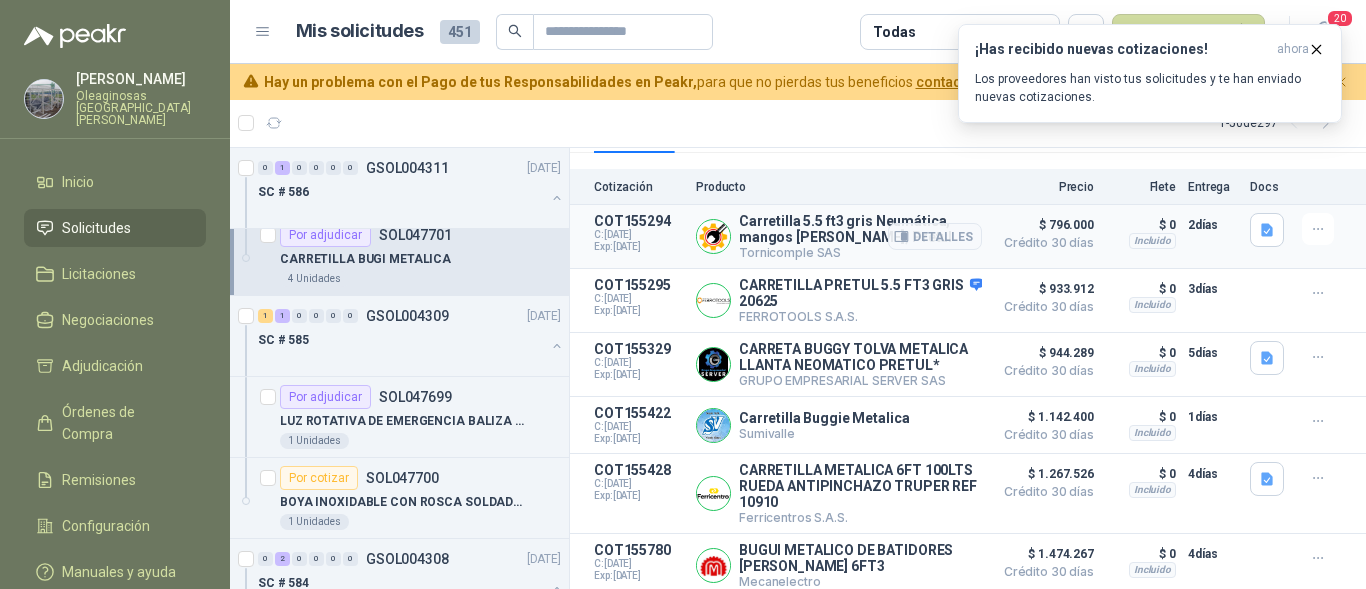 scroll, scrollTop: 229, scrollLeft: 0, axis: vertical 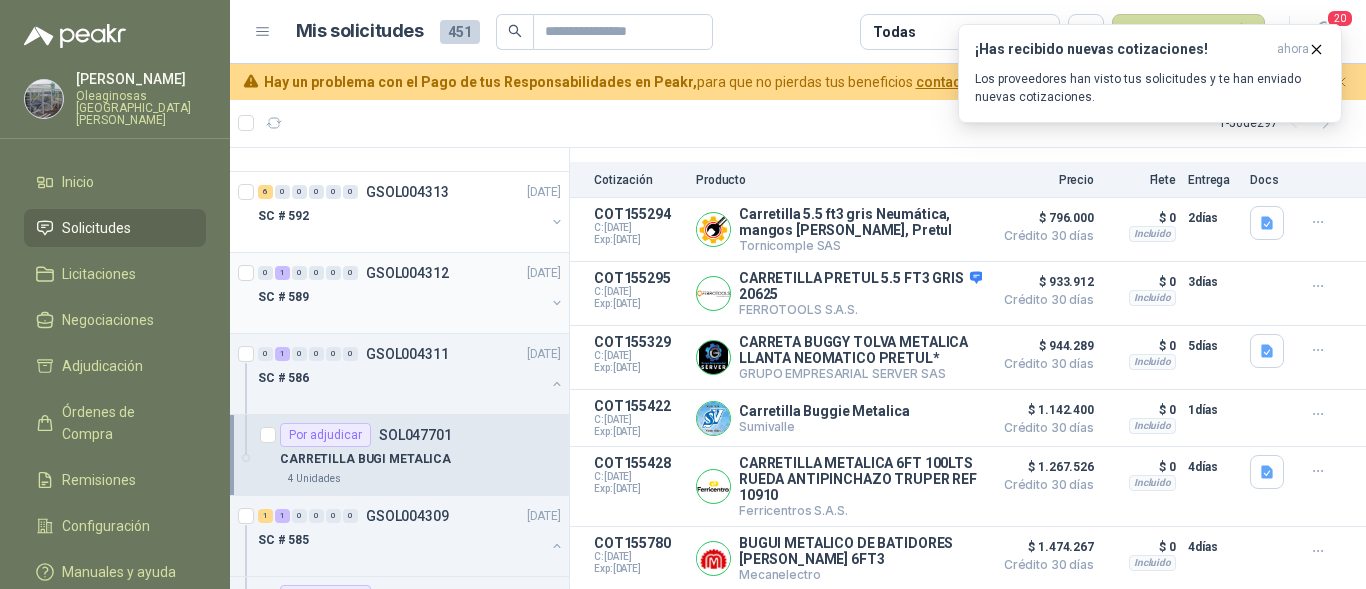 click at bounding box center (401, 317) 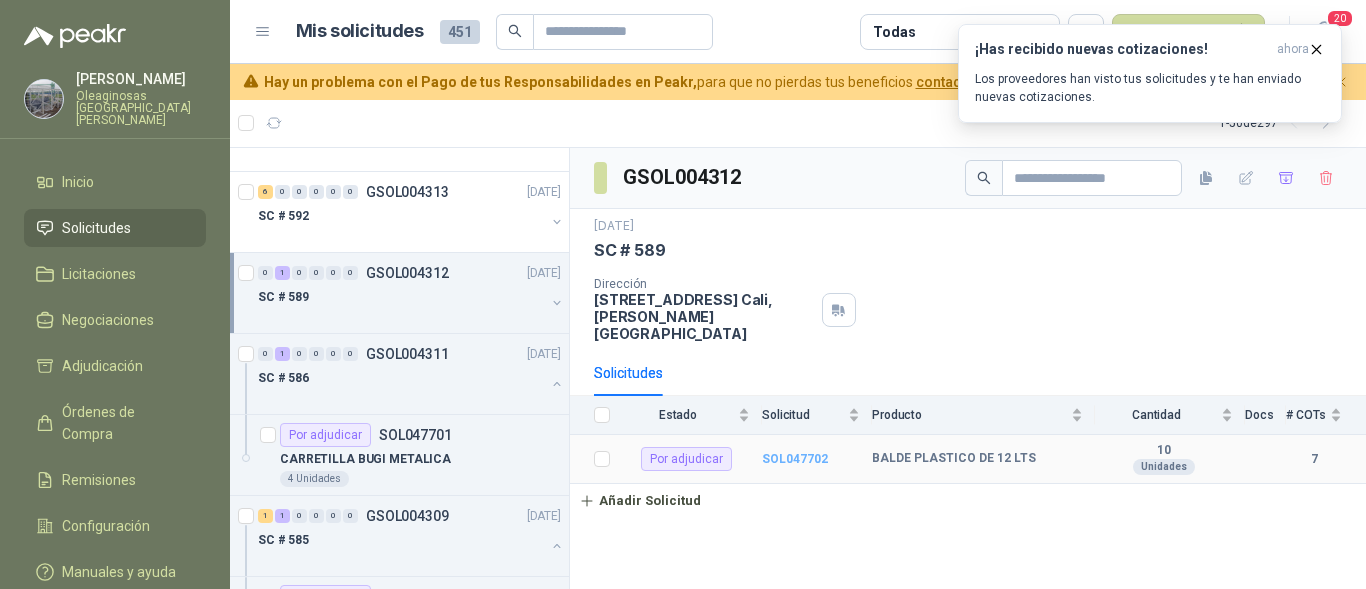 click on "SOL047702" at bounding box center (795, 459) 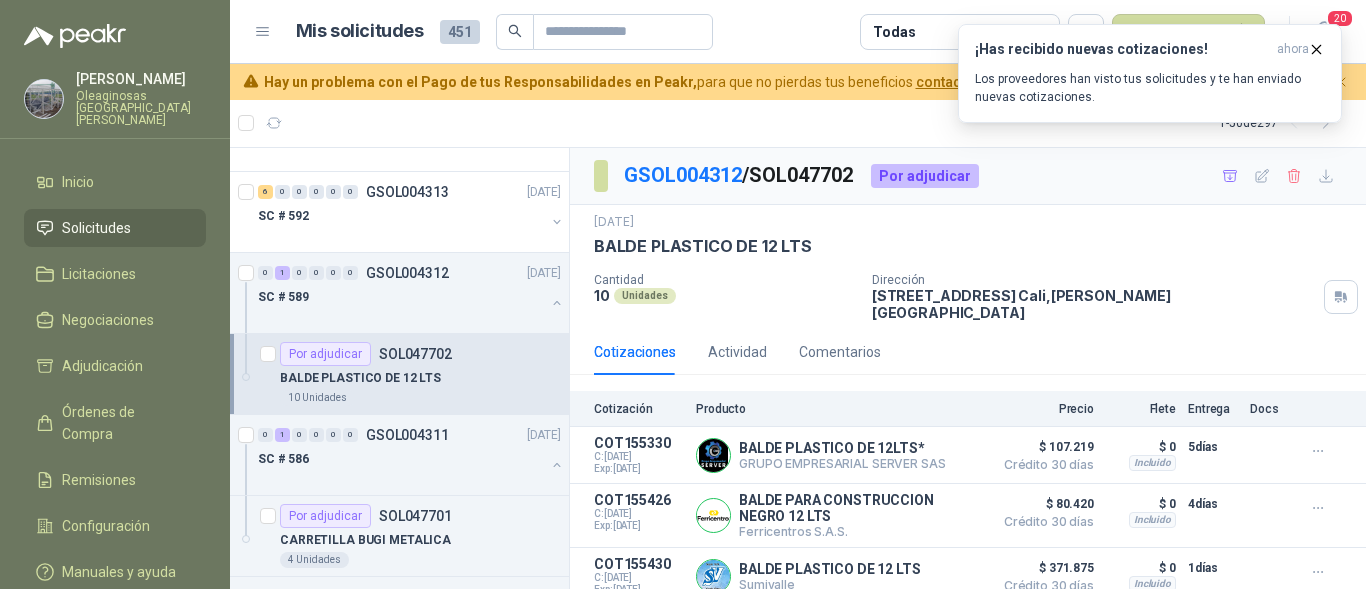 click on "Mis solicitudes 451 Todas Nueva solicitud" at bounding box center [781, 32] 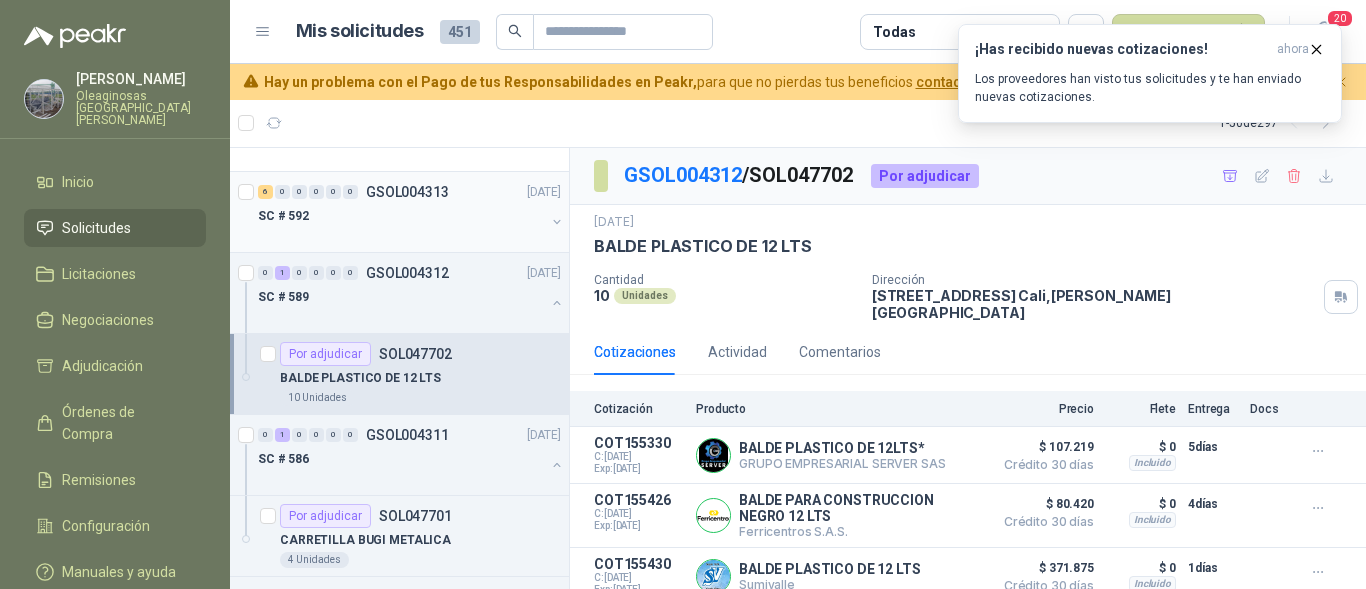 click on "SC # 592" at bounding box center [401, 216] 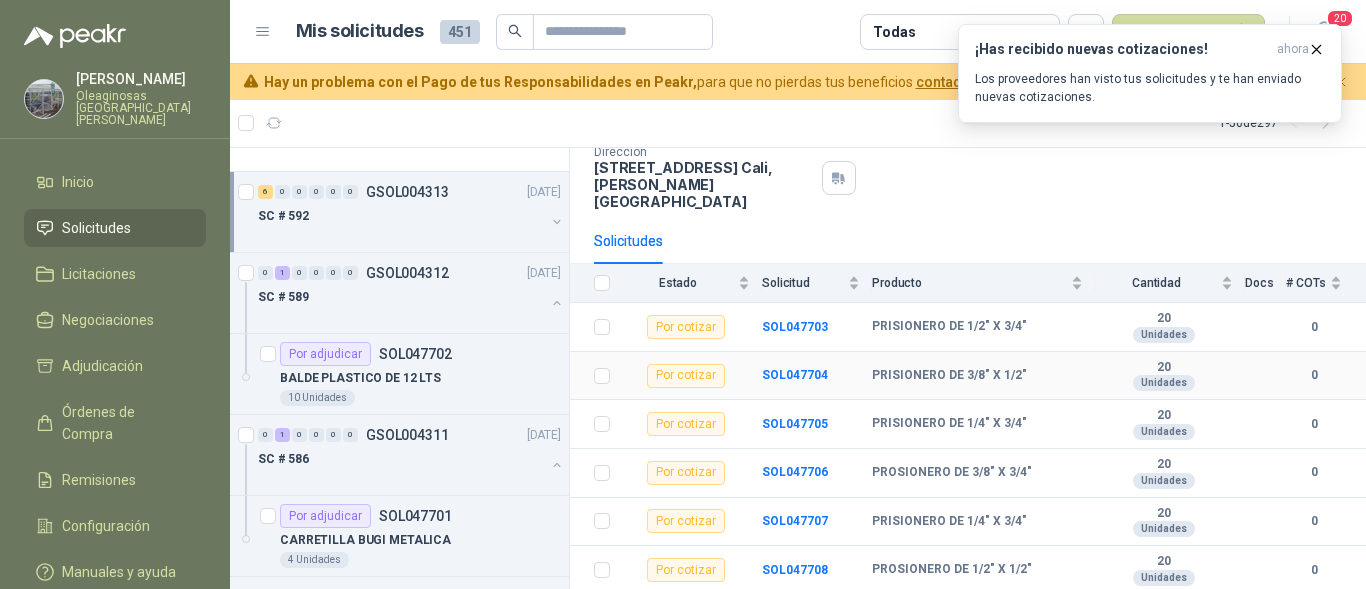 scroll, scrollTop: 155, scrollLeft: 0, axis: vertical 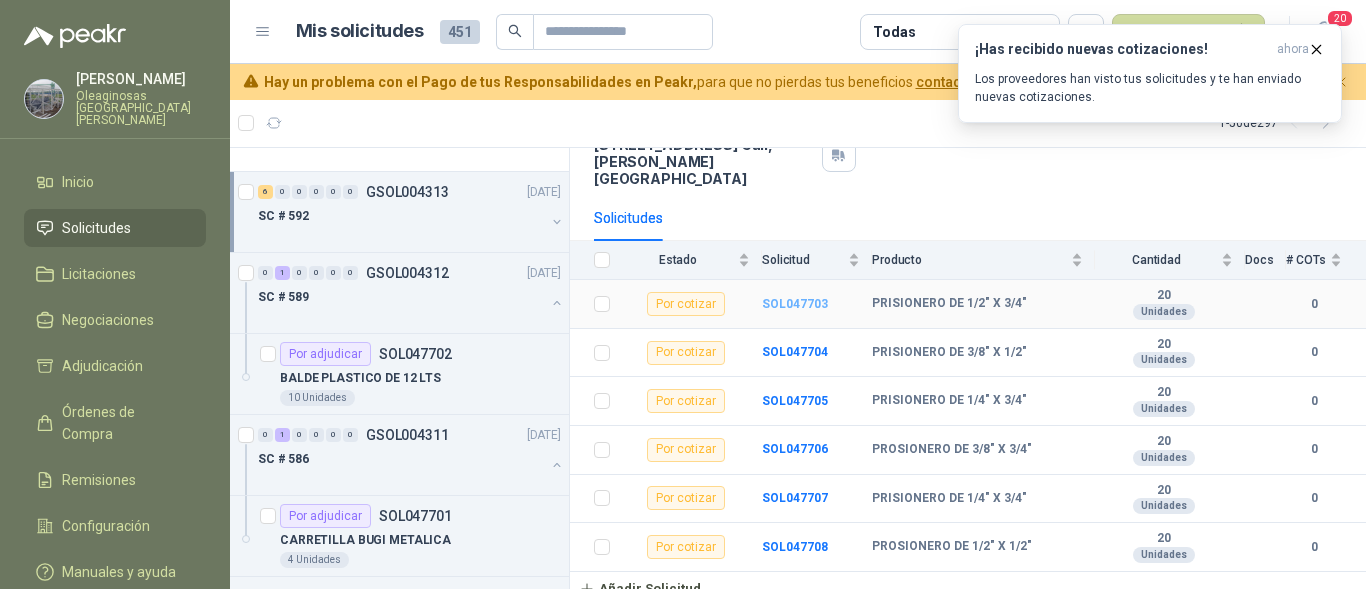 click on "SOL047703" at bounding box center (795, 304) 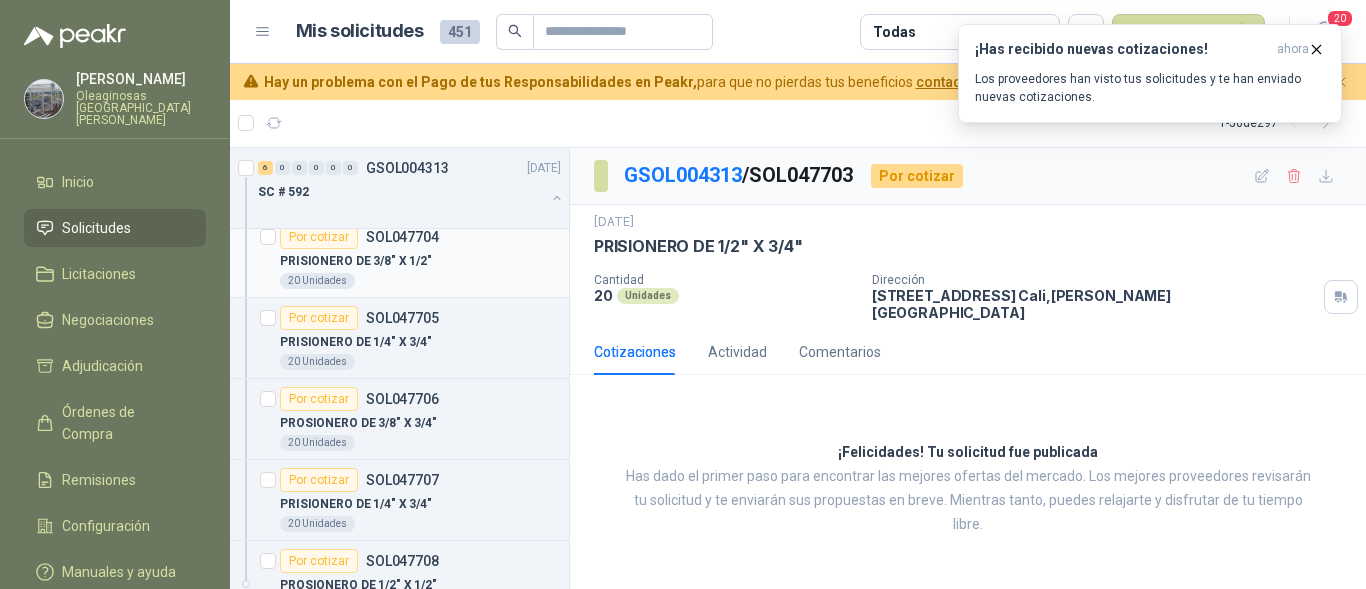 scroll, scrollTop: 400, scrollLeft: 0, axis: vertical 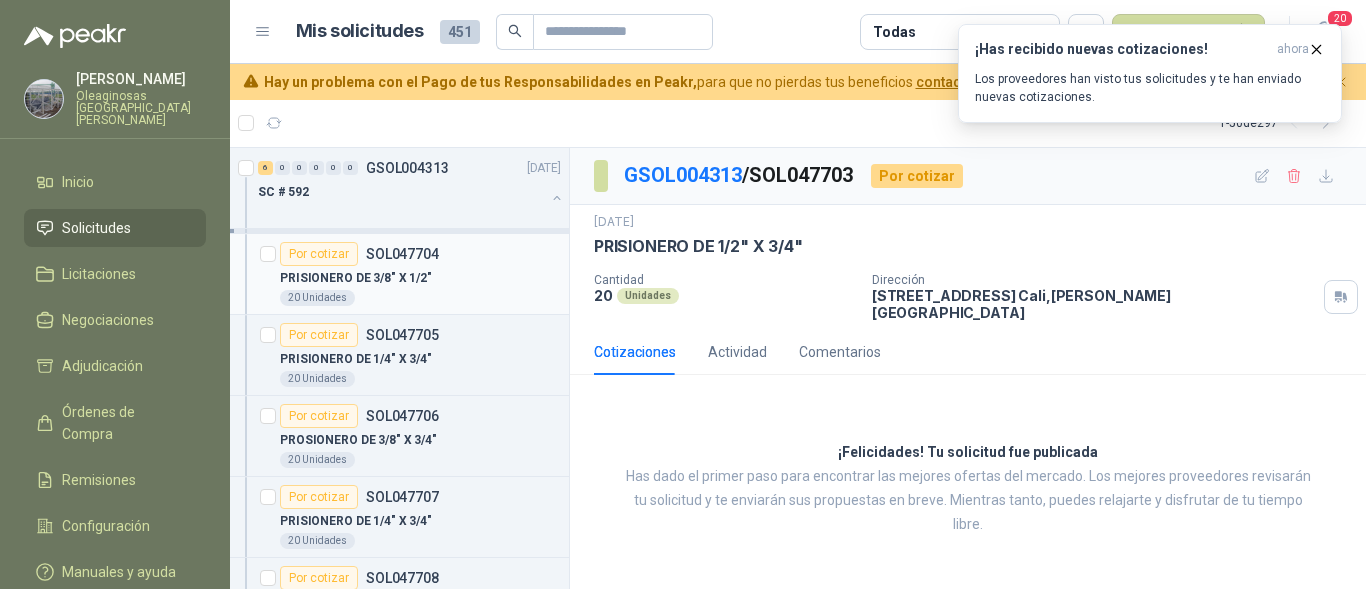 click on "PRISIONERO DE 3/8" X 1/2"" at bounding box center [420, 278] 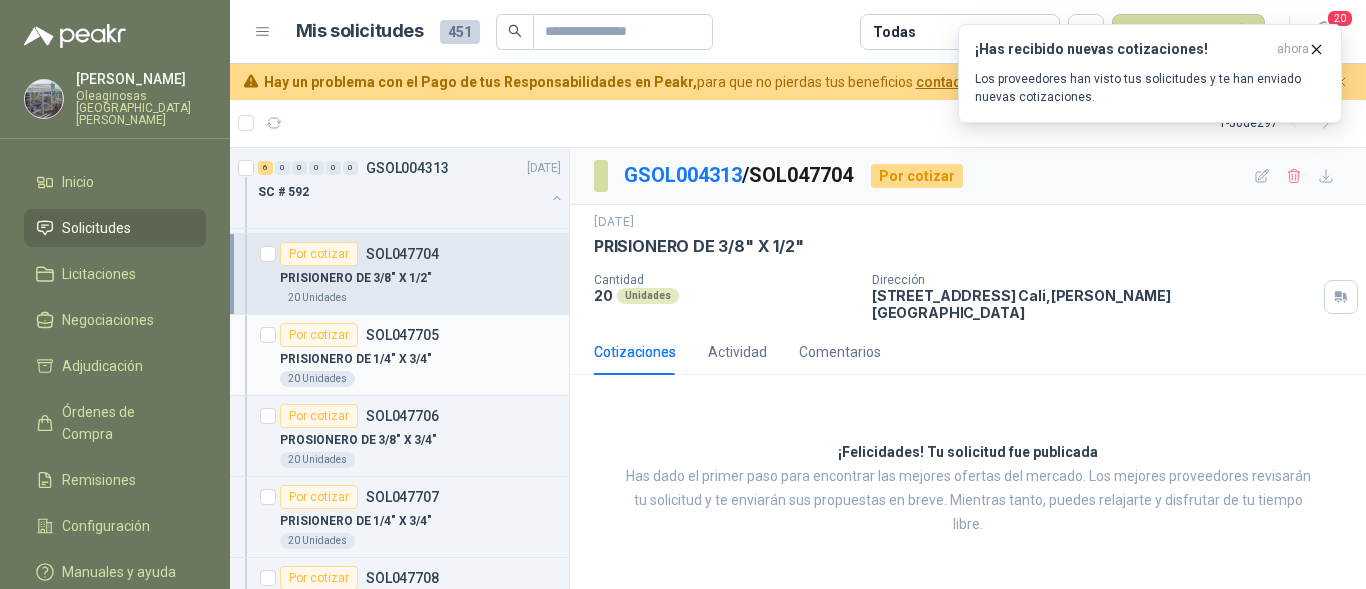 click on "PRISIONERO DE 1/4" X 3/4"" at bounding box center [420, 359] 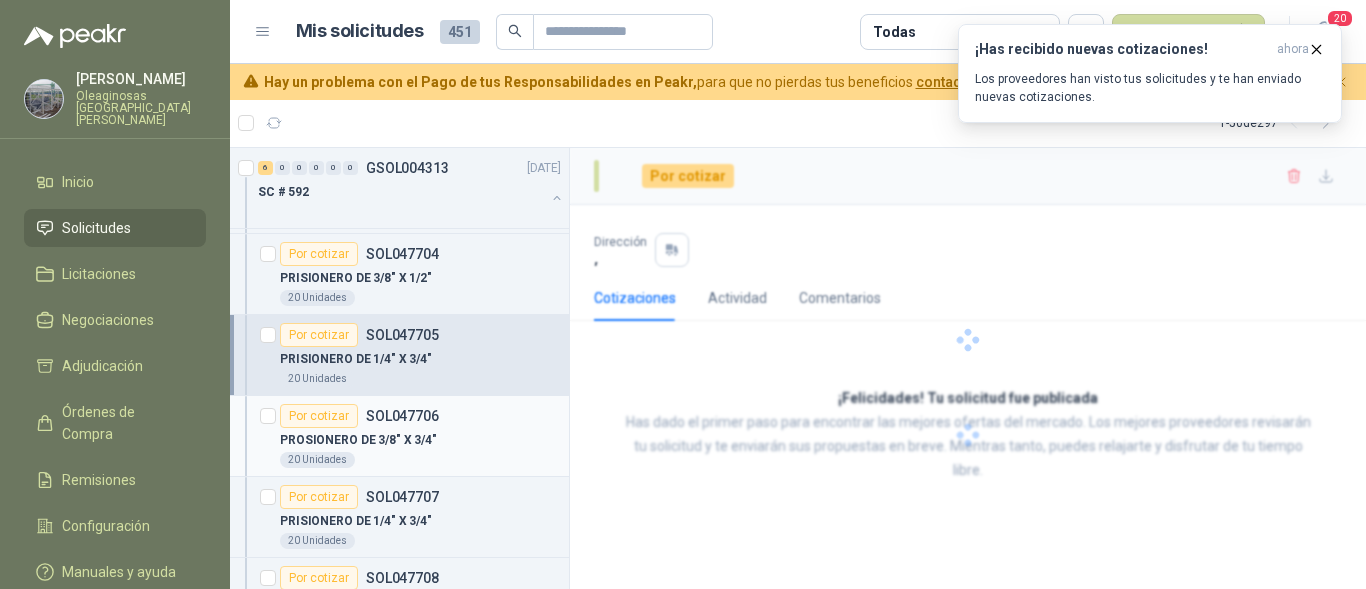 click on "PROSIONERO DE 3/8" X 3/4"" at bounding box center [420, 440] 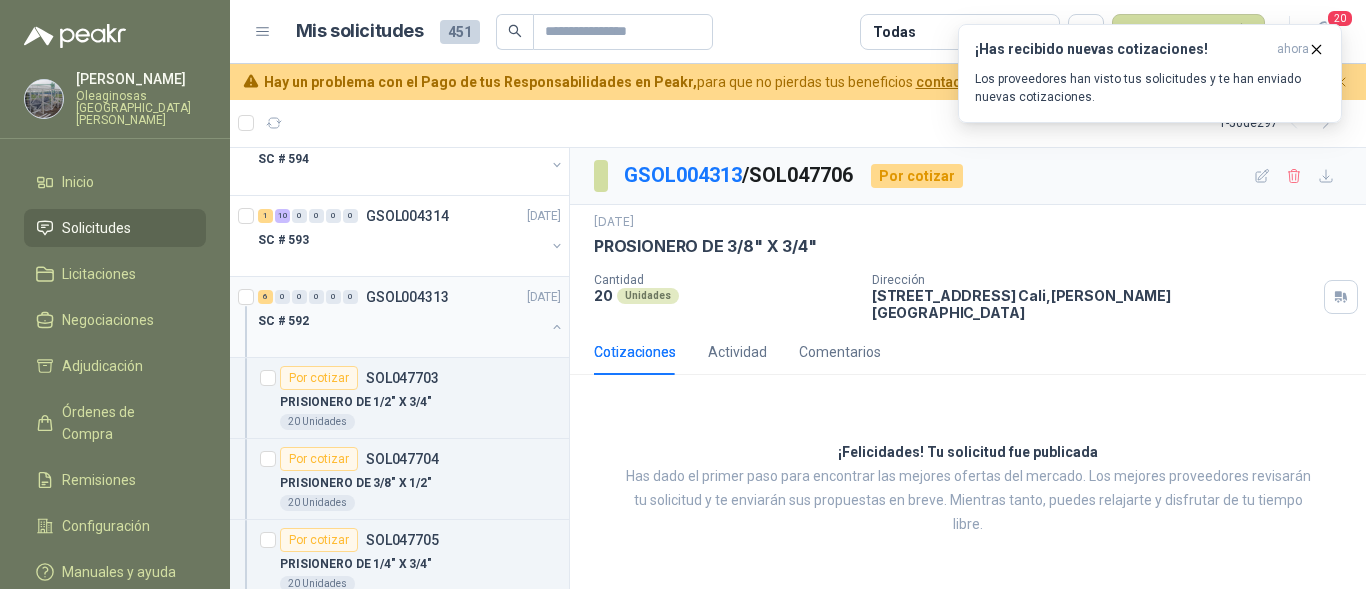 scroll, scrollTop: 100, scrollLeft: 0, axis: vertical 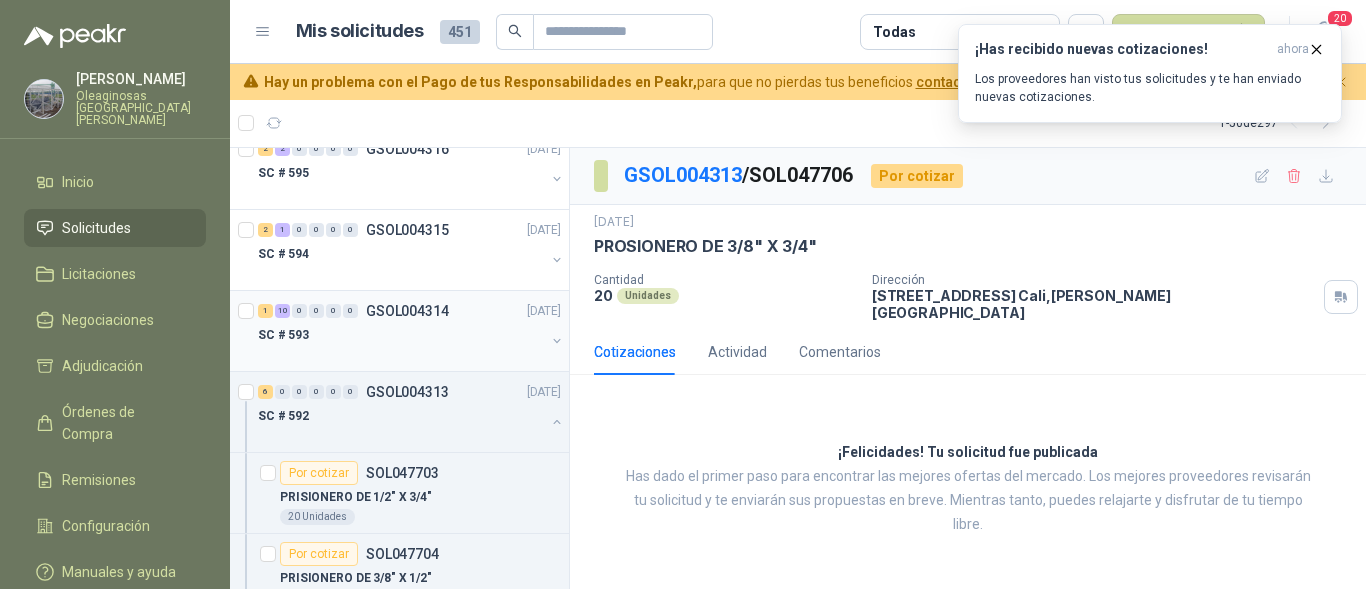 click on "SC # 593" at bounding box center [401, 335] 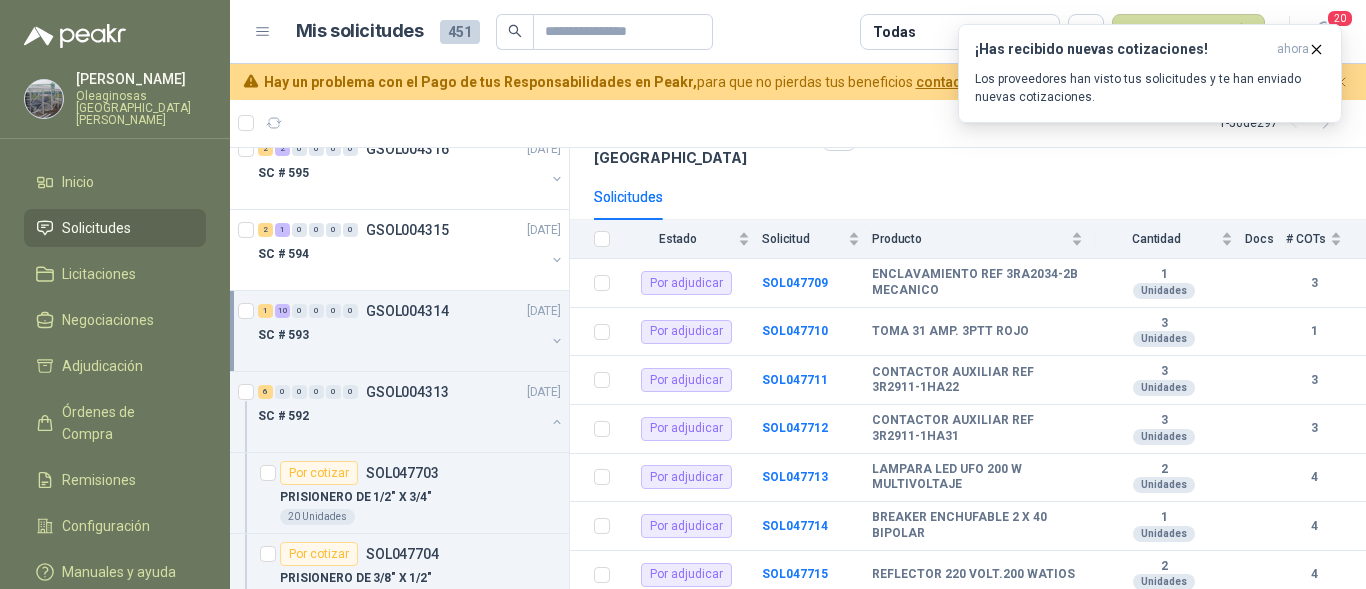 scroll, scrollTop: 200, scrollLeft: 0, axis: vertical 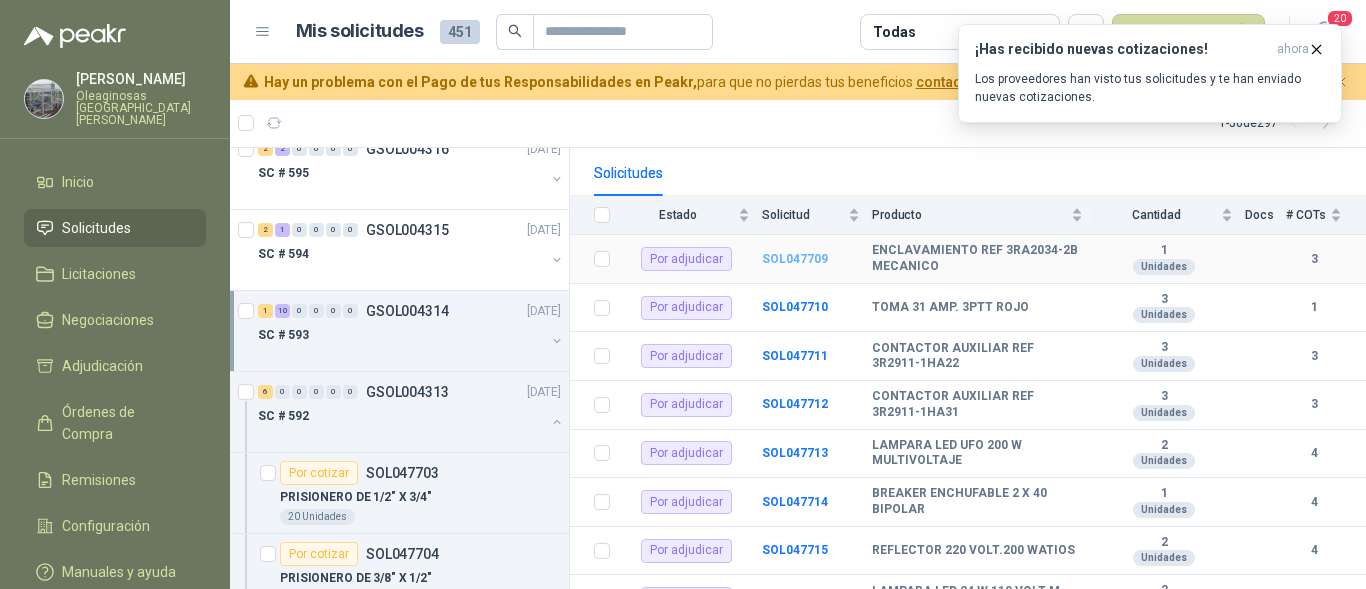 click on "SOL047709" at bounding box center [795, 259] 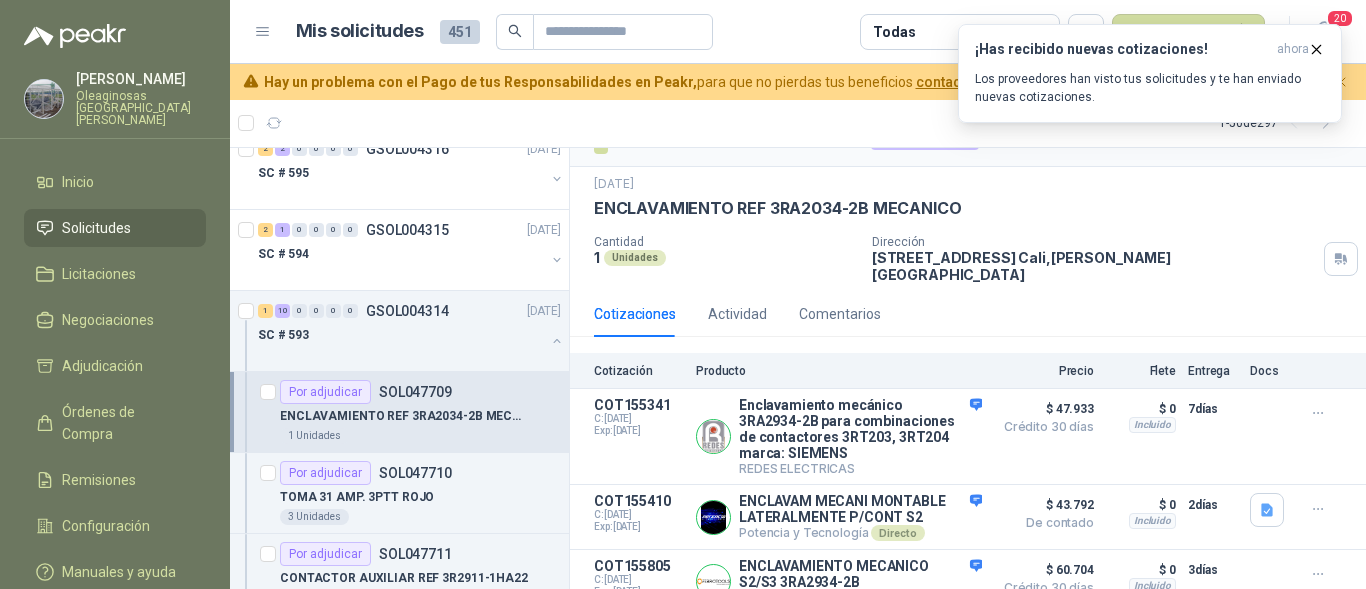 scroll, scrollTop: 57, scrollLeft: 0, axis: vertical 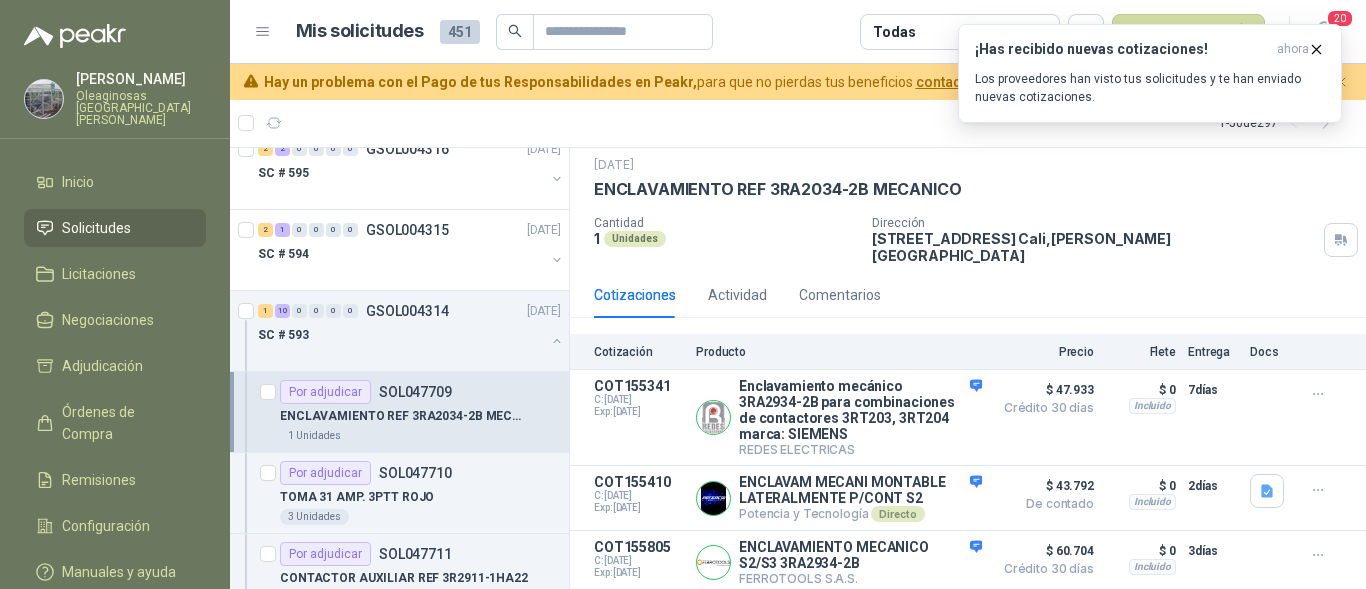 click on "1 - 50  de  297" at bounding box center [798, 123] 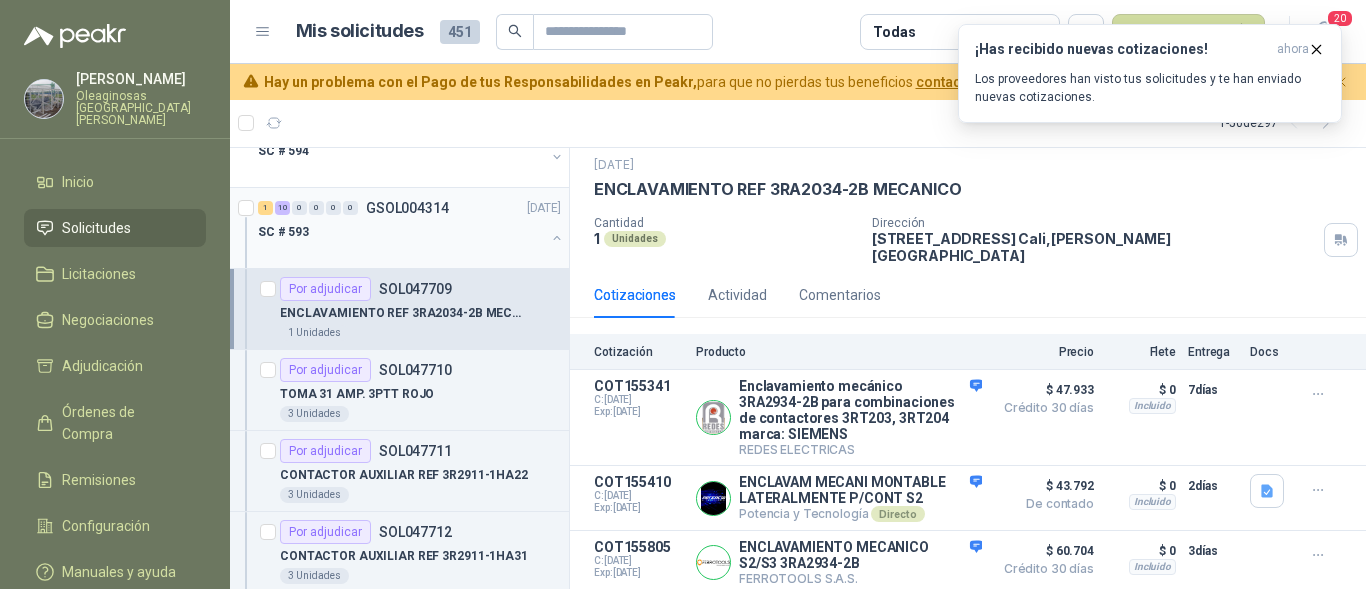 scroll, scrollTop: 300, scrollLeft: 0, axis: vertical 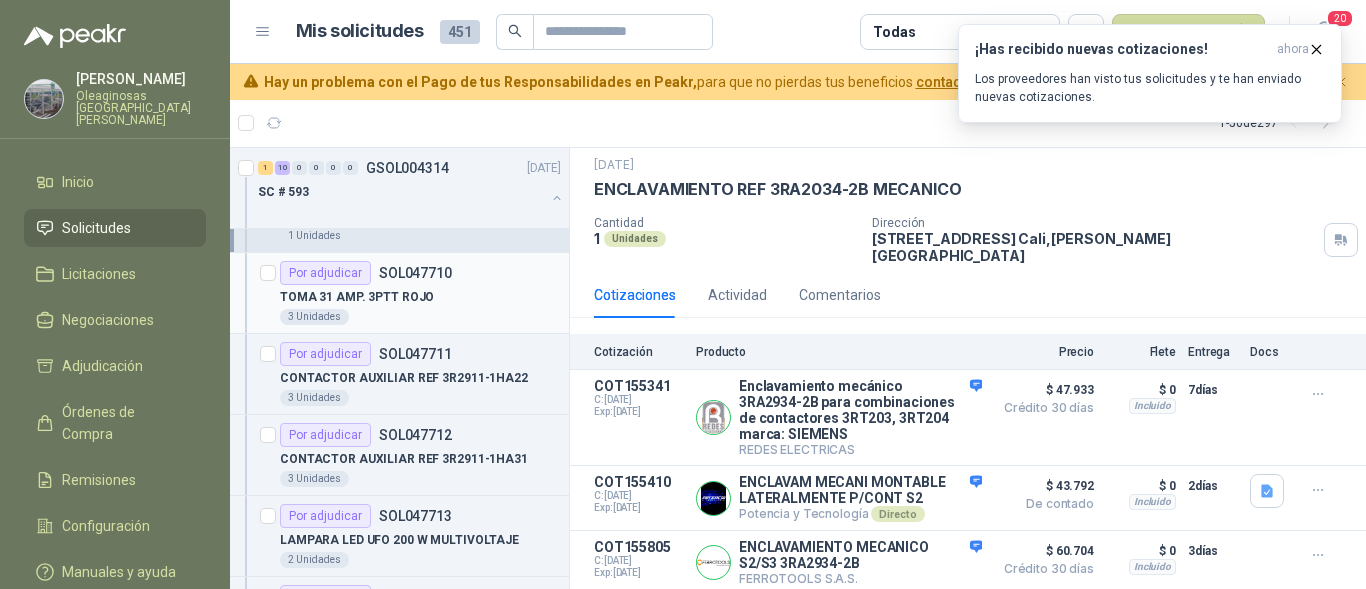 click on "3   Unidades" at bounding box center [420, 317] 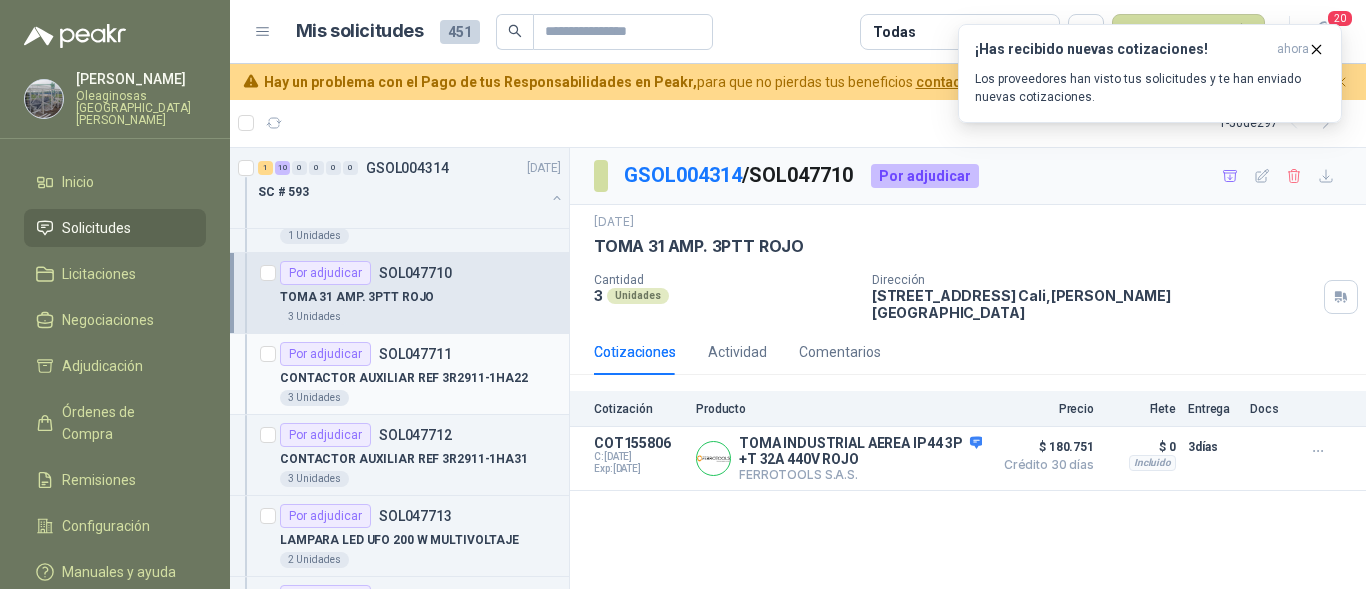 click on "3   Unidades" at bounding box center [420, 398] 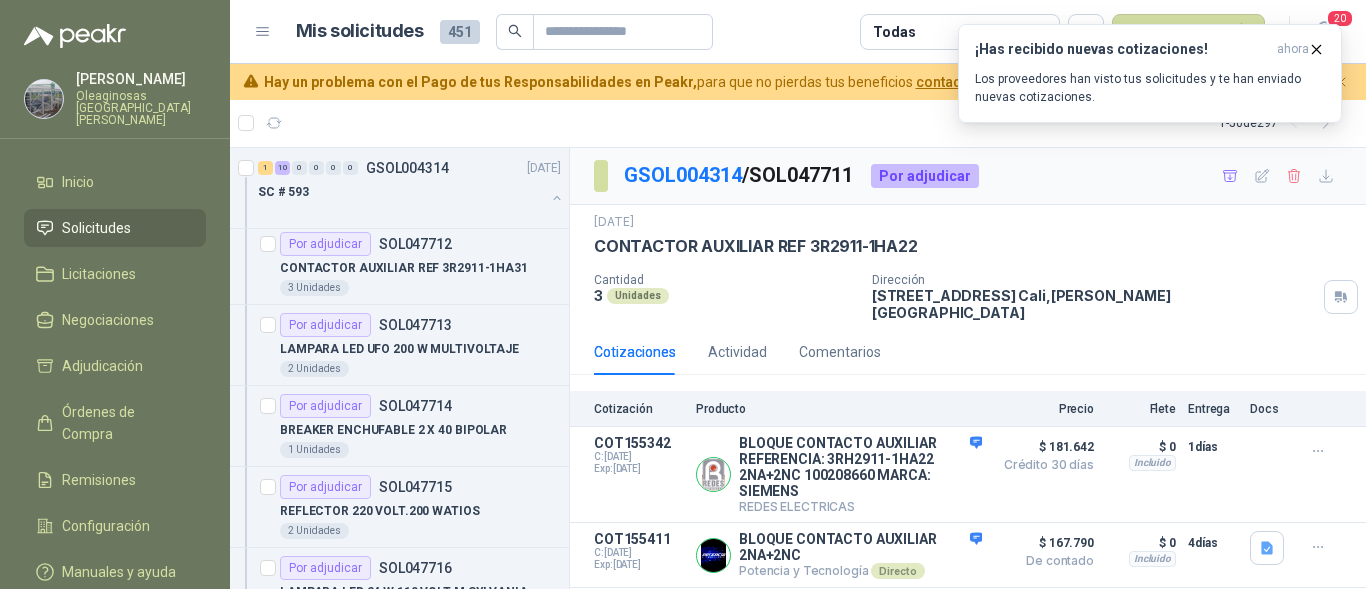scroll, scrollTop: 500, scrollLeft: 0, axis: vertical 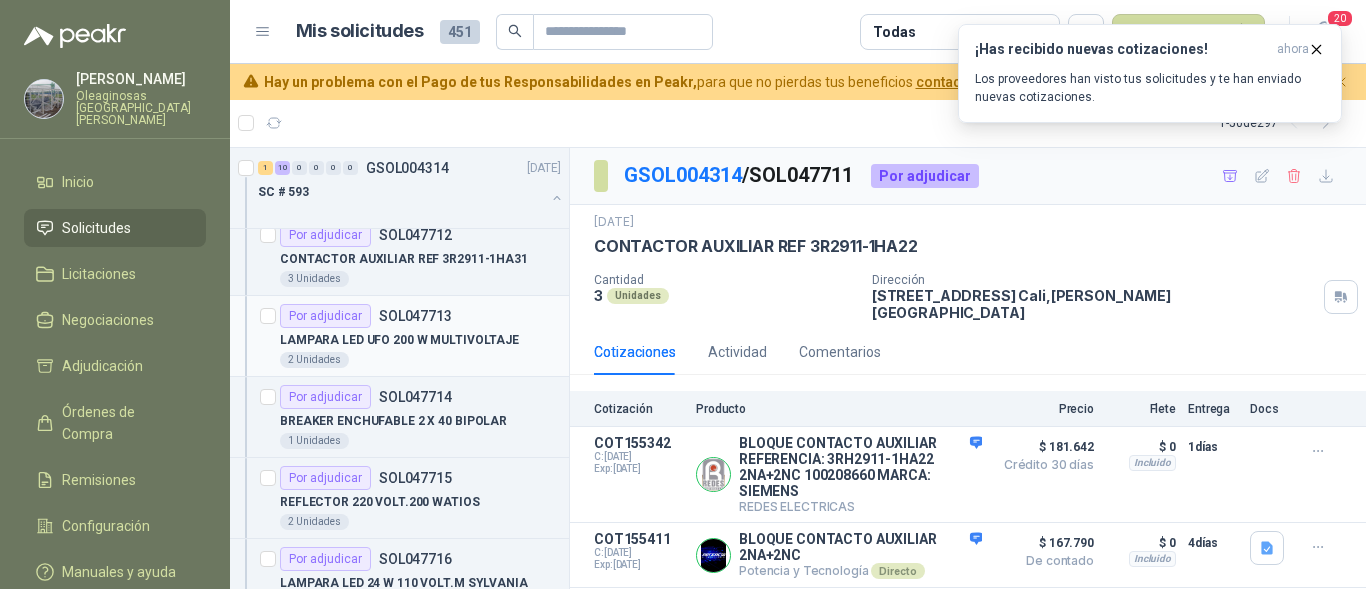 click on "2   Unidades" at bounding box center [420, 360] 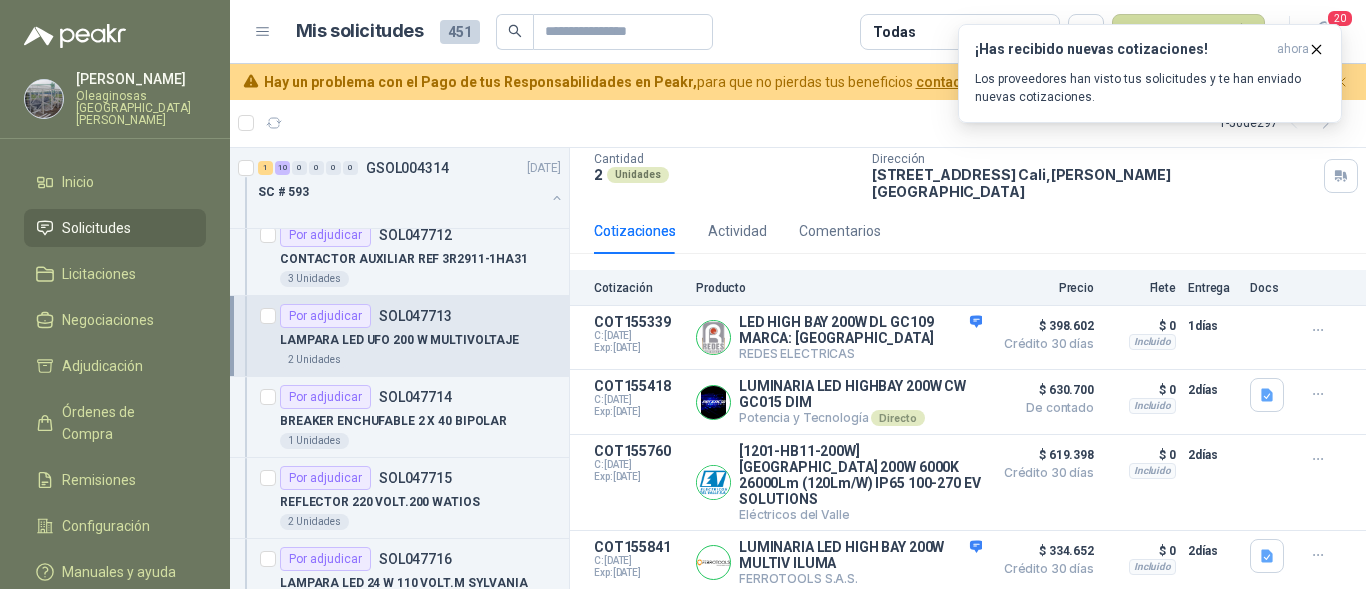 scroll, scrollTop: 123, scrollLeft: 0, axis: vertical 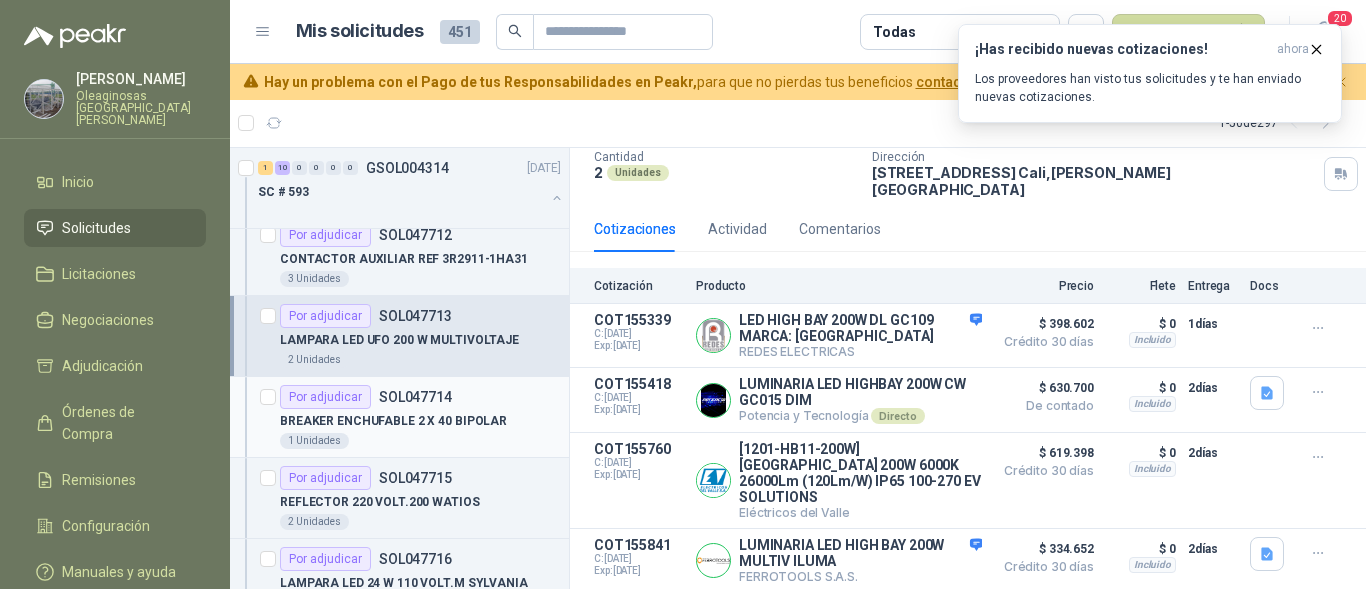 click on "BREAKER ENCHUFABLE 2 X 40 BIPOLAR" at bounding box center (420, 421) 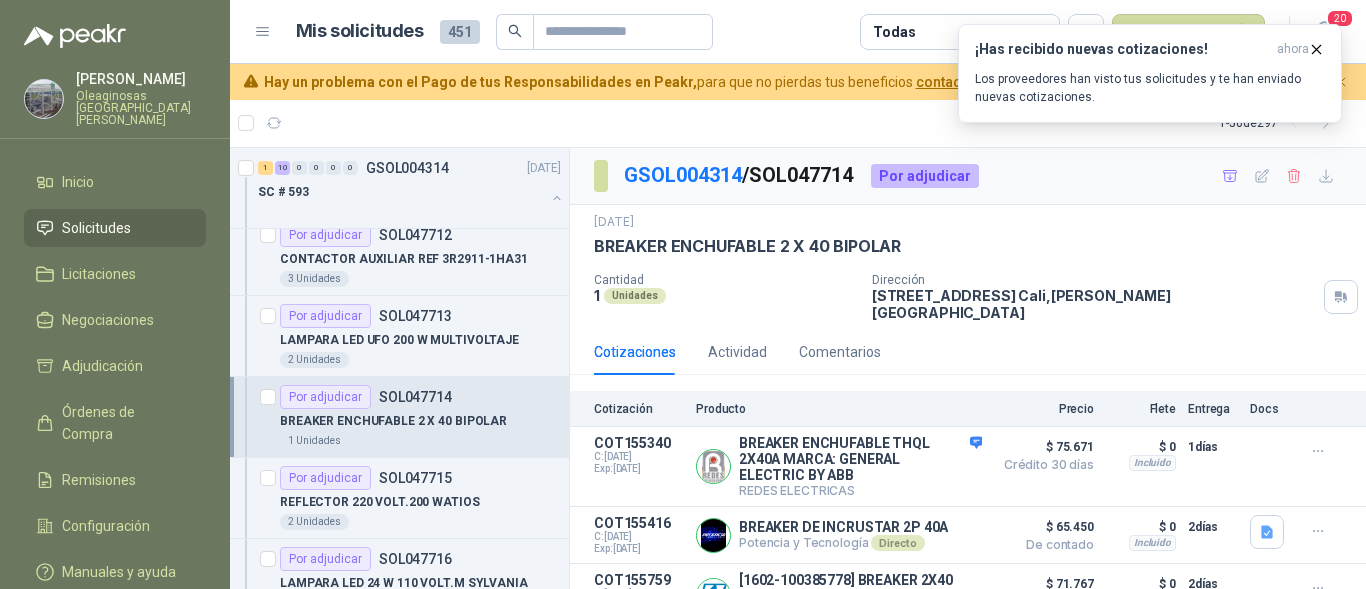 scroll, scrollTop: 97, scrollLeft: 0, axis: vertical 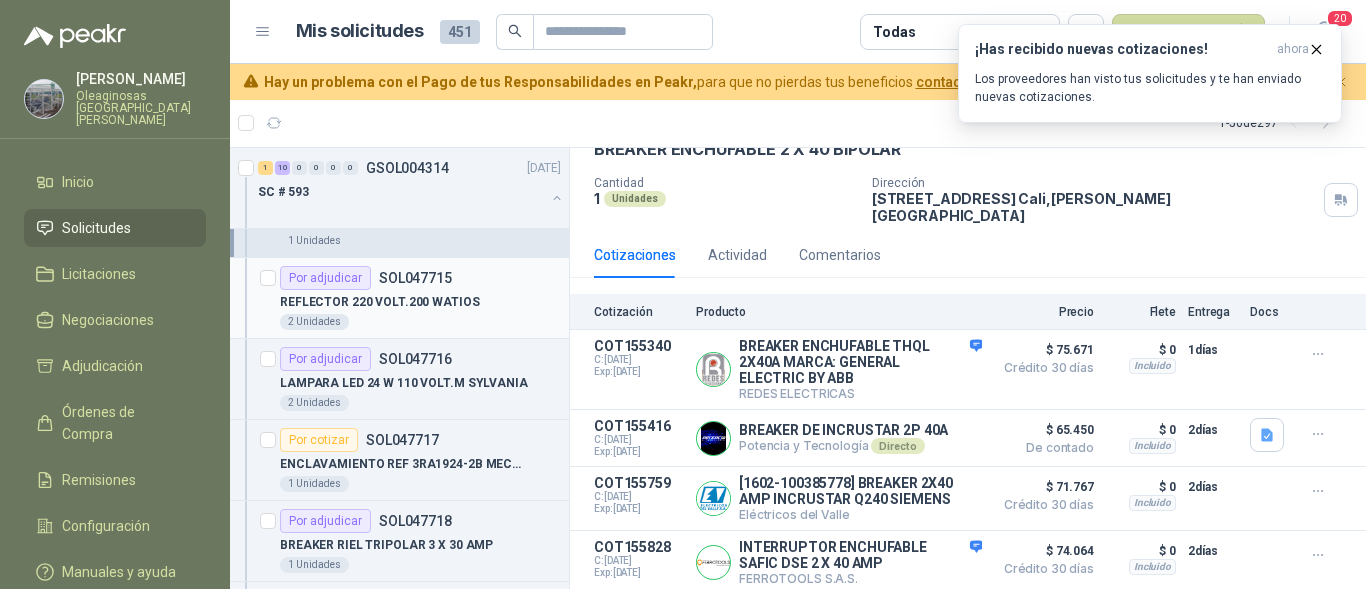 click on "2   Unidades" at bounding box center (420, 322) 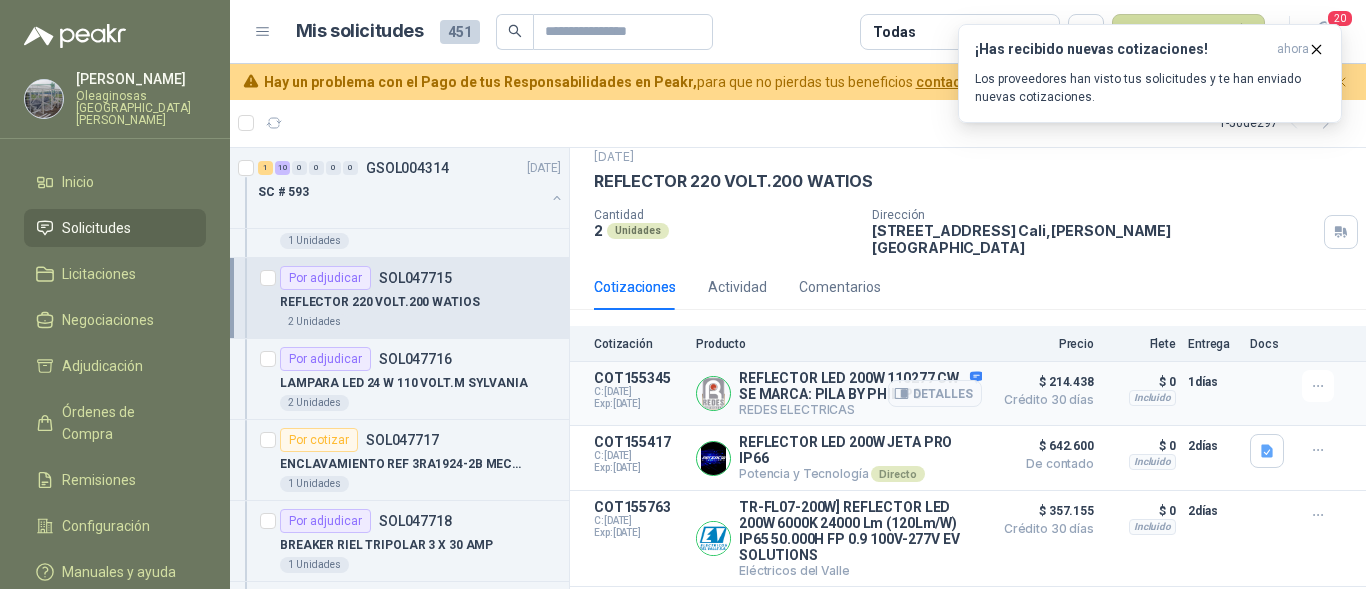 scroll, scrollTop: 115, scrollLeft: 0, axis: vertical 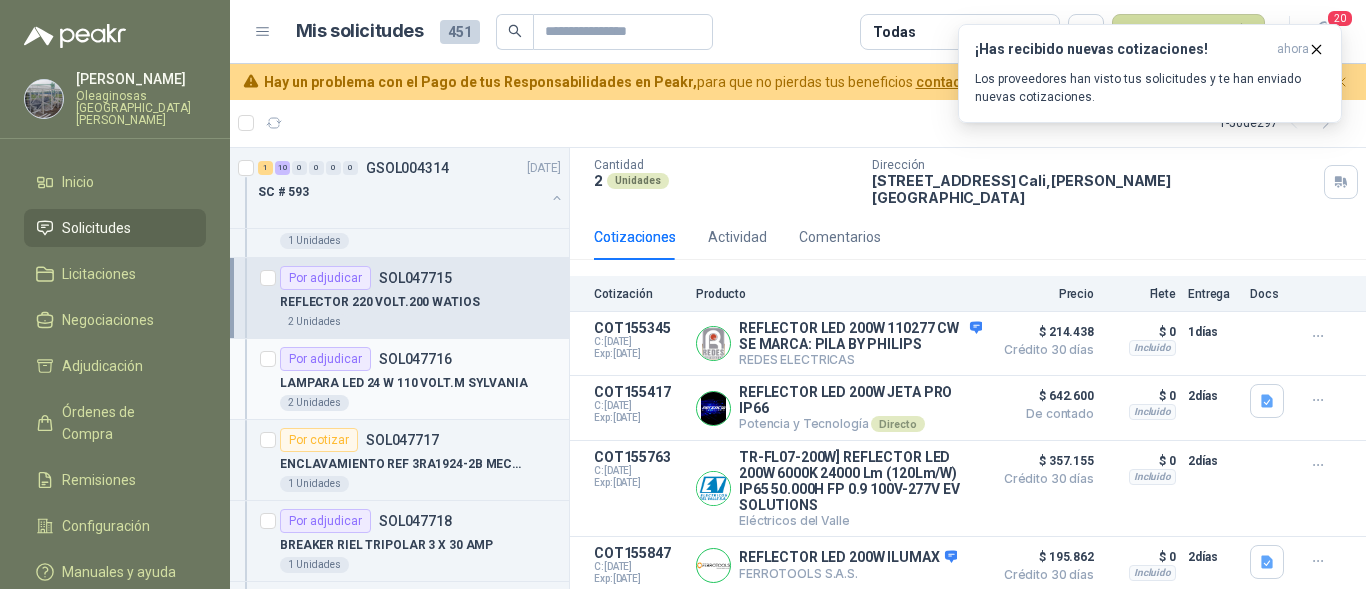 click on "2   Unidades" at bounding box center [420, 403] 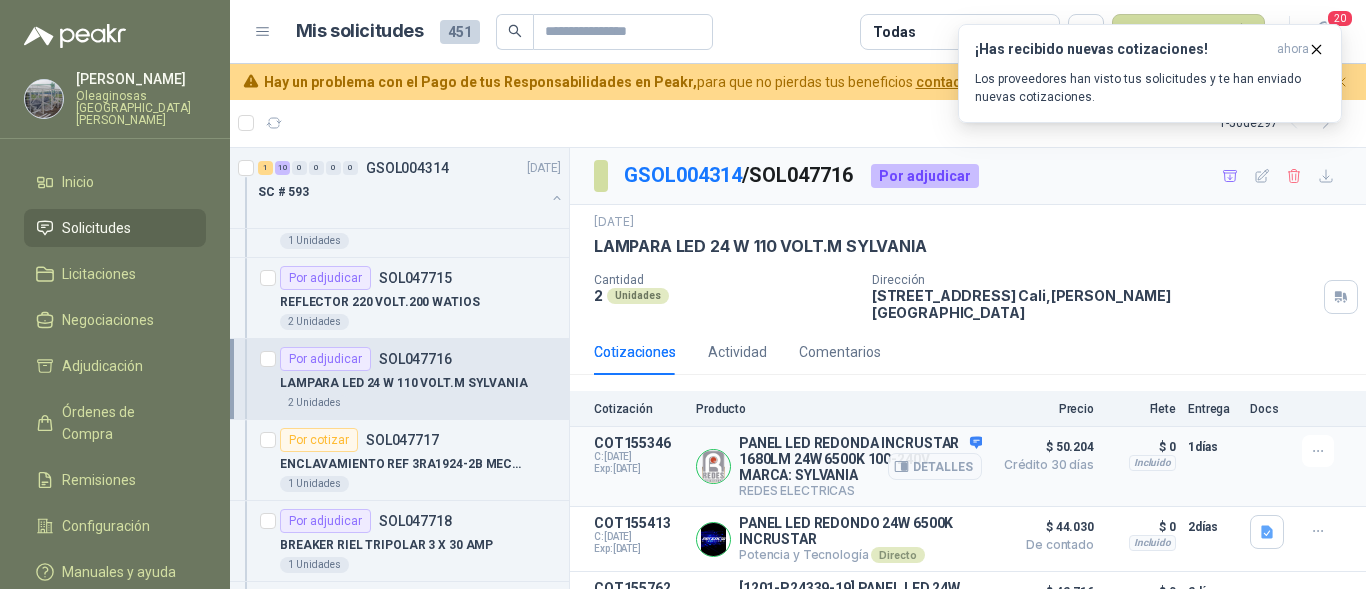 scroll, scrollTop: 206, scrollLeft: 0, axis: vertical 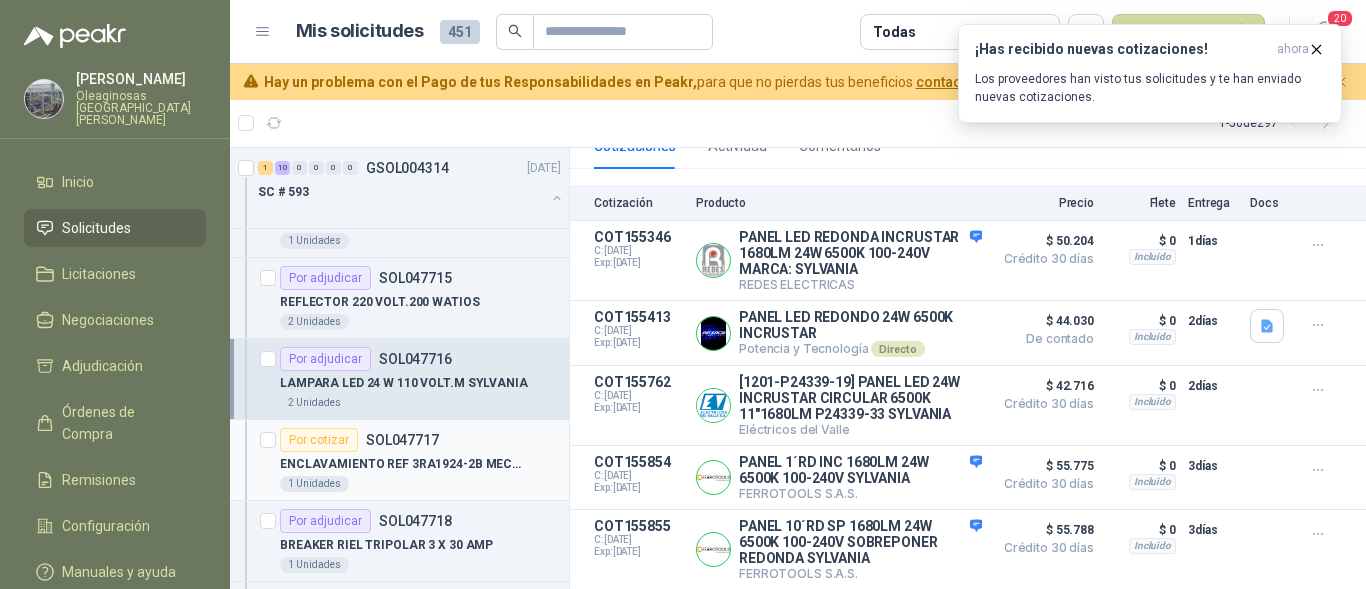 click on "Por cotizar SOL047717" at bounding box center (420, 440) 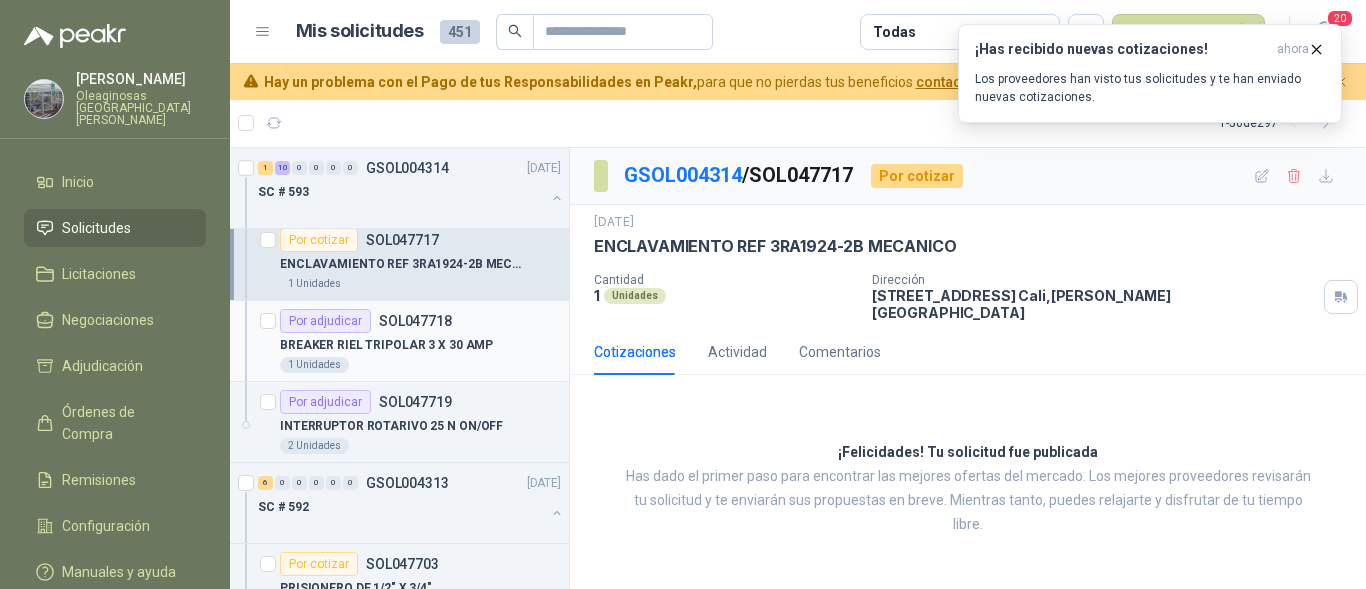 scroll, scrollTop: 1000, scrollLeft: 0, axis: vertical 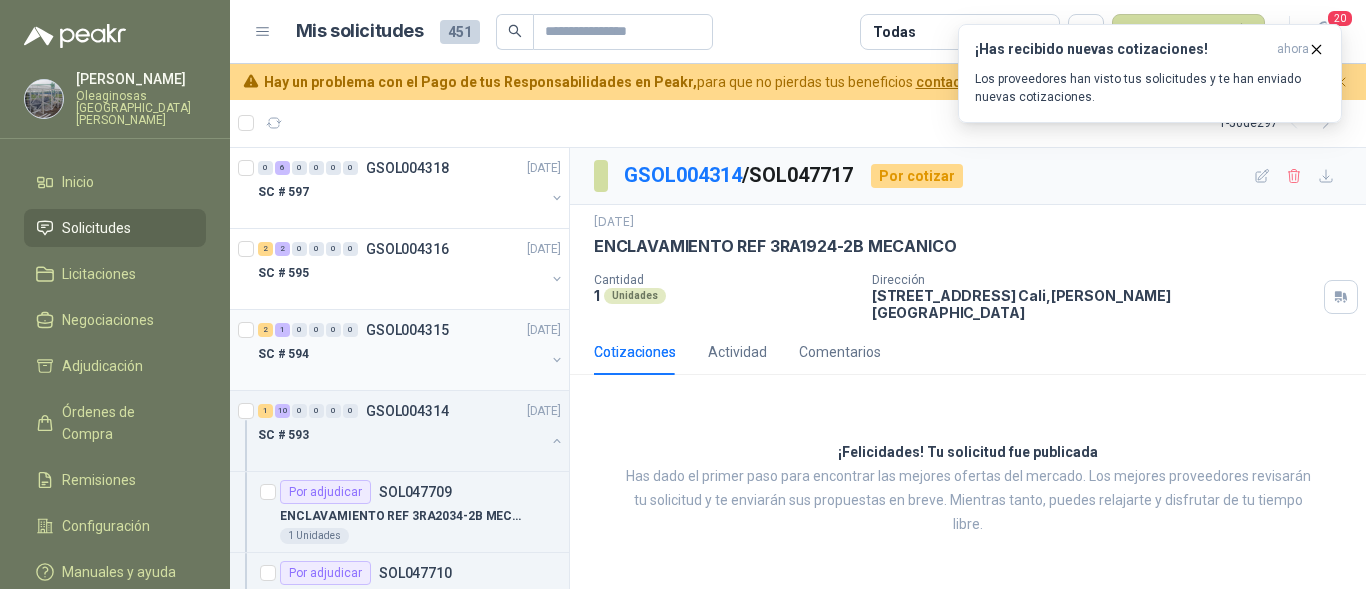 click on "SC # 594" at bounding box center [401, 354] 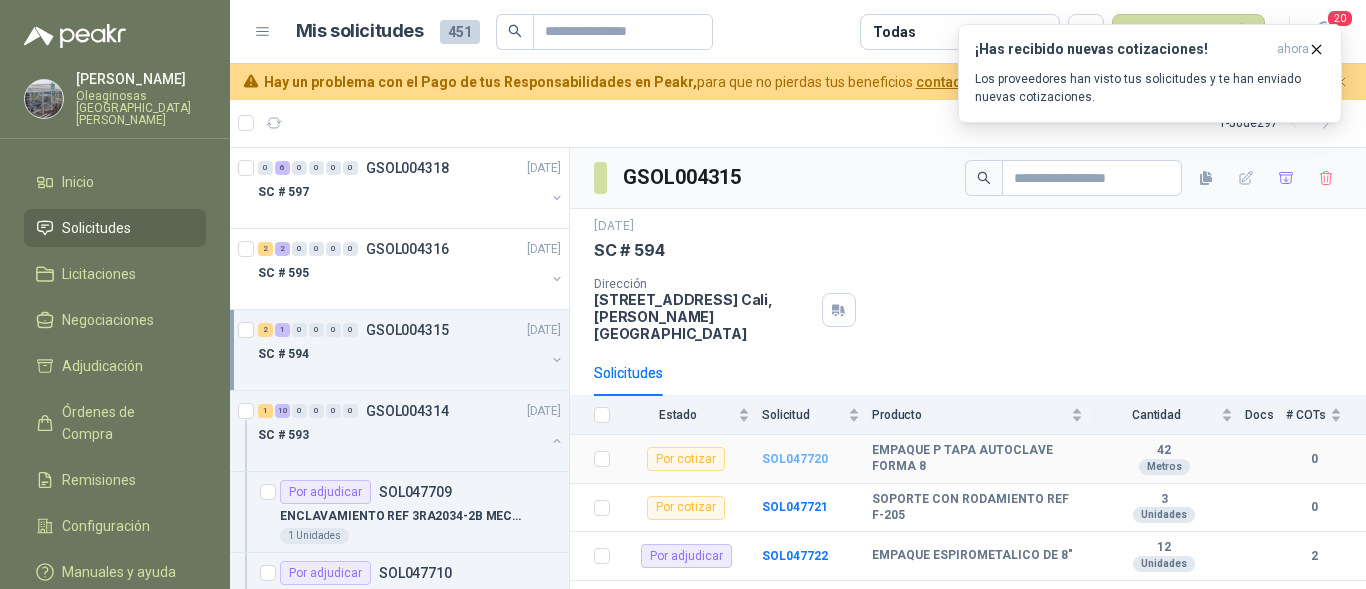 click on "SOL047720" at bounding box center (795, 459) 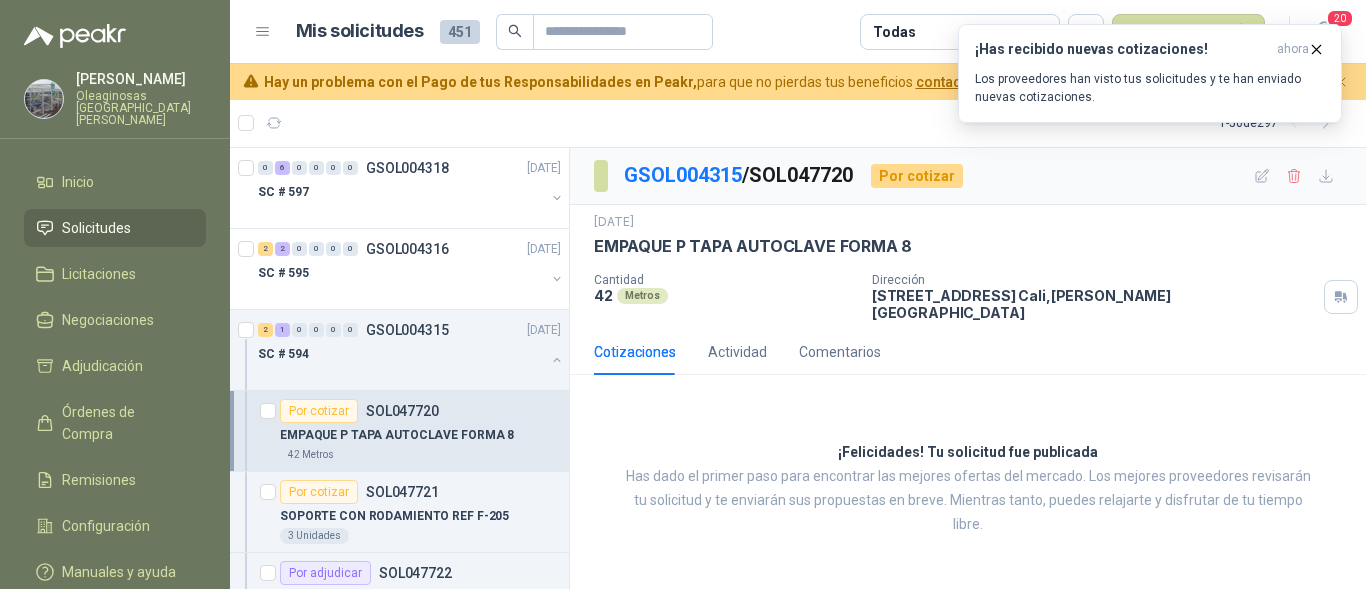click on "Mis solicitudes 451 Todas Nueva solicitud" at bounding box center [781, 32] 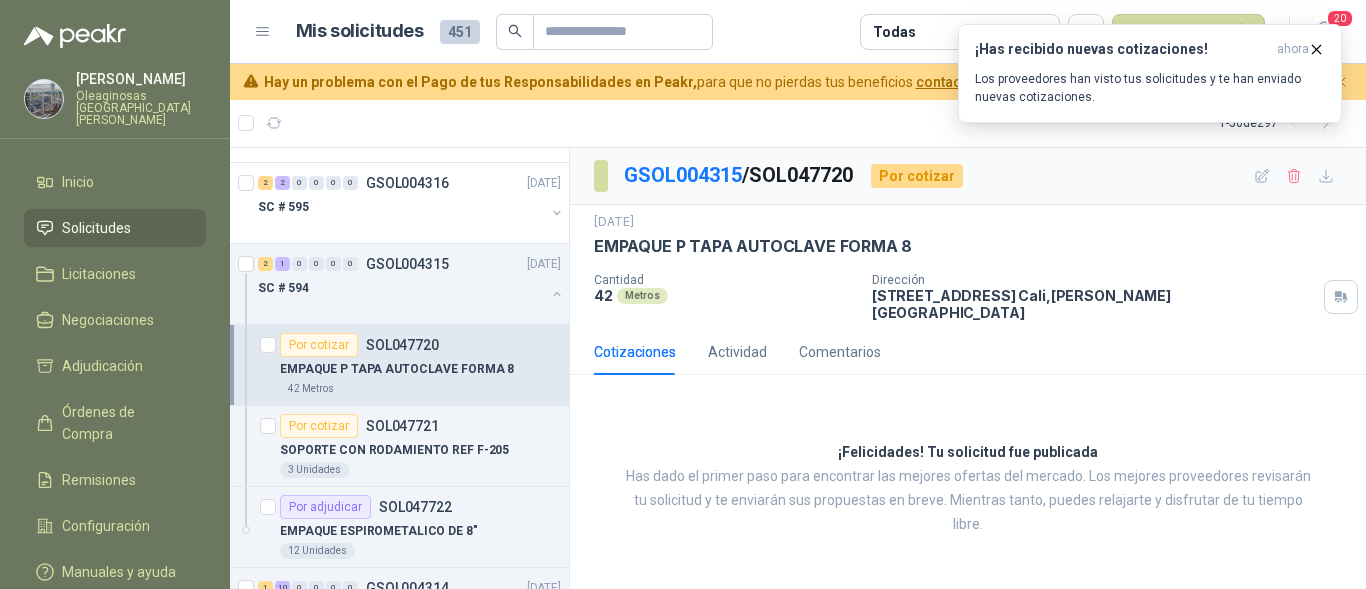 scroll, scrollTop: 100, scrollLeft: 0, axis: vertical 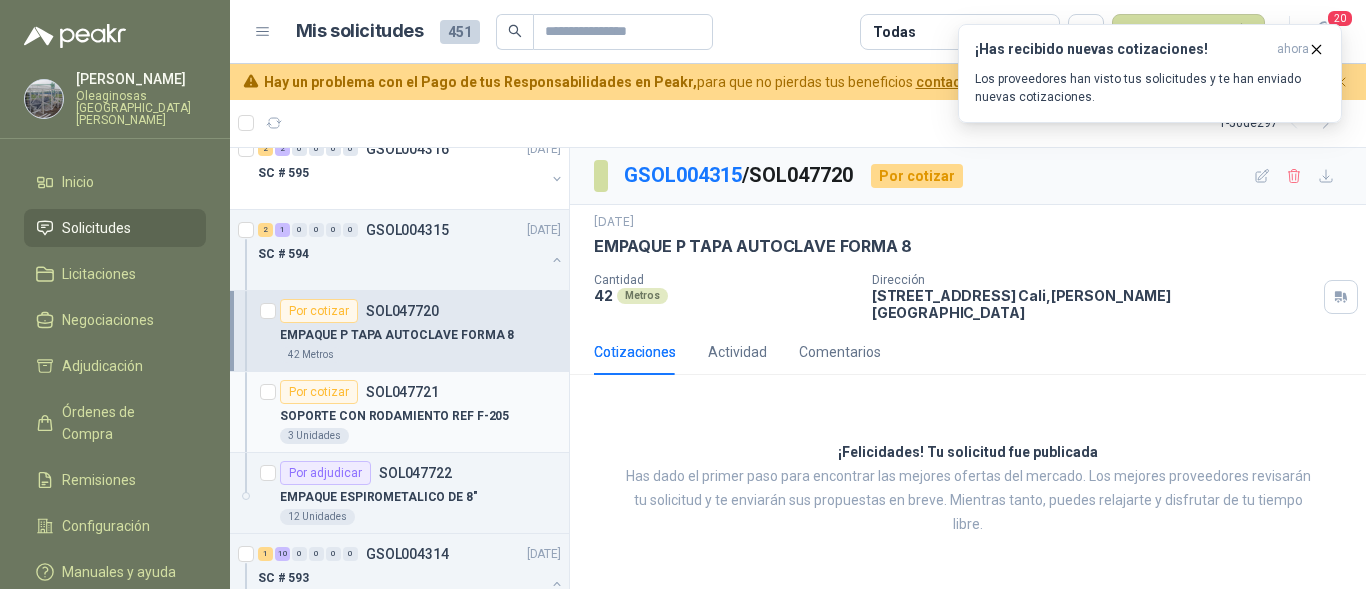 click on "3   Unidades" at bounding box center (420, 436) 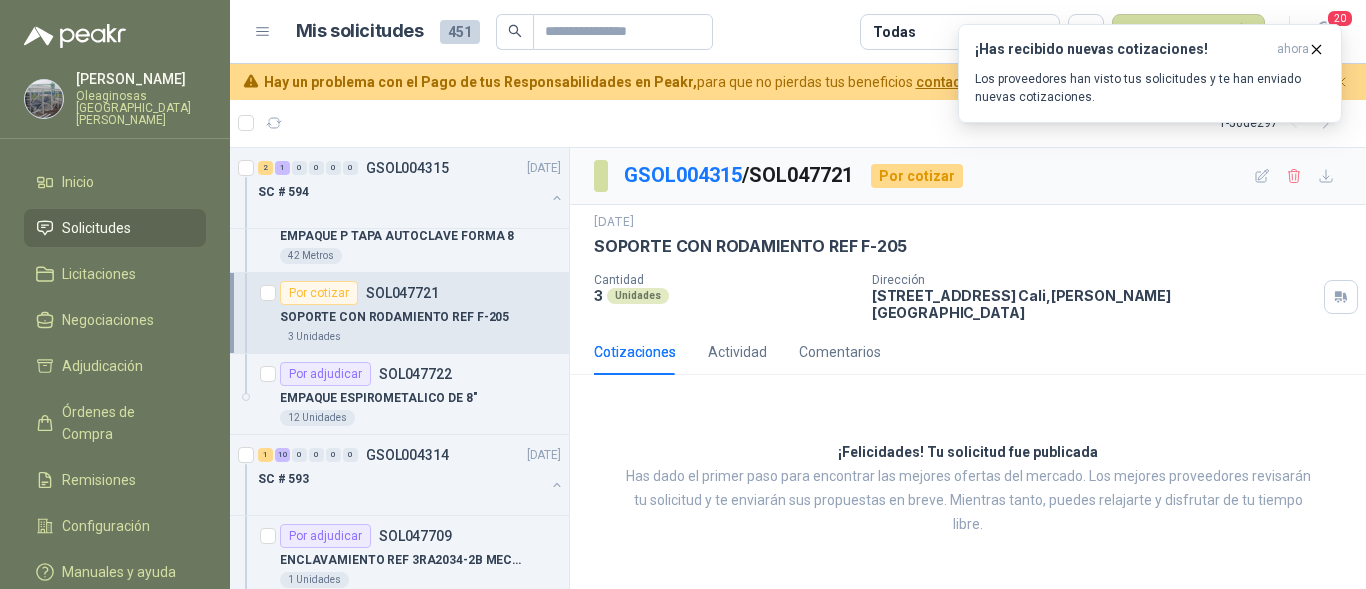 scroll, scrollTop: 200, scrollLeft: 0, axis: vertical 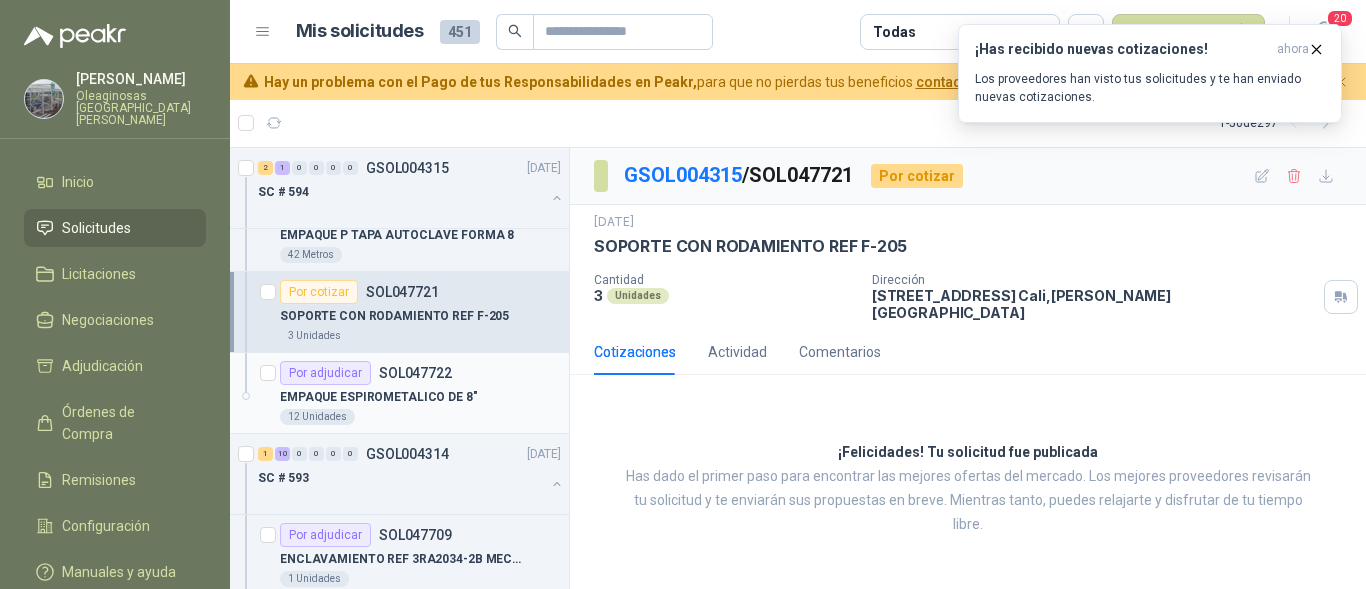 click on "EMPAQUE ESPIROMETALICO DE 8"" at bounding box center [420, 397] 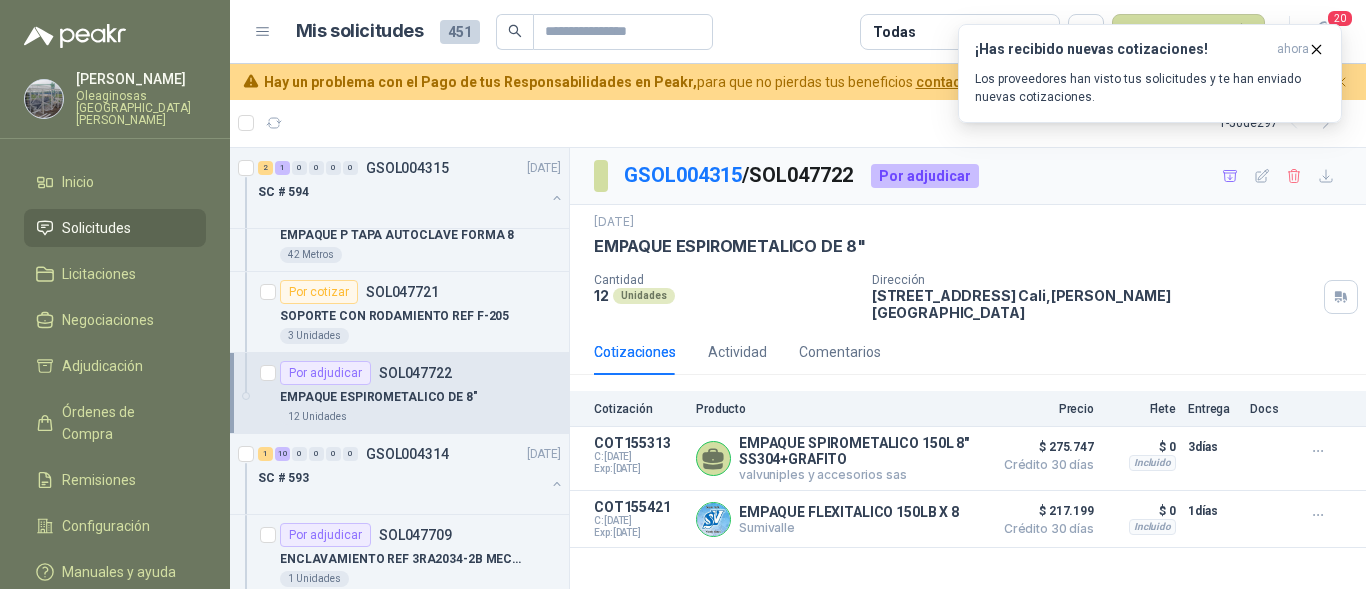 click on "Mis solicitudes 451 Todas Nueva solicitud" at bounding box center [781, 32] 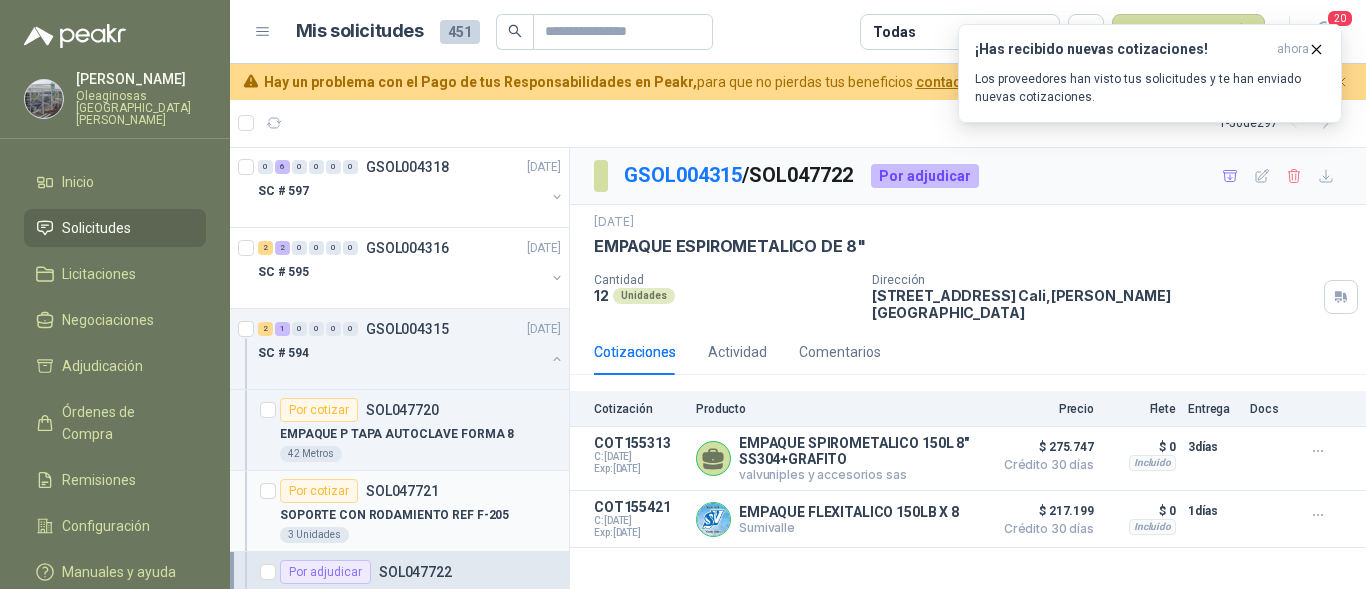 scroll, scrollTop: 0, scrollLeft: 0, axis: both 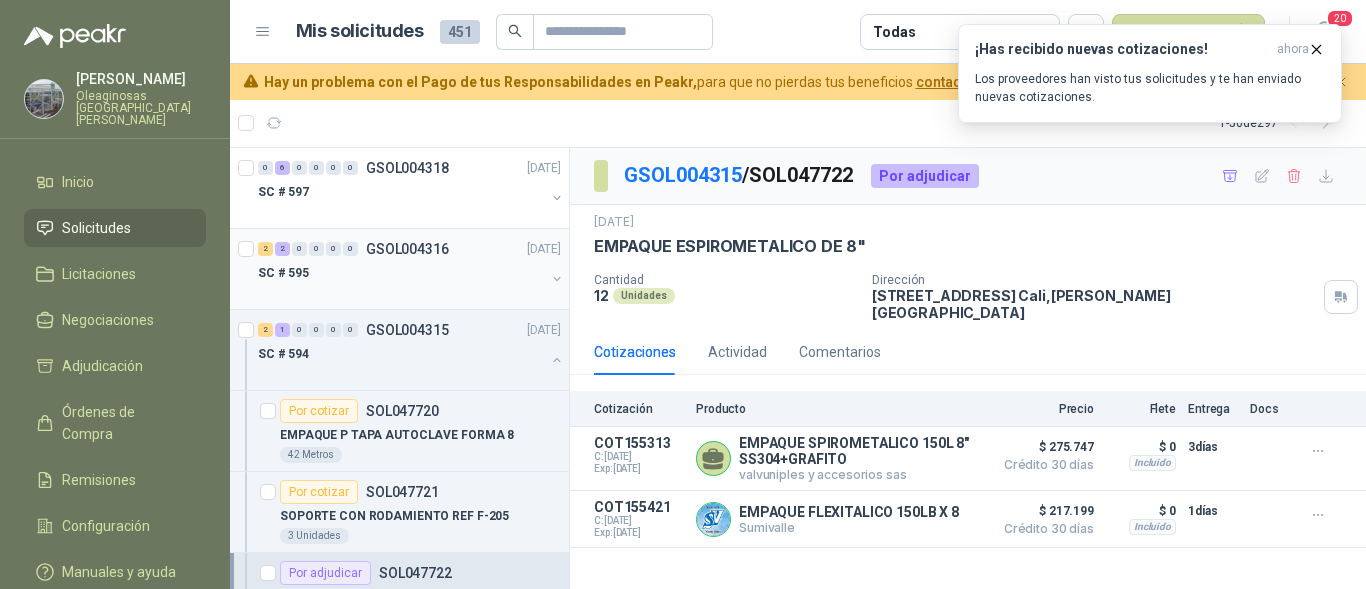 click on "SC # 595" at bounding box center (401, 273) 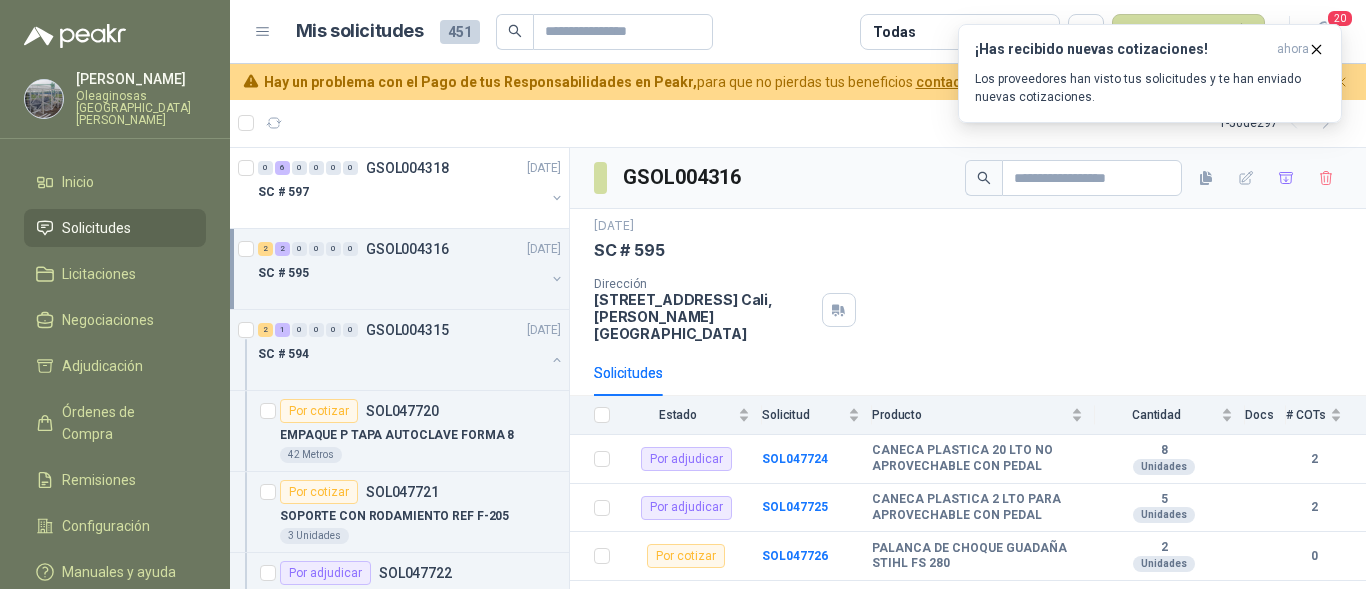 click on "SC # 595" at bounding box center [401, 273] 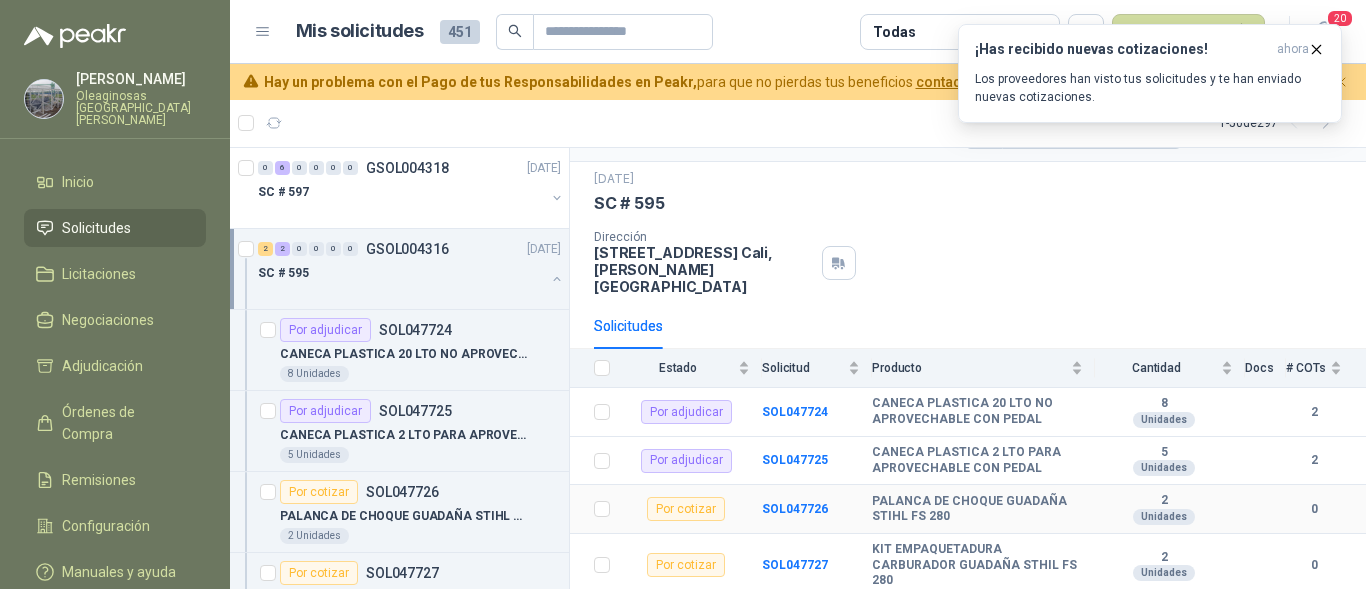 scroll, scrollTop: 73, scrollLeft: 0, axis: vertical 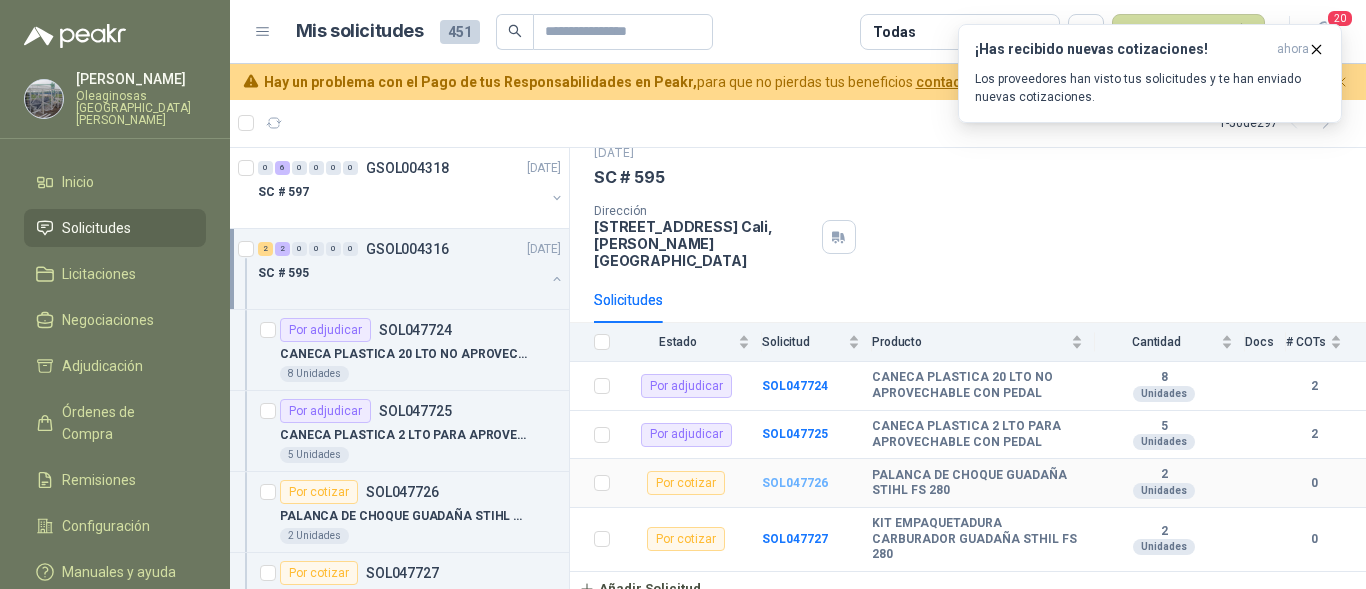click on "SOL047726" at bounding box center [795, 483] 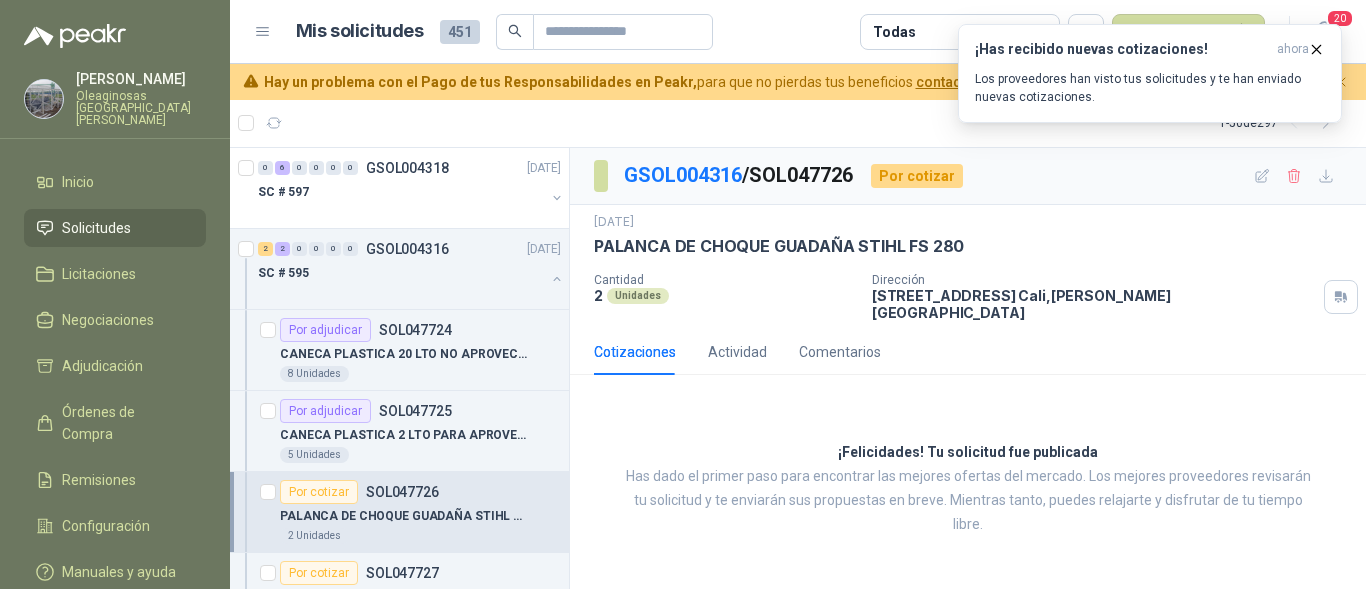 click on "1 - 50  de  297" at bounding box center (798, 123) 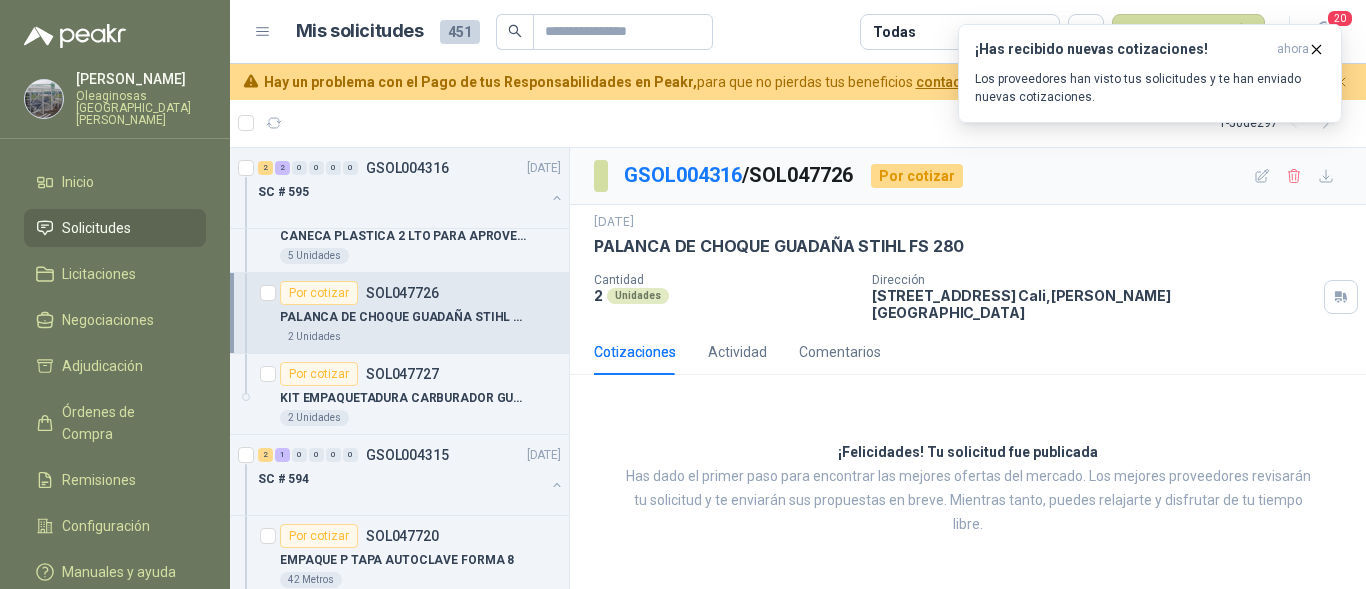 scroll, scrollTop: 200, scrollLeft: 0, axis: vertical 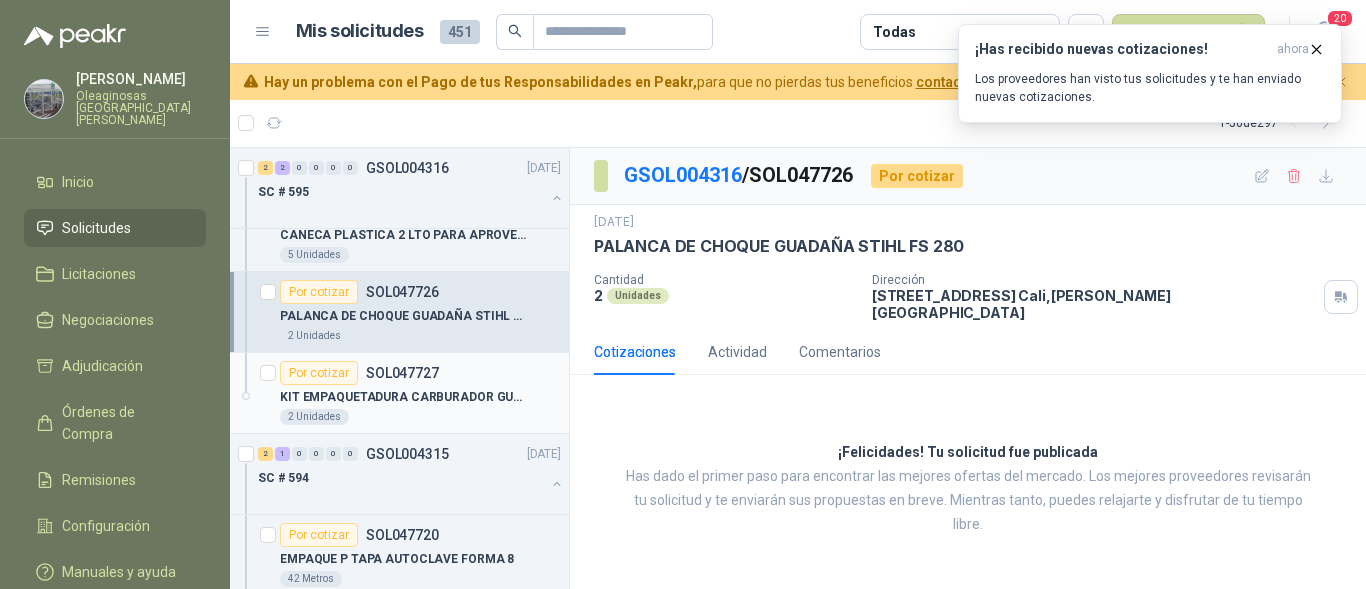 click on "2   Unidades" at bounding box center [420, 417] 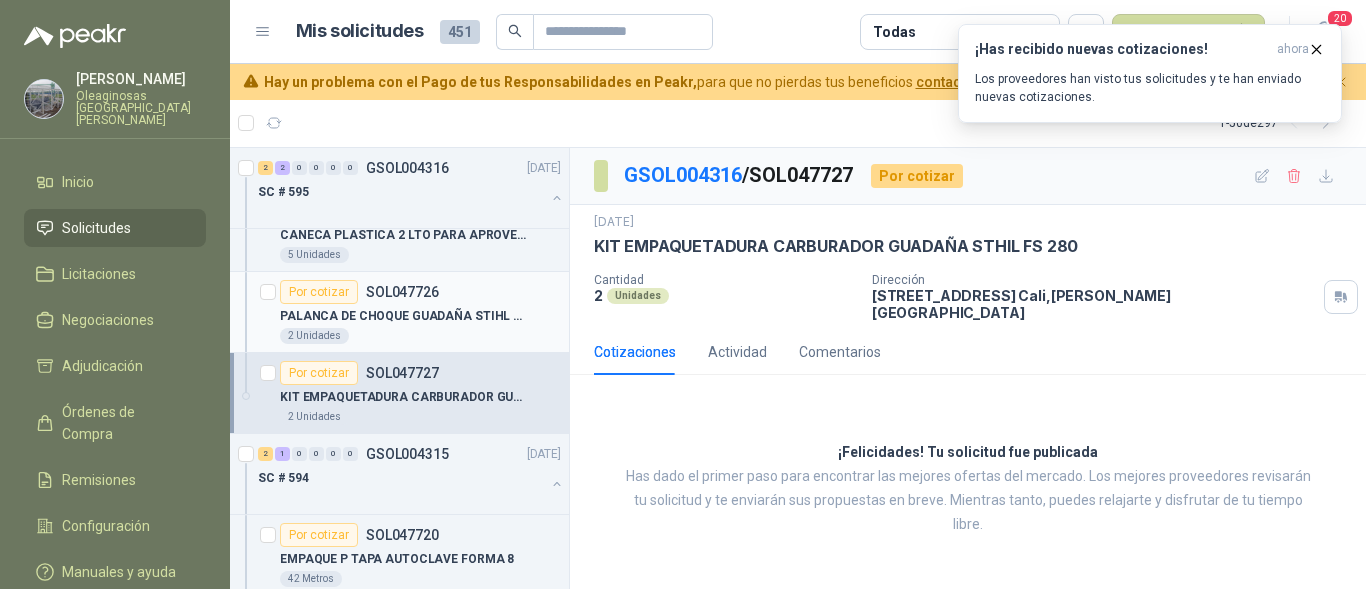 click on "Por cotizar SOL047726" at bounding box center [420, 292] 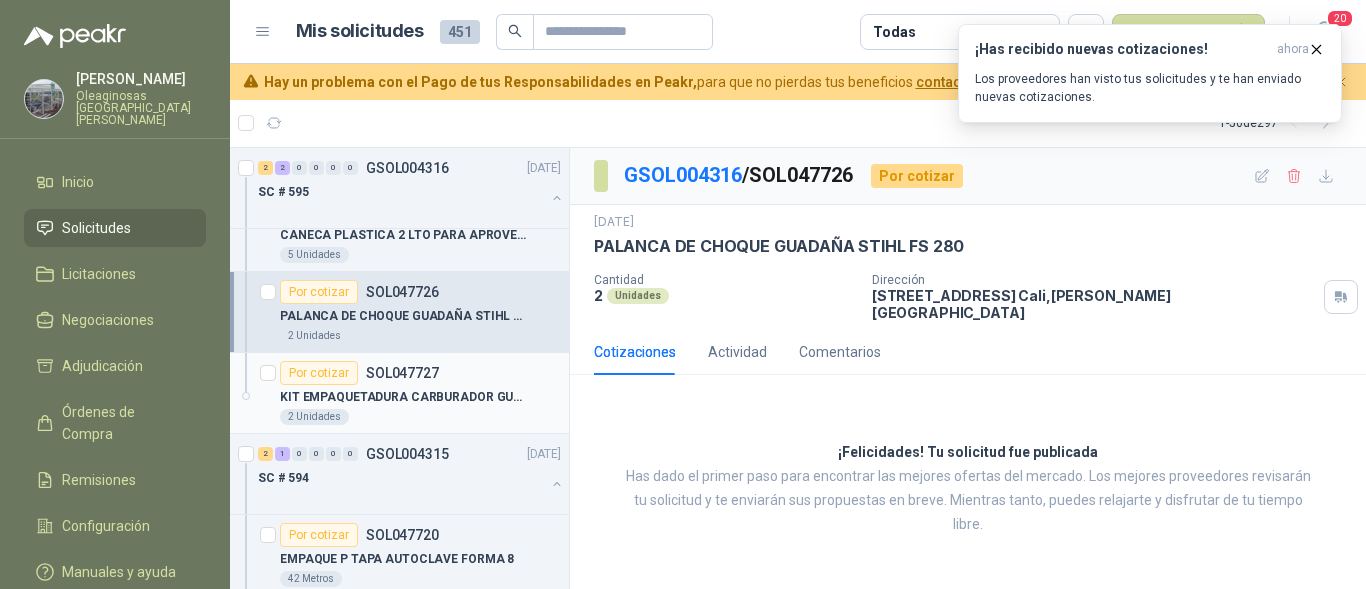 click on "KIT EMPAQUETADURA CARBURADOR GUADAÑA STHIL FS 280" at bounding box center (404, 397) 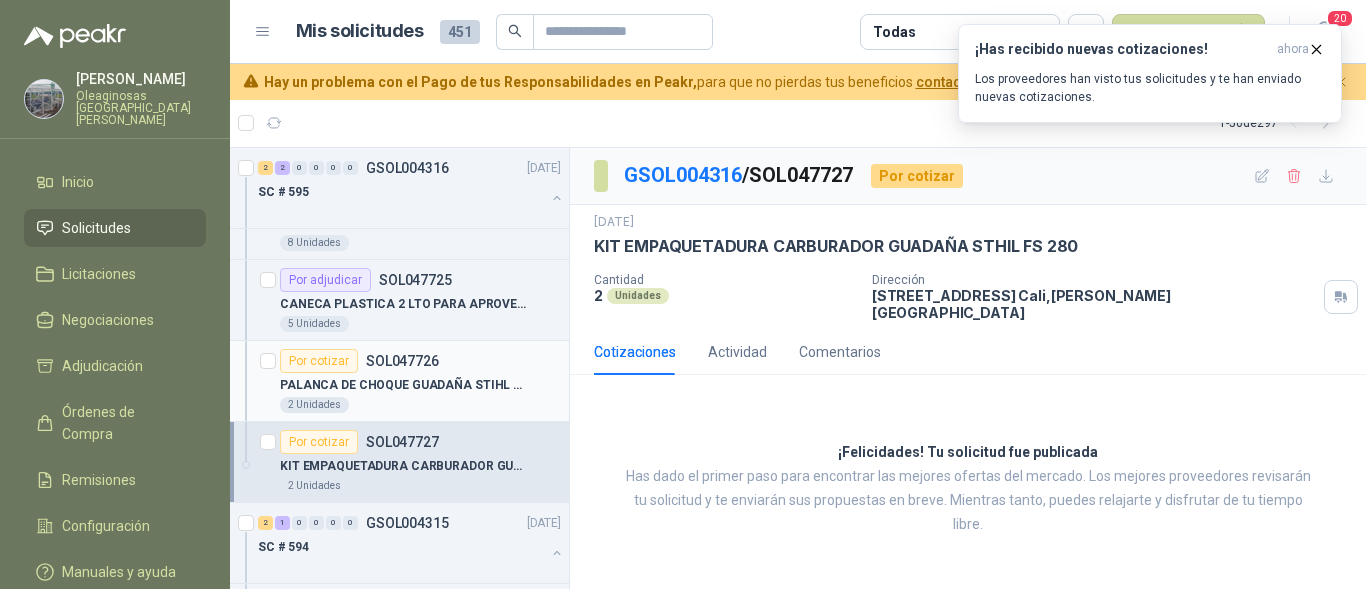 scroll, scrollTop: 100, scrollLeft: 0, axis: vertical 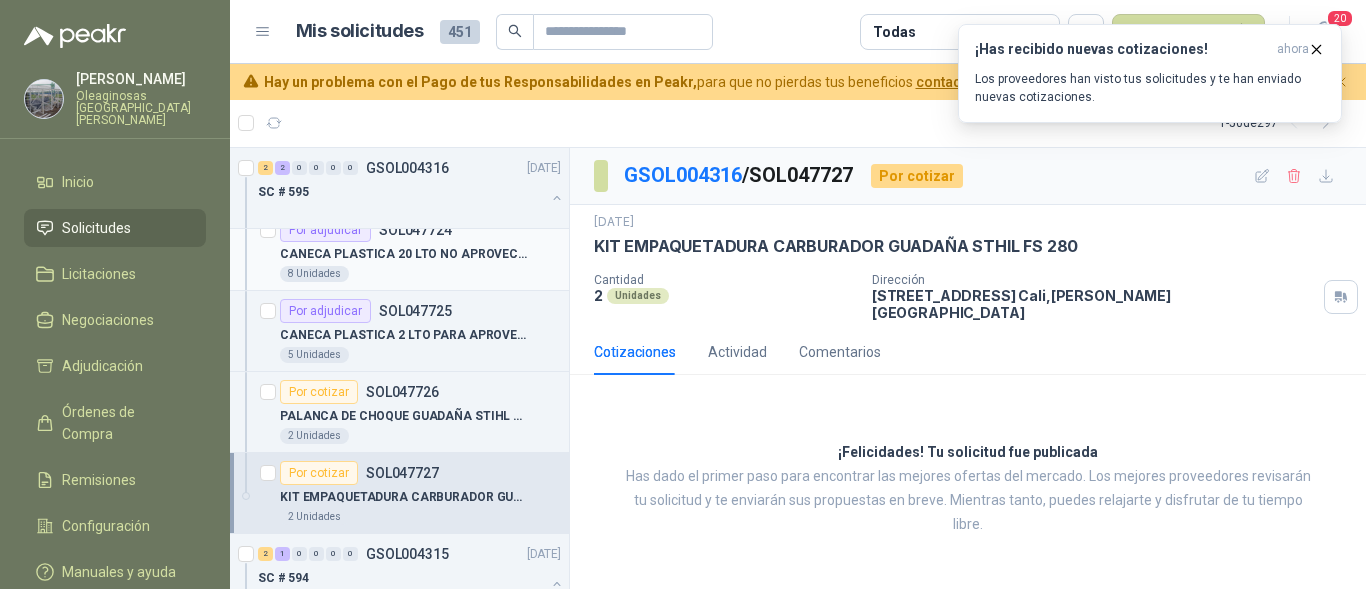 click on "8   Unidades" at bounding box center [420, 274] 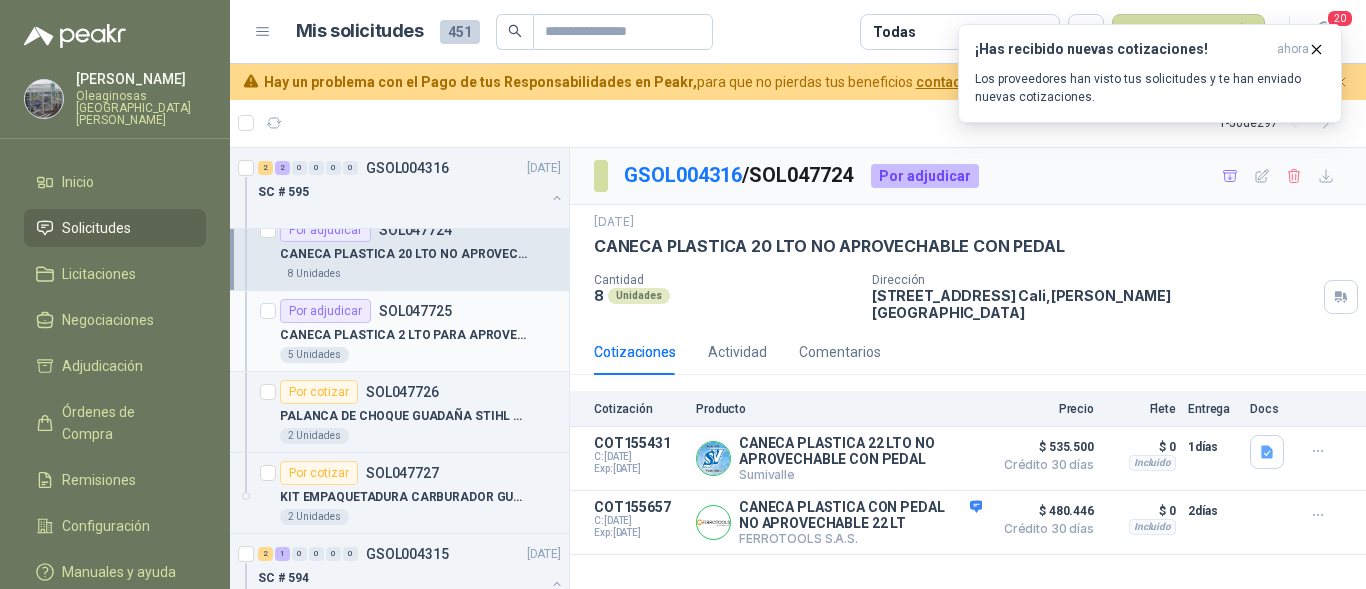 click on "5   Unidades" at bounding box center (420, 355) 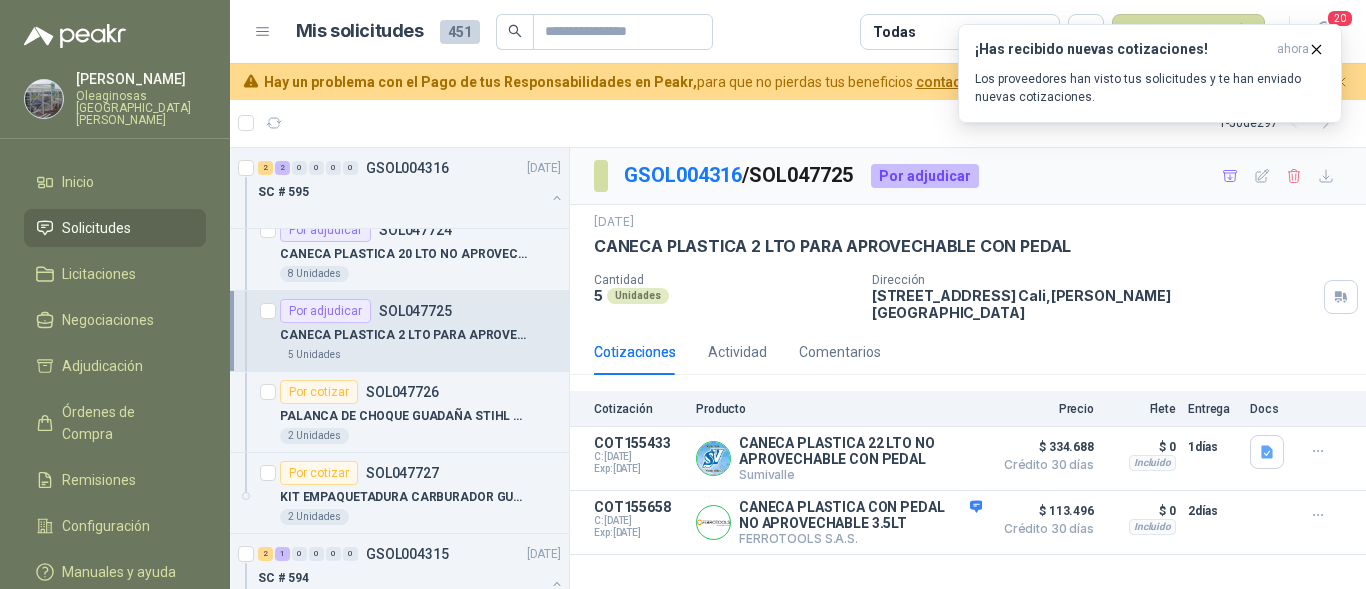 scroll, scrollTop: 0, scrollLeft: 0, axis: both 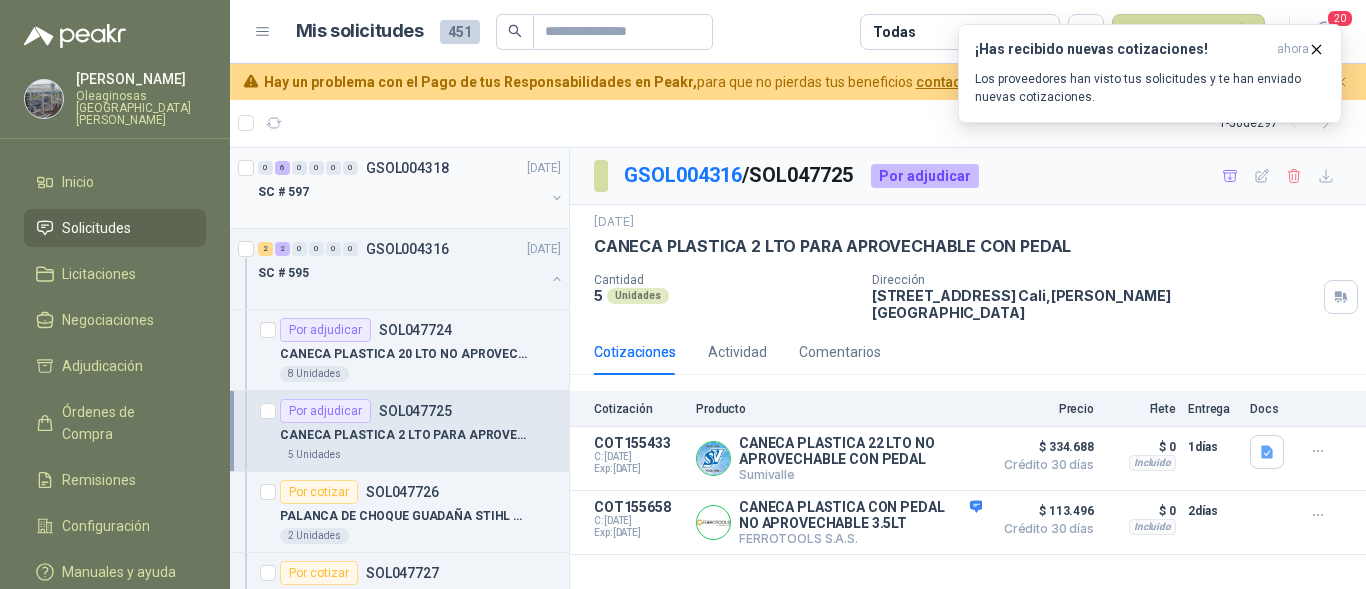 click on "SC # 597" at bounding box center [401, 192] 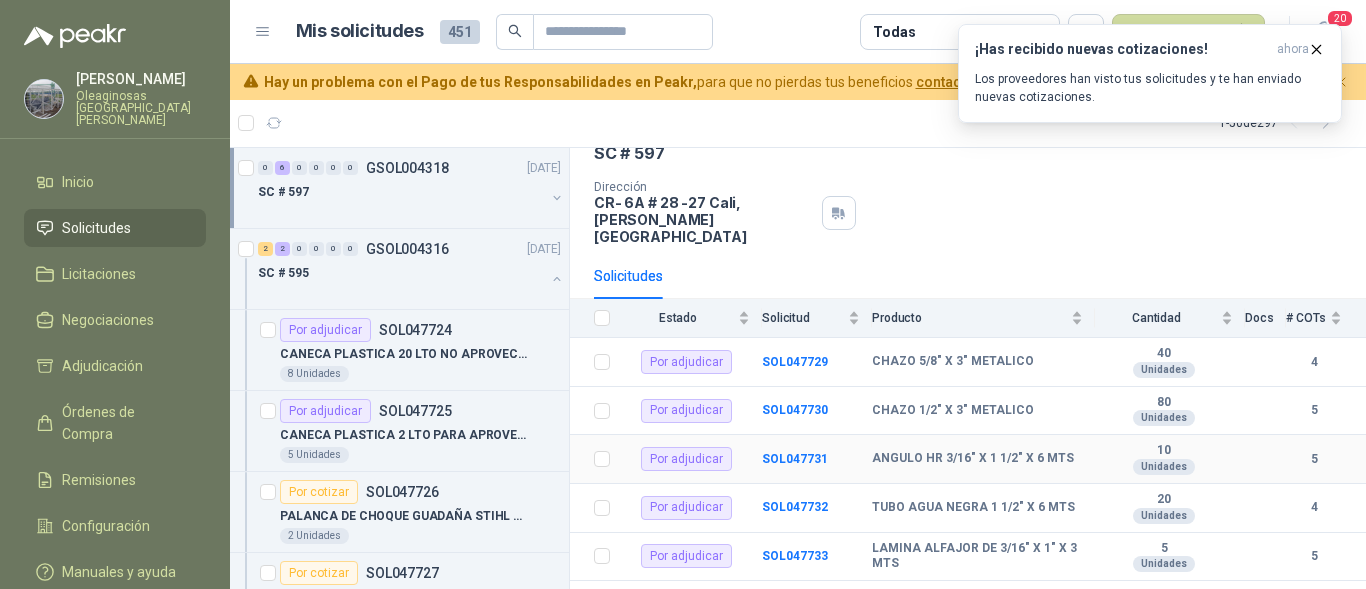 scroll, scrollTop: 155, scrollLeft: 0, axis: vertical 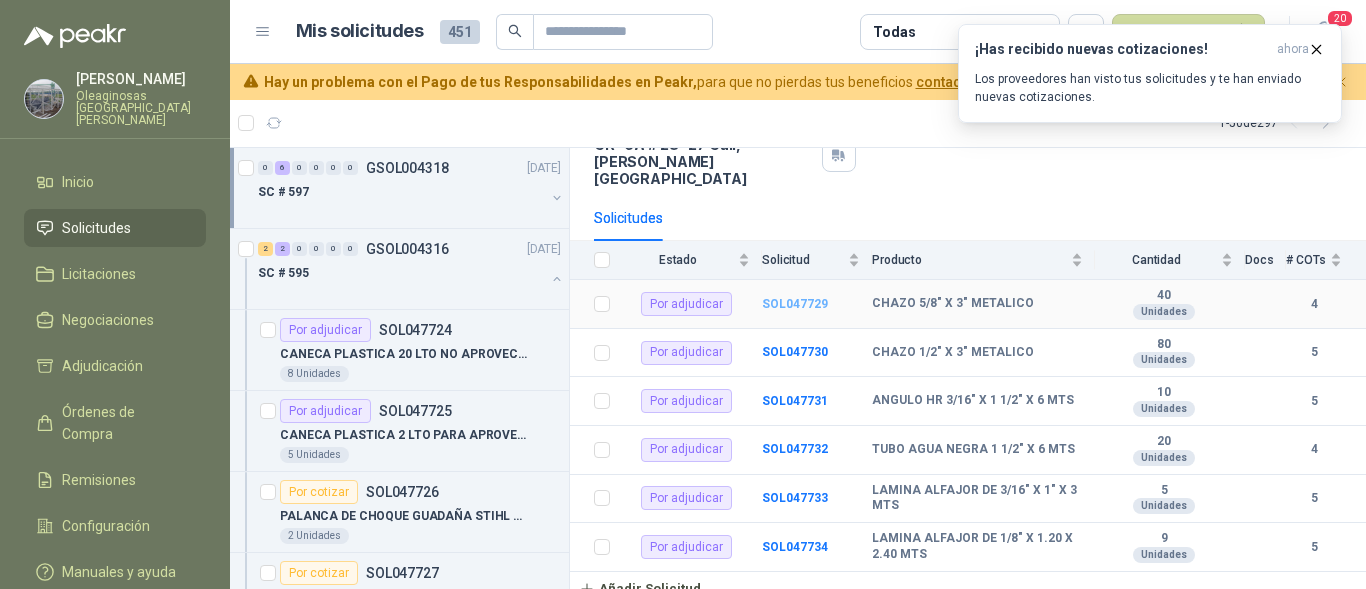 click on "SOL047729" at bounding box center (795, 304) 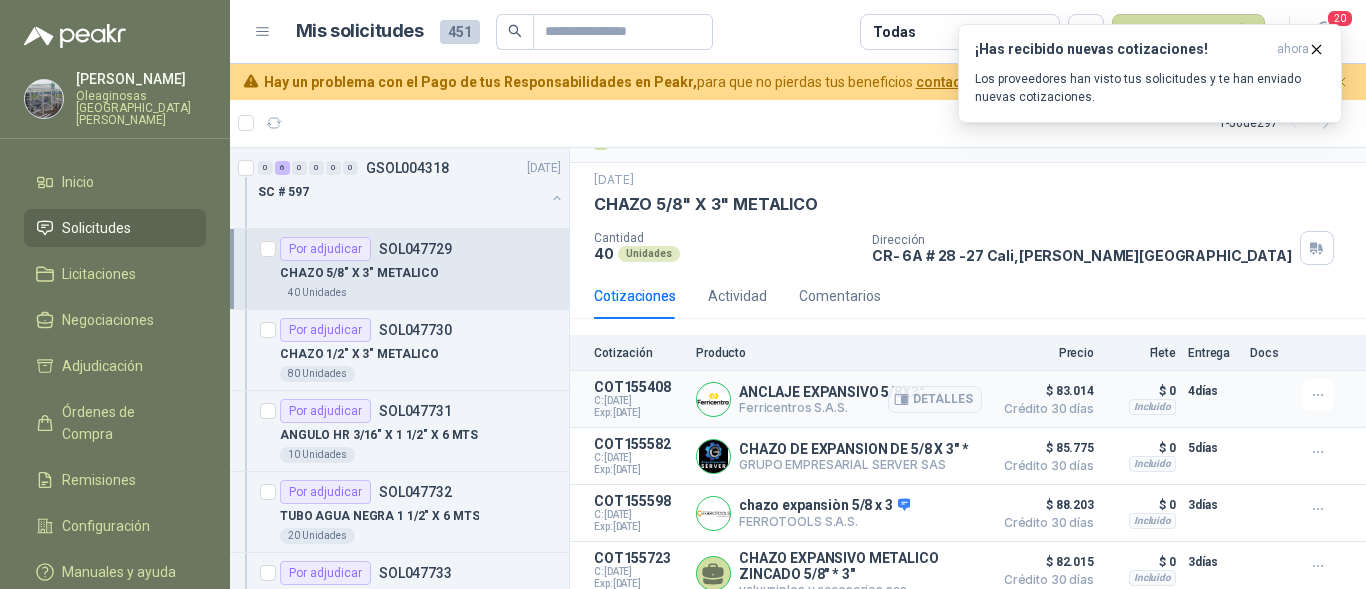 scroll, scrollTop: 64, scrollLeft: 0, axis: vertical 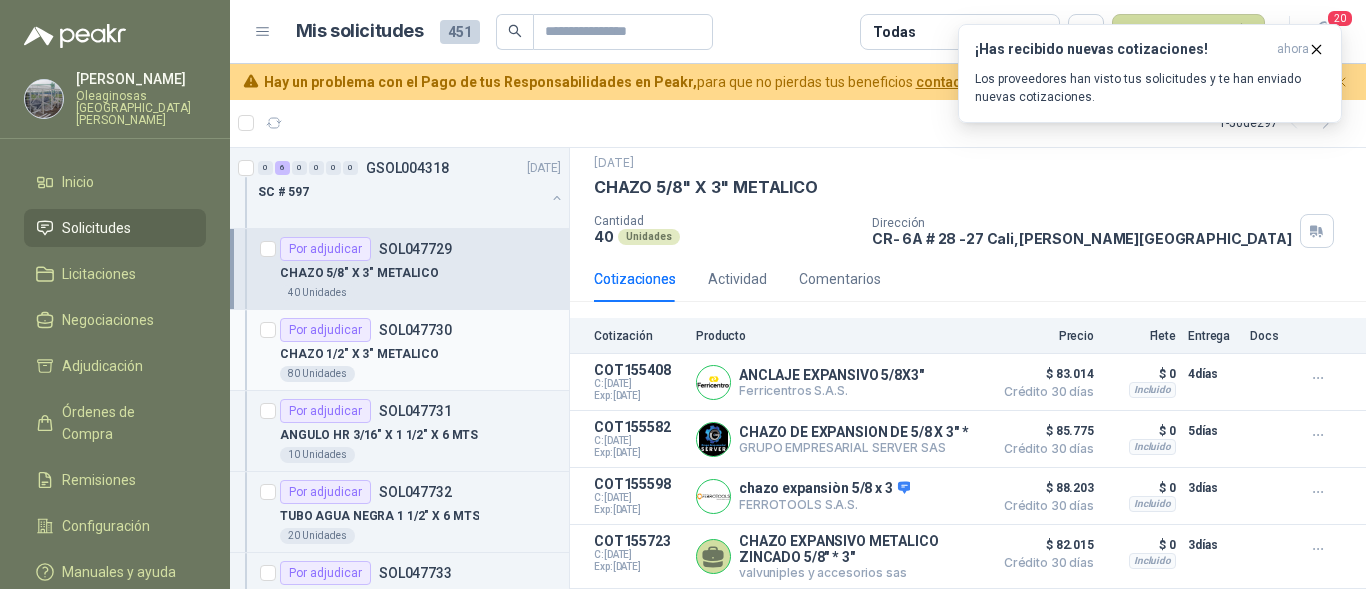 click on "CHAZO 1/2" X 3" METALICO" at bounding box center (420, 354) 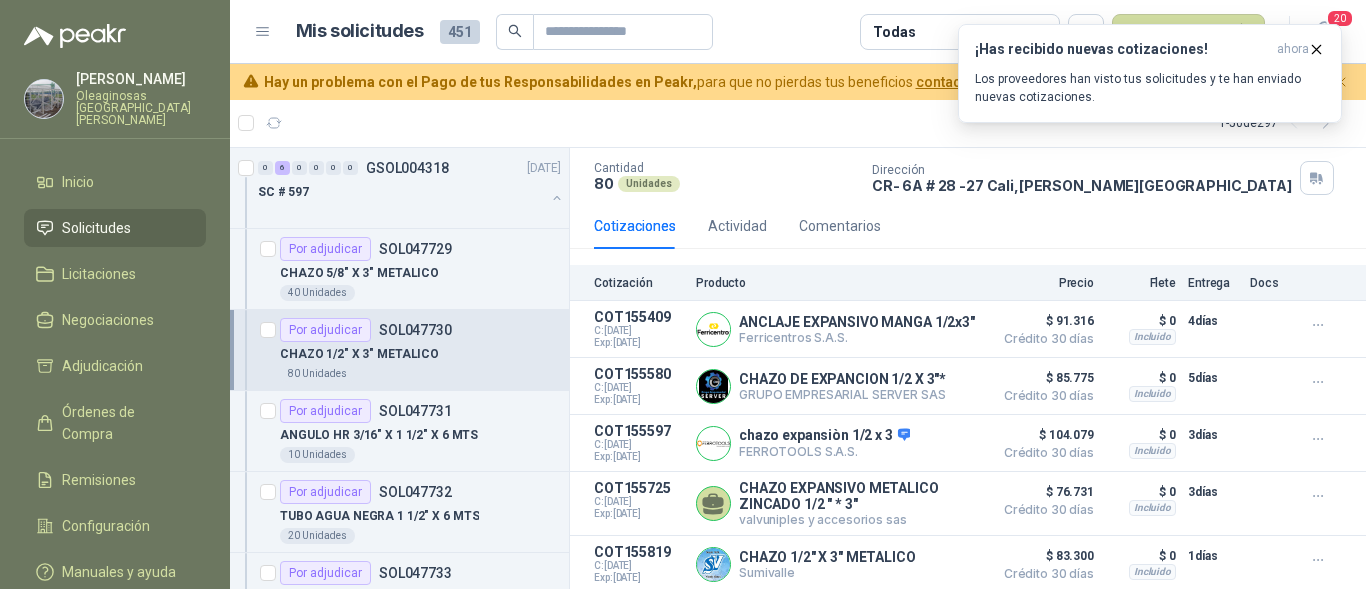 scroll, scrollTop: 130, scrollLeft: 0, axis: vertical 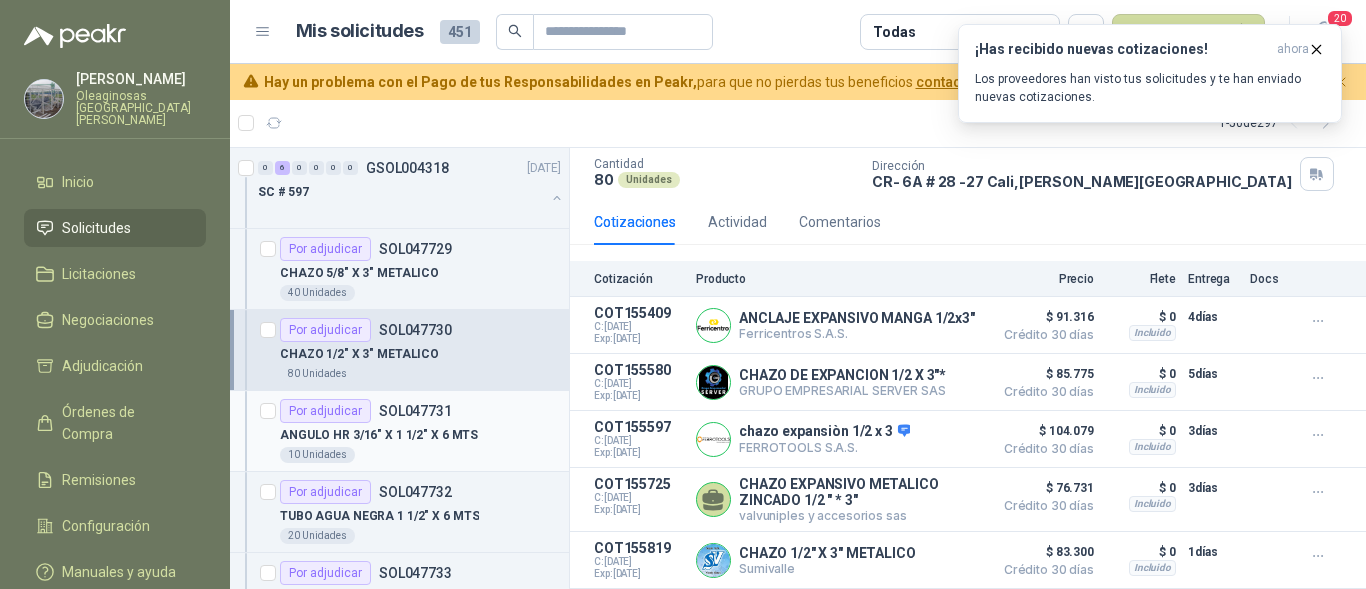 click on "ANGULO HR  3/16" X 1  1/2"  X 6 MTS" at bounding box center [420, 435] 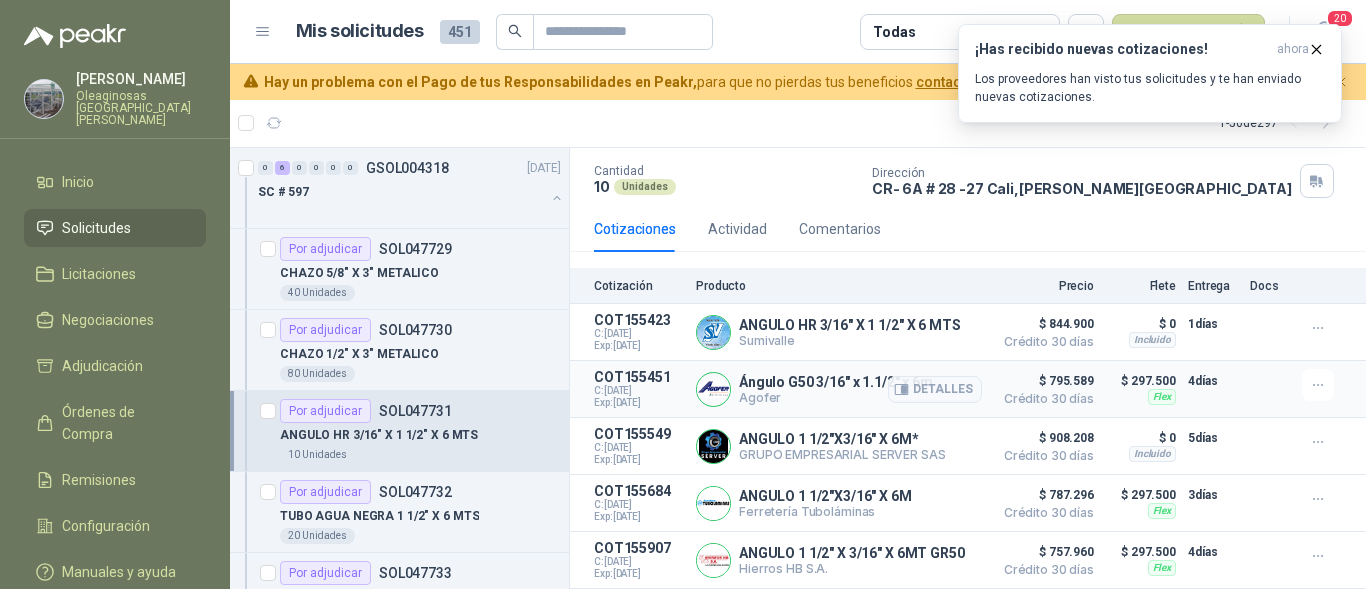 scroll, scrollTop: 114, scrollLeft: 0, axis: vertical 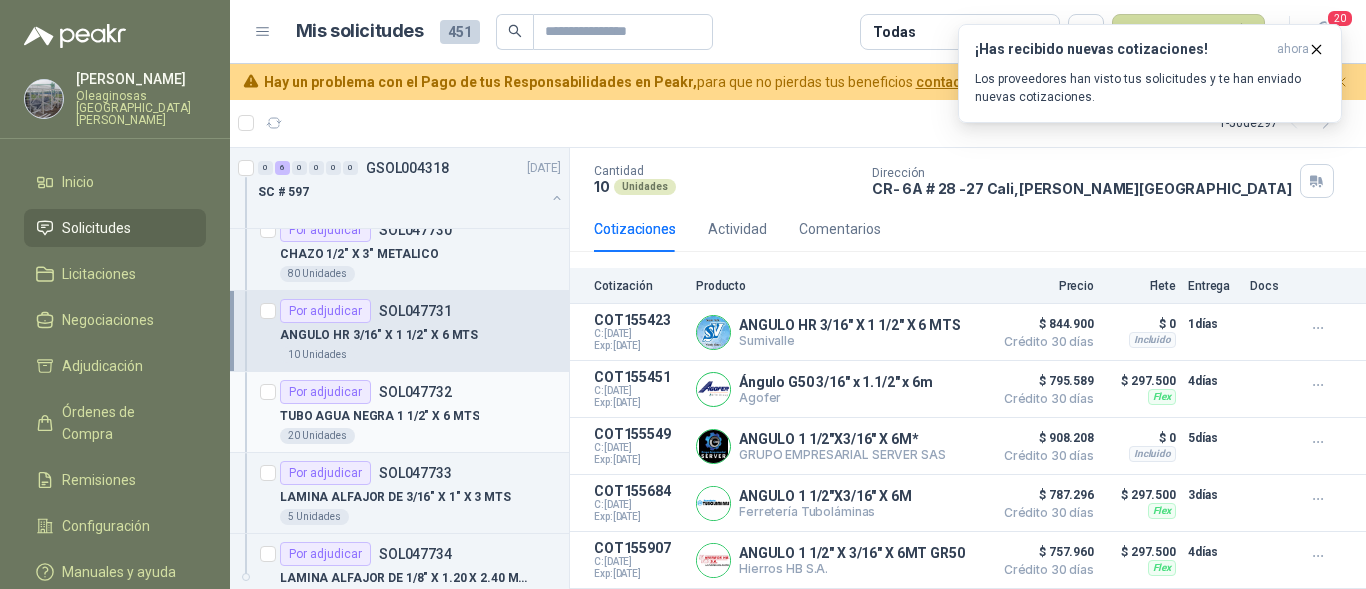 click on "TUBO AGUA NEGRA 1  1/2" X 6 MTS" at bounding box center (420, 416) 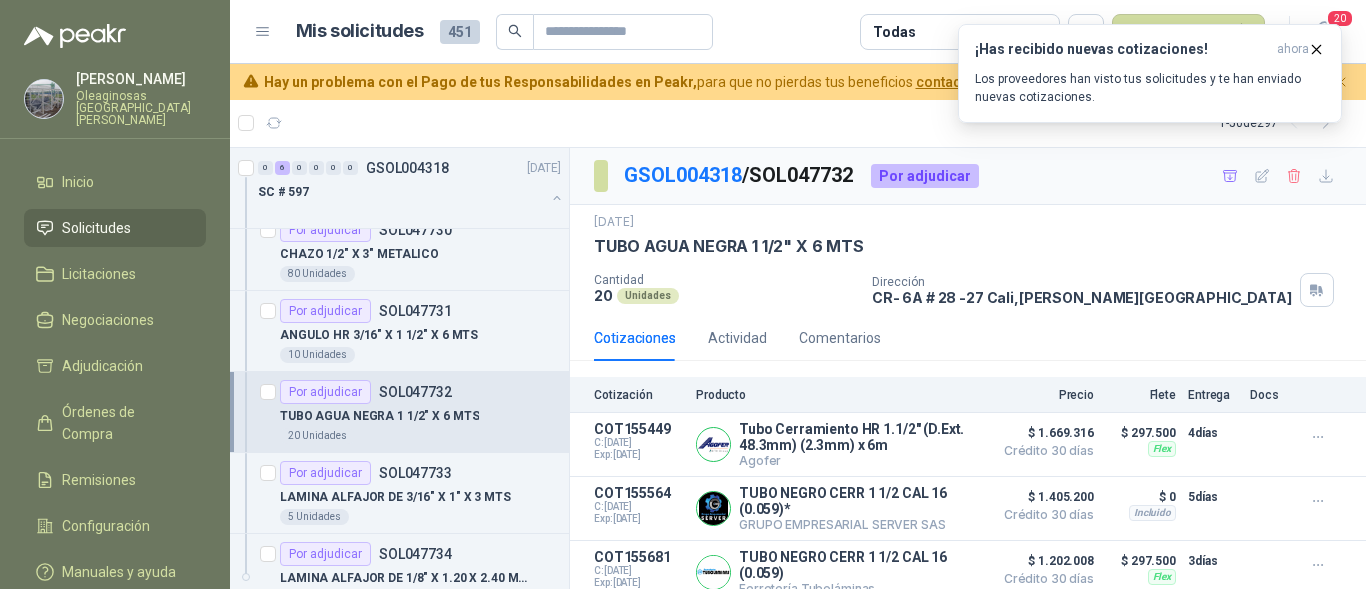 scroll, scrollTop: 80, scrollLeft: 0, axis: vertical 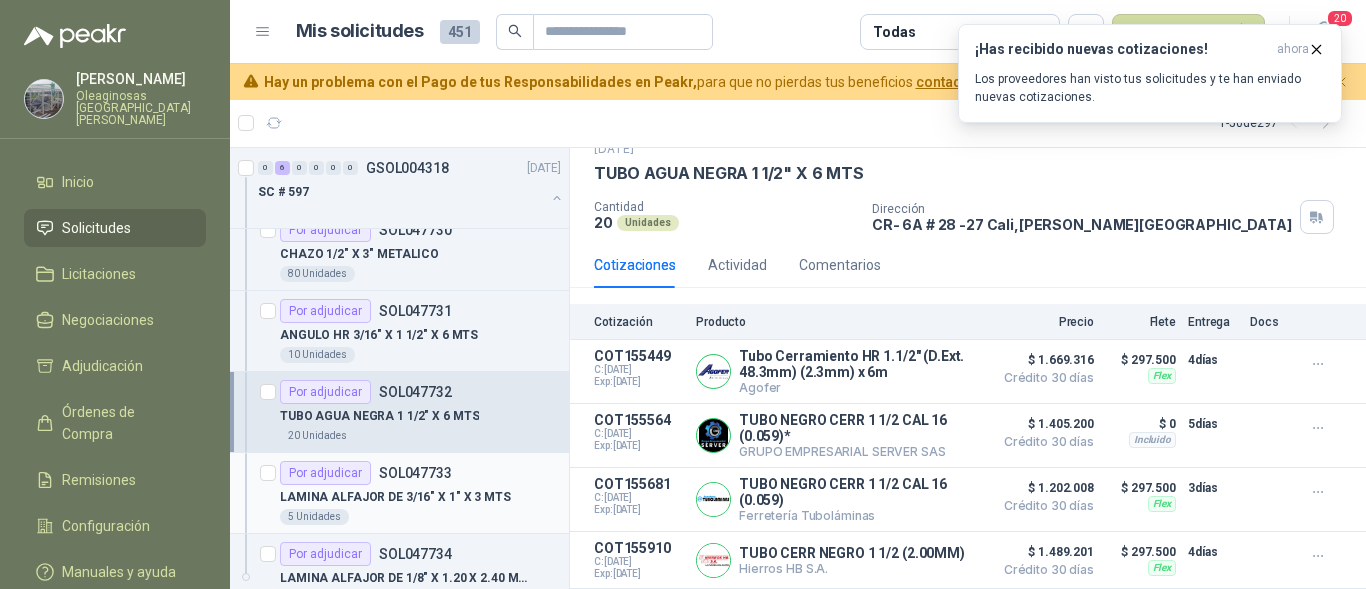 click on "LAMINA ALFAJOR DE 3/16" X 1" X 3 MTS" at bounding box center [420, 497] 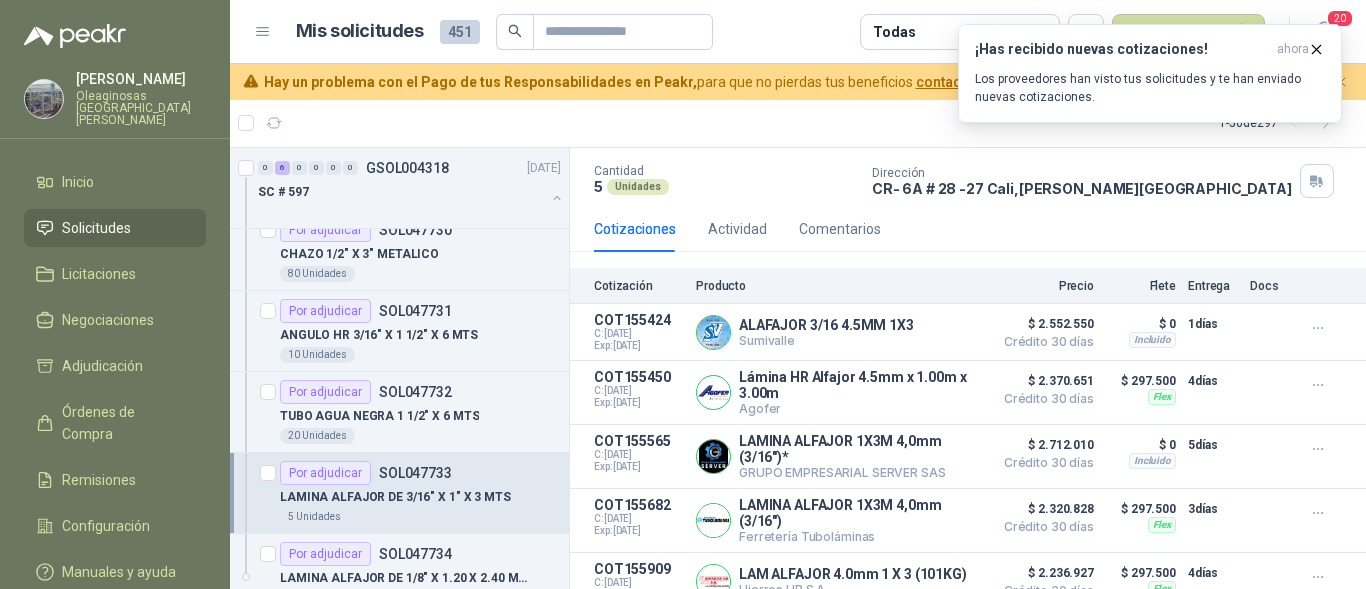 scroll, scrollTop: 138, scrollLeft: 0, axis: vertical 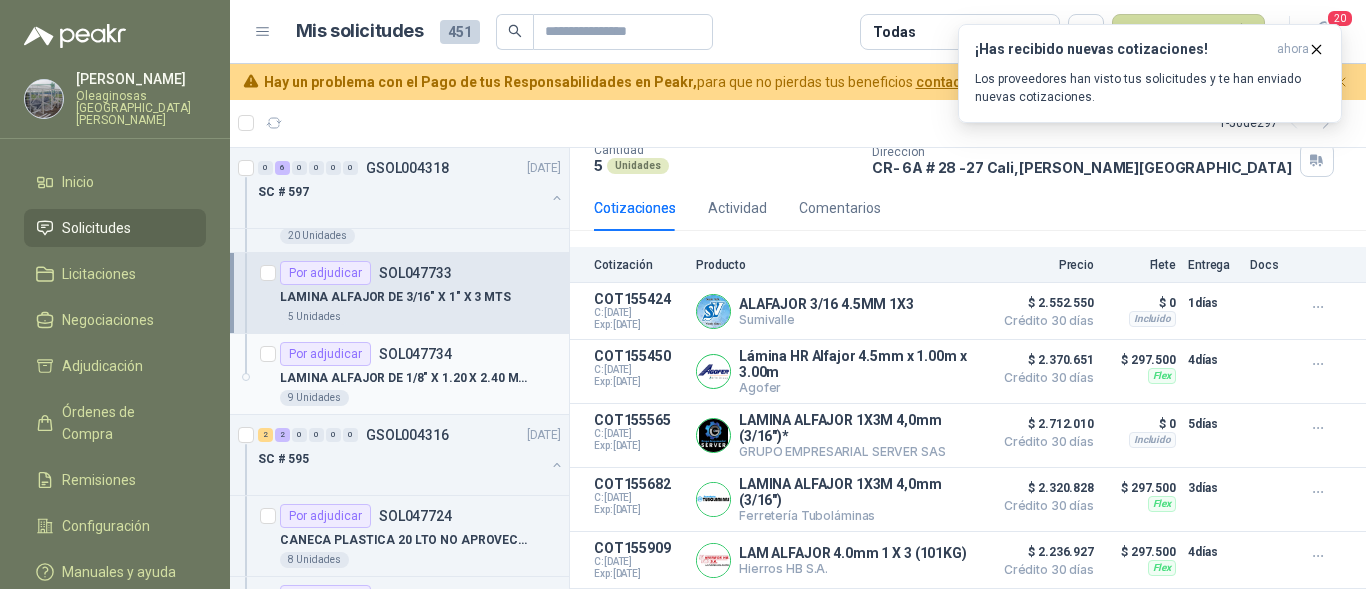 click on "9   Unidades" at bounding box center (420, 398) 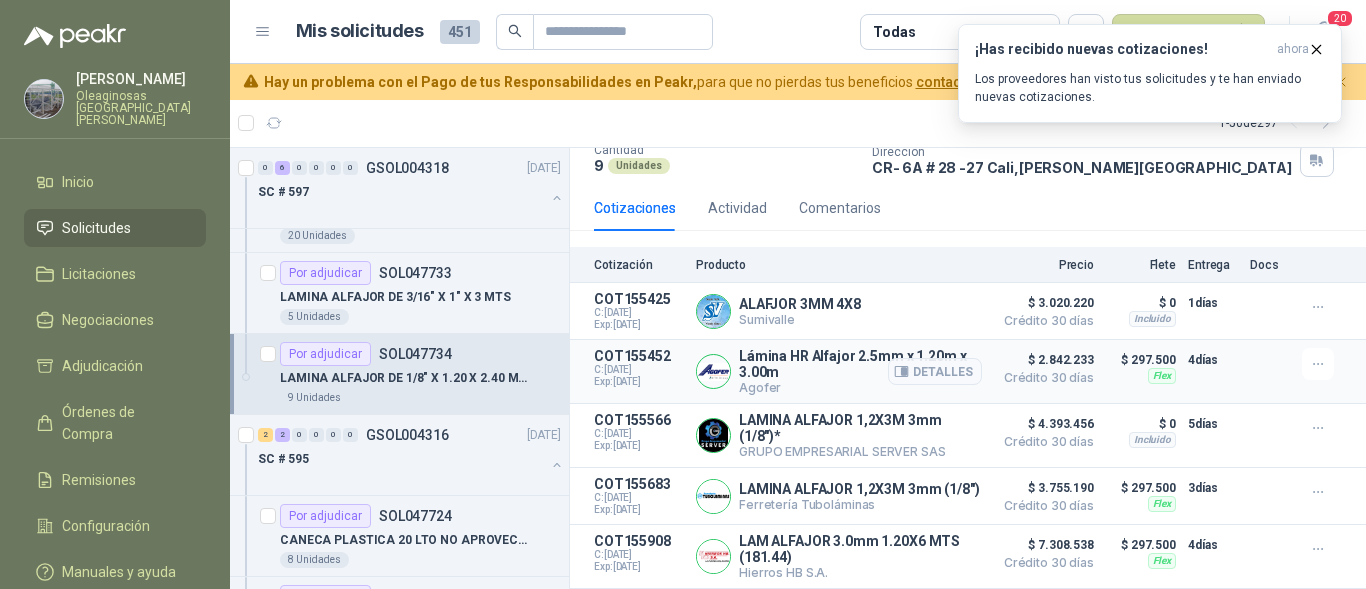 scroll, scrollTop: 146, scrollLeft: 0, axis: vertical 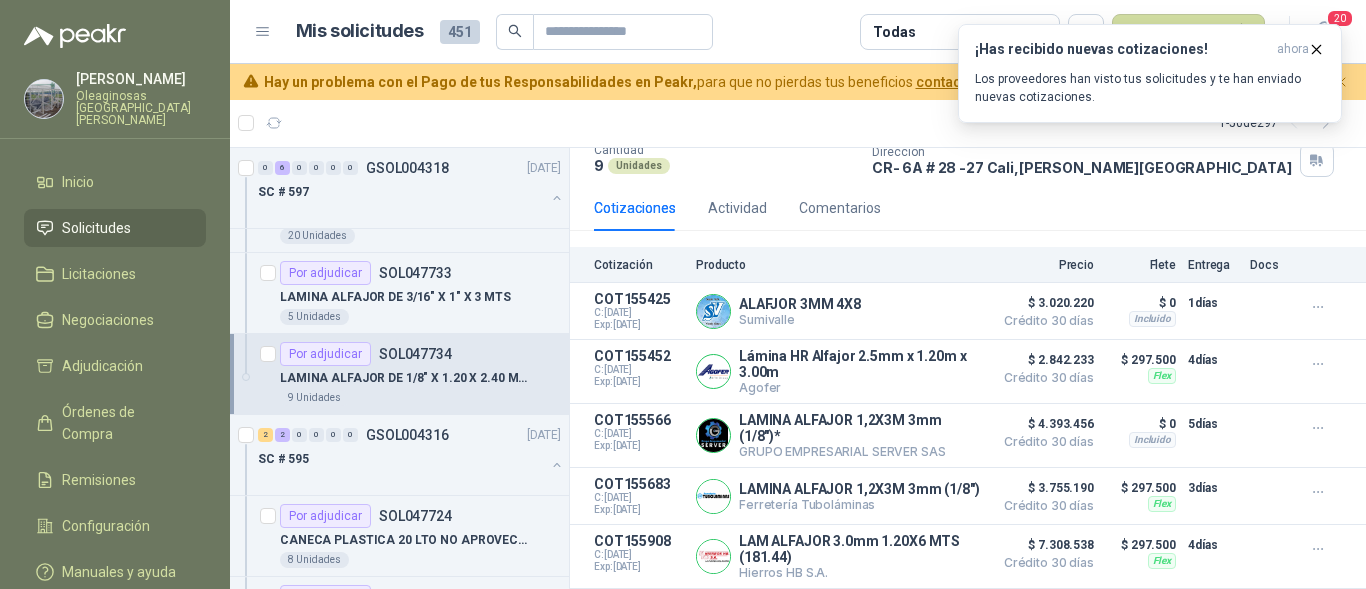 click on "Henry Benitez   Oleaginosas San Fernando" at bounding box center (141, 99) 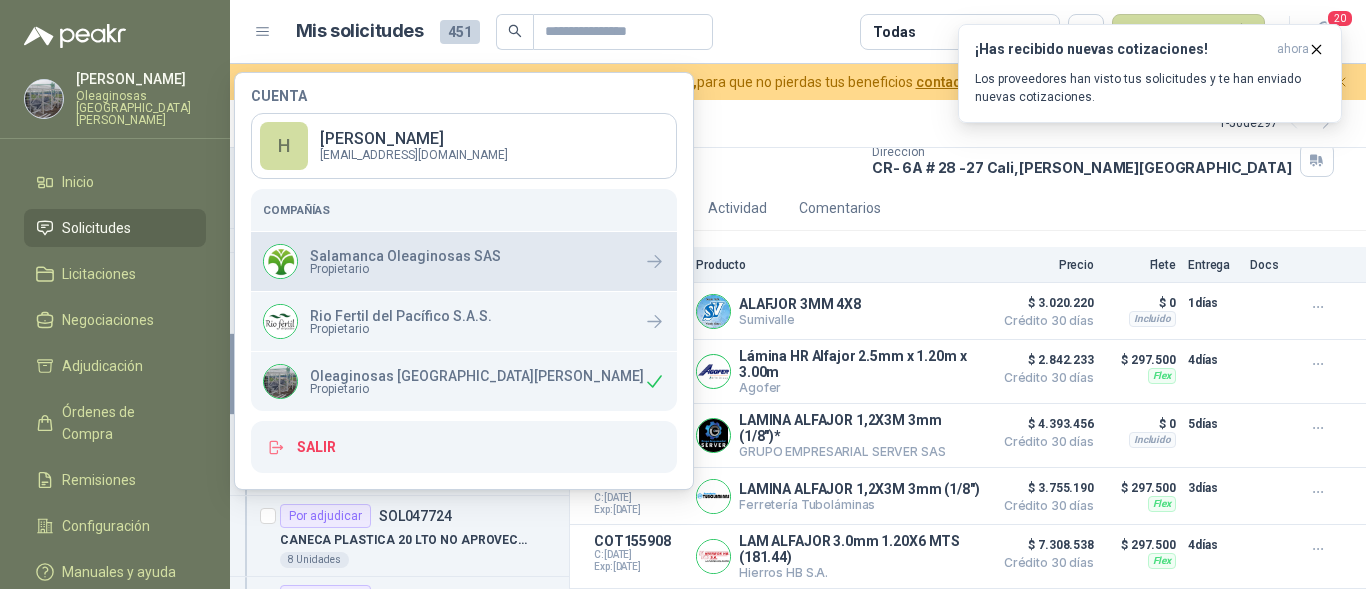 click on "Salamanca Oleaginosas SAS" at bounding box center (405, 256) 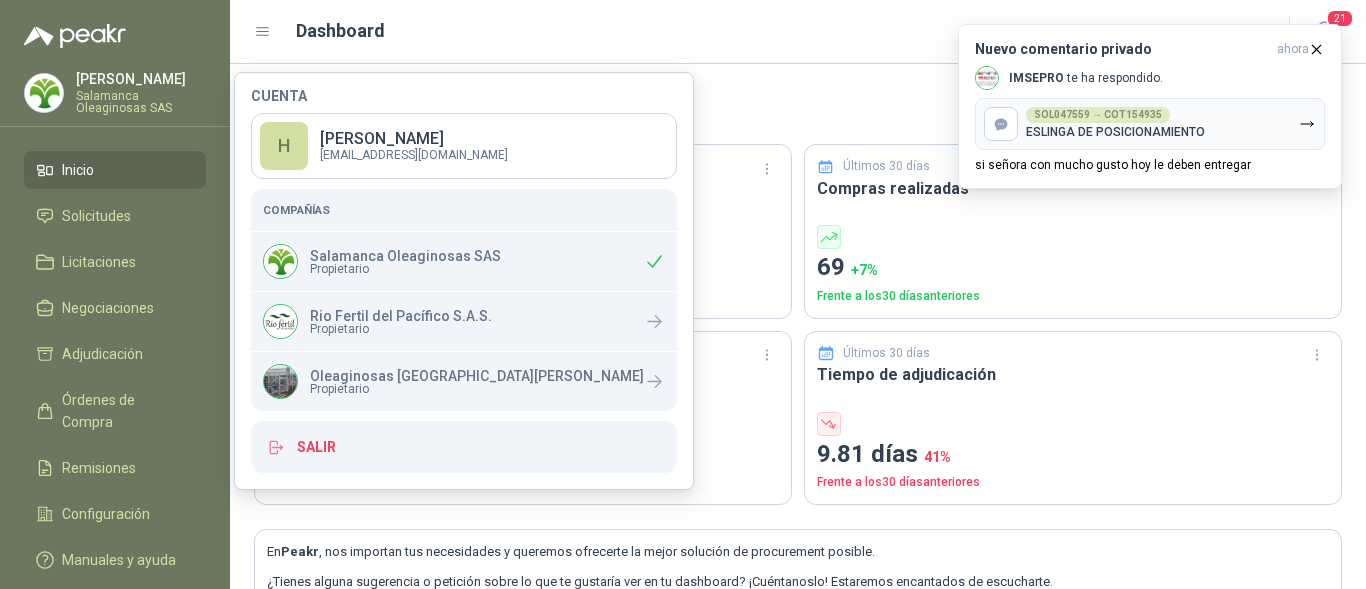 scroll, scrollTop: 0, scrollLeft: 0, axis: both 